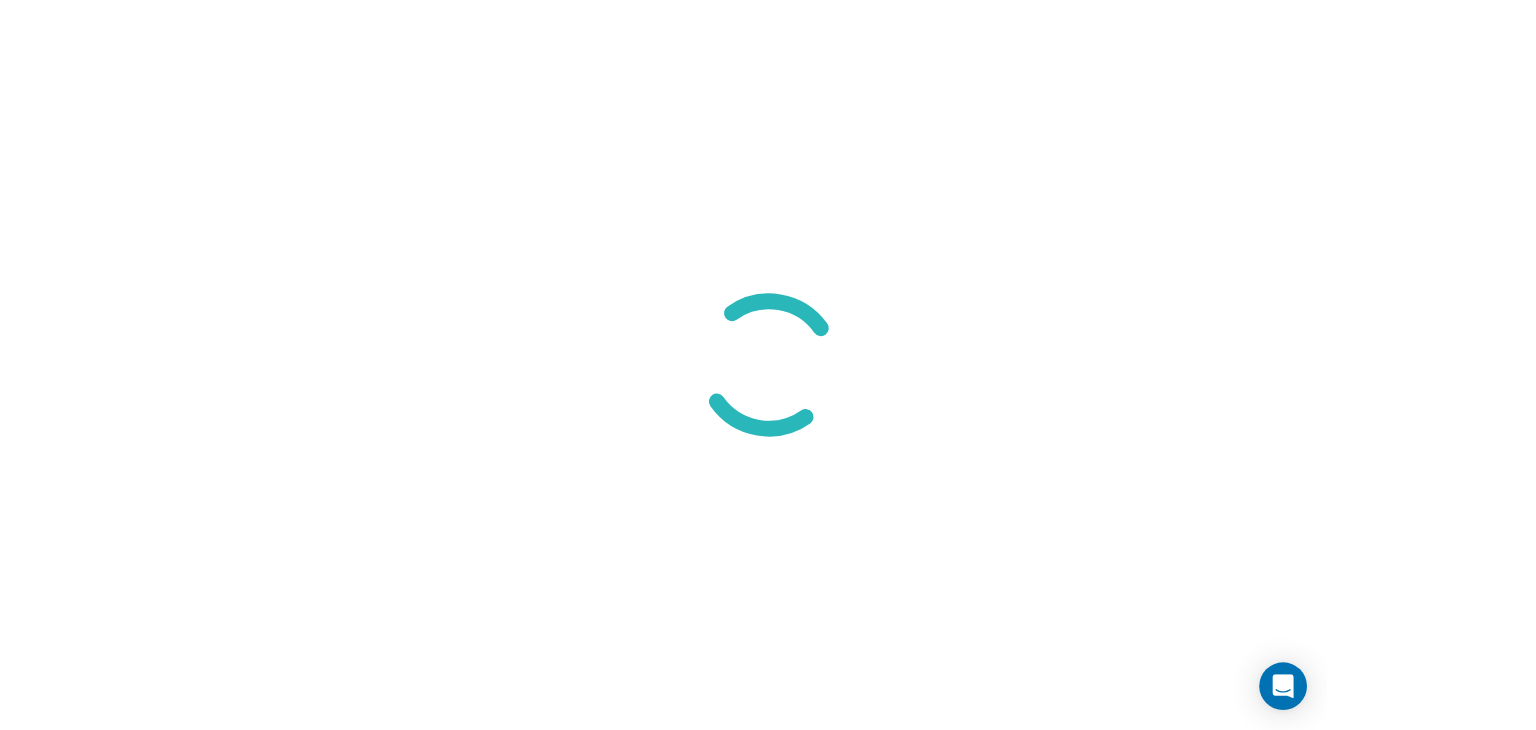 scroll, scrollTop: 0, scrollLeft: 0, axis: both 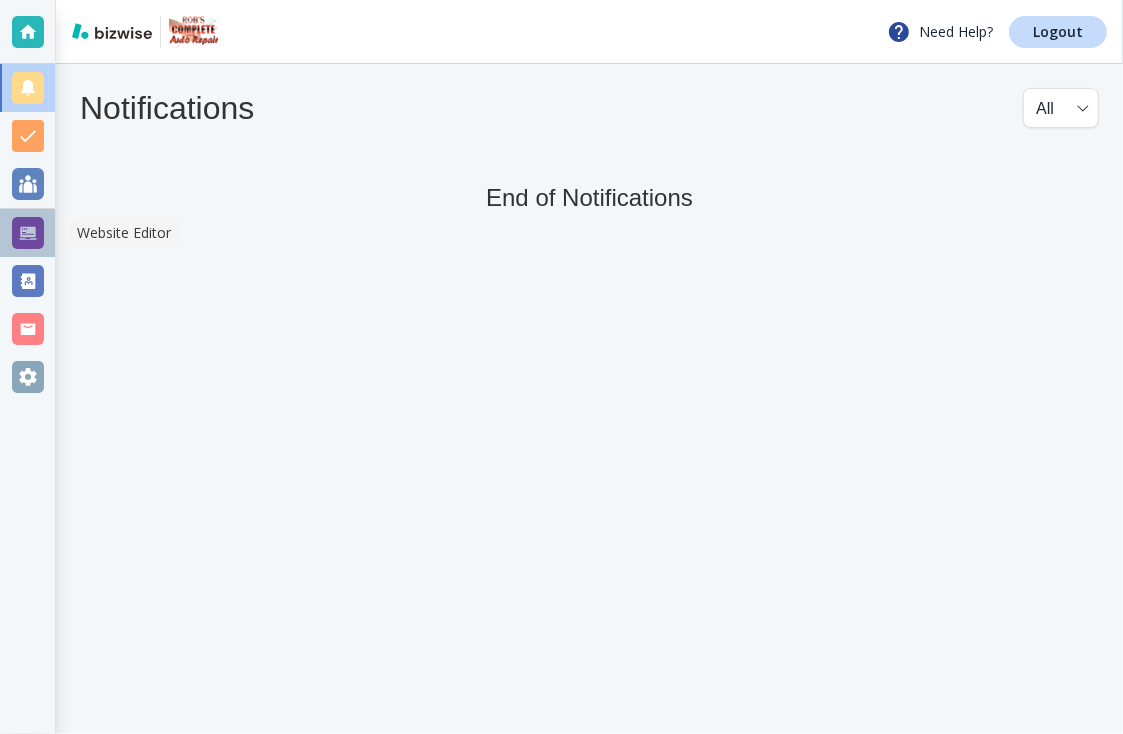 click at bounding box center (28, 233) 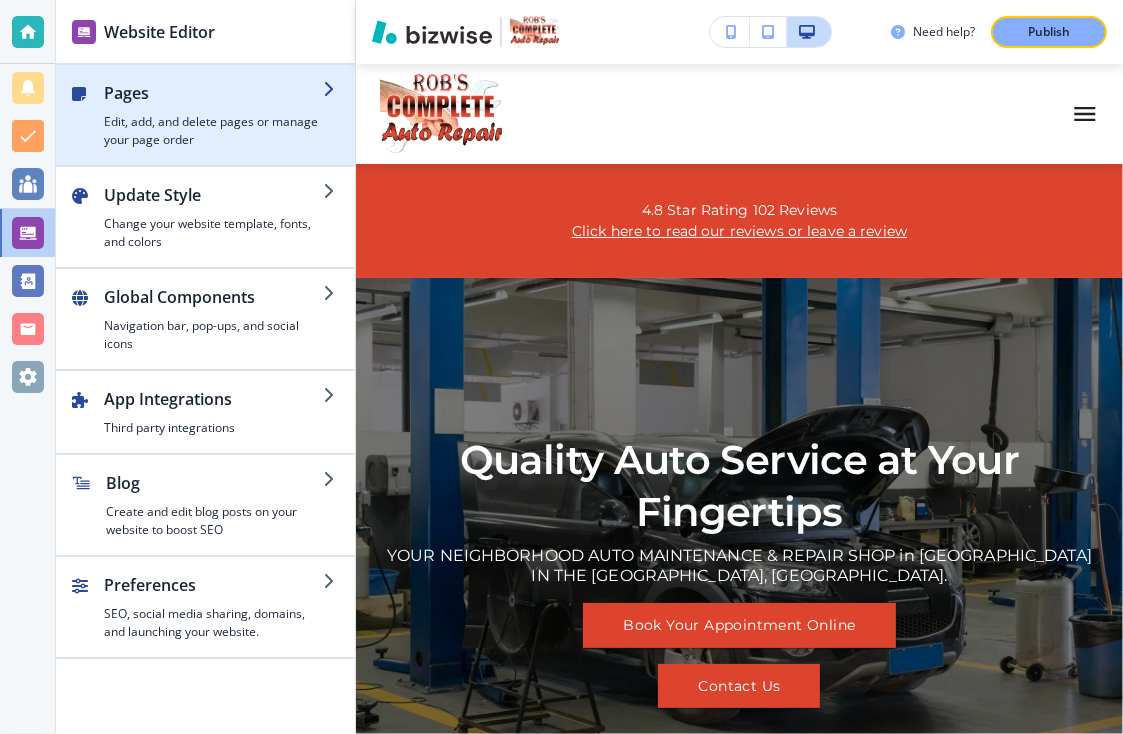 click on "Pages" at bounding box center [213, 93] 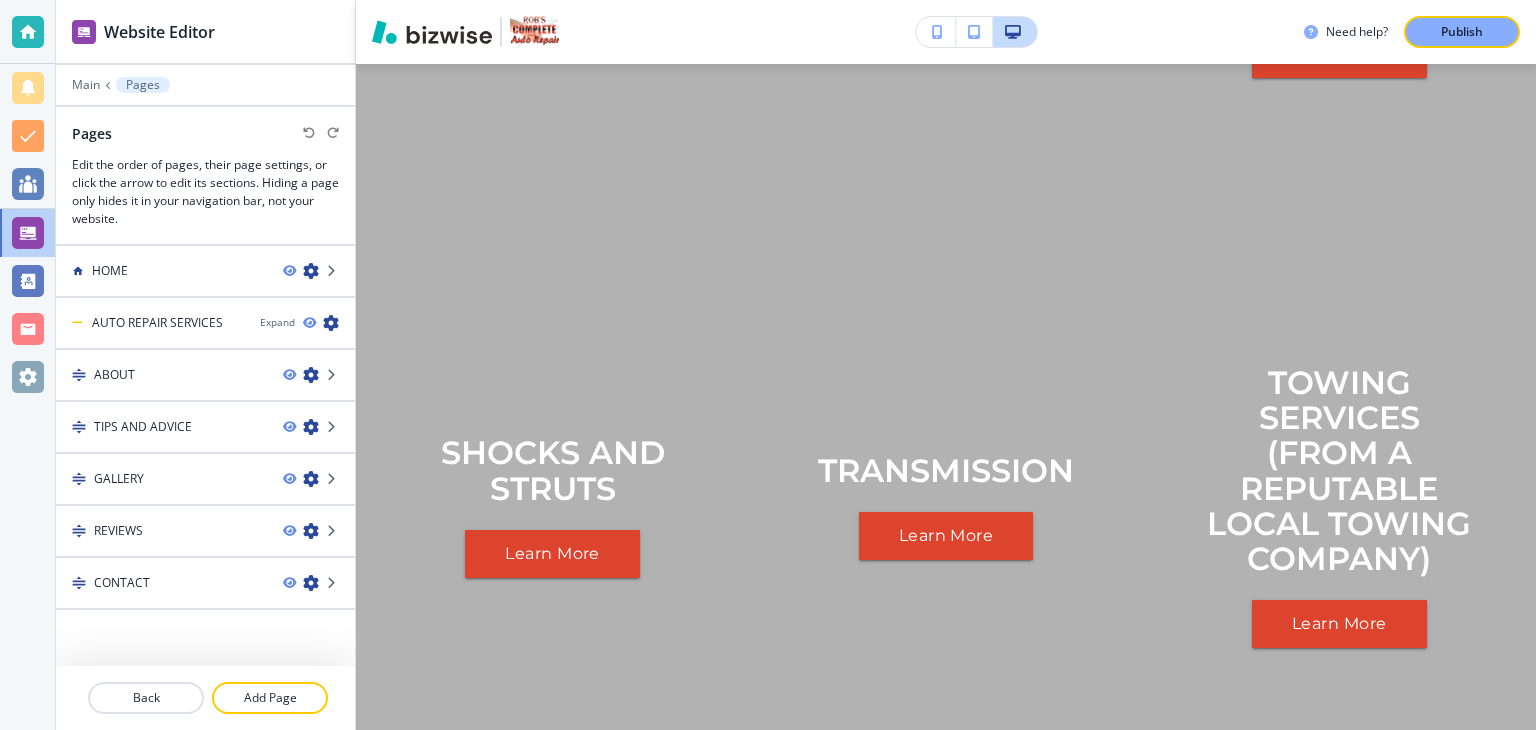 scroll, scrollTop: 3538, scrollLeft: 0, axis: vertical 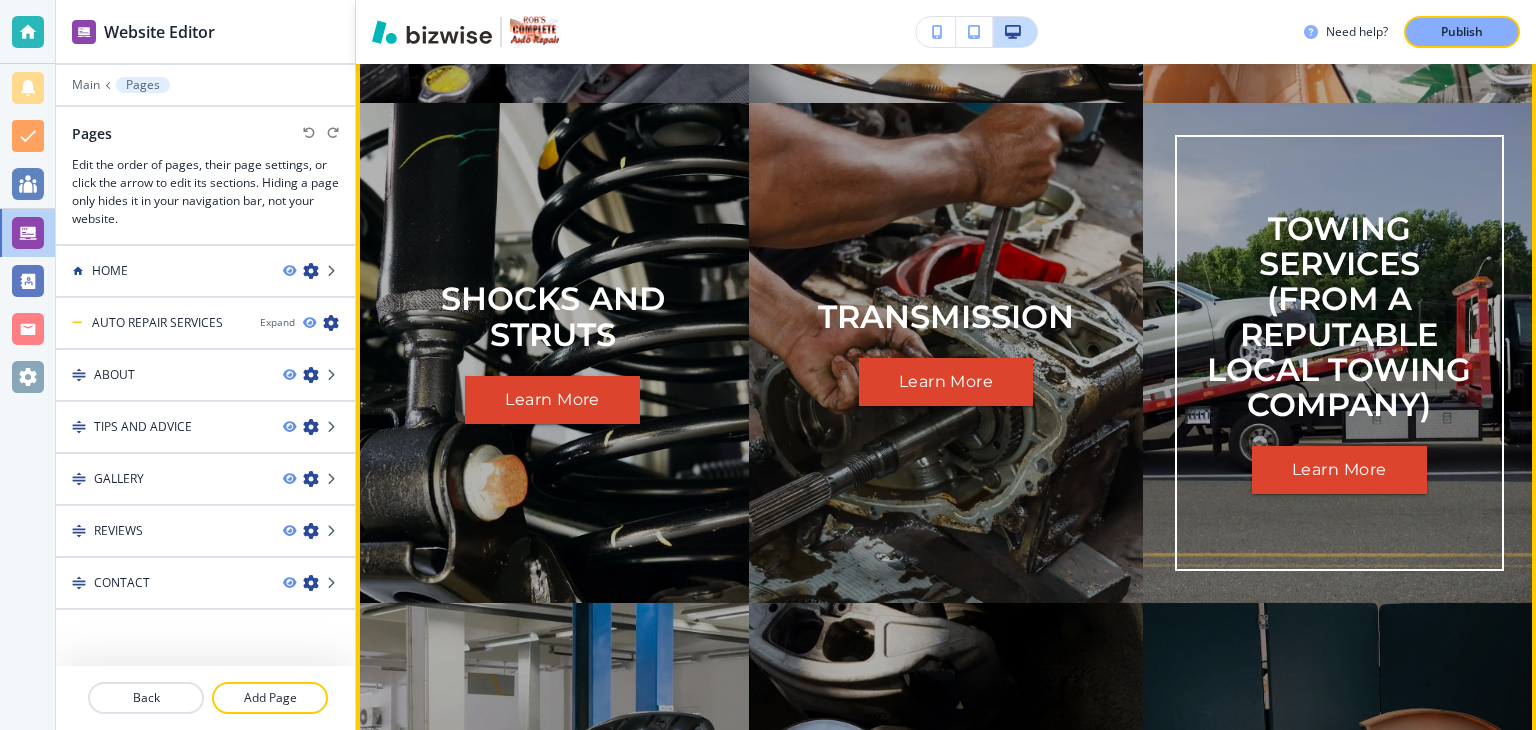 click on "TOWING SERVICES (FROM A REPUTABLE LOCAL TOWING COMPANY)" at bounding box center (1339, 316) 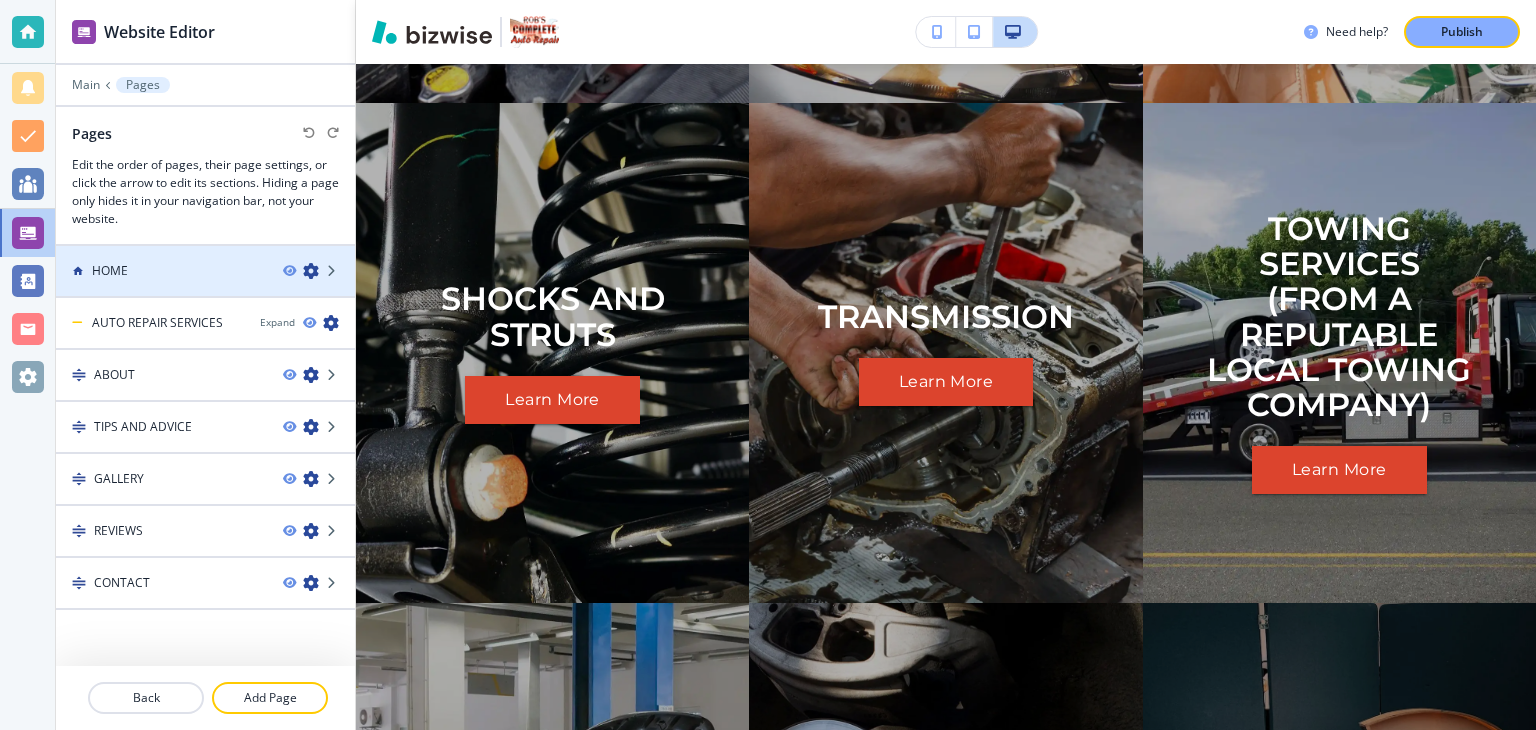 click on "HOME" at bounding box center (110, 271) 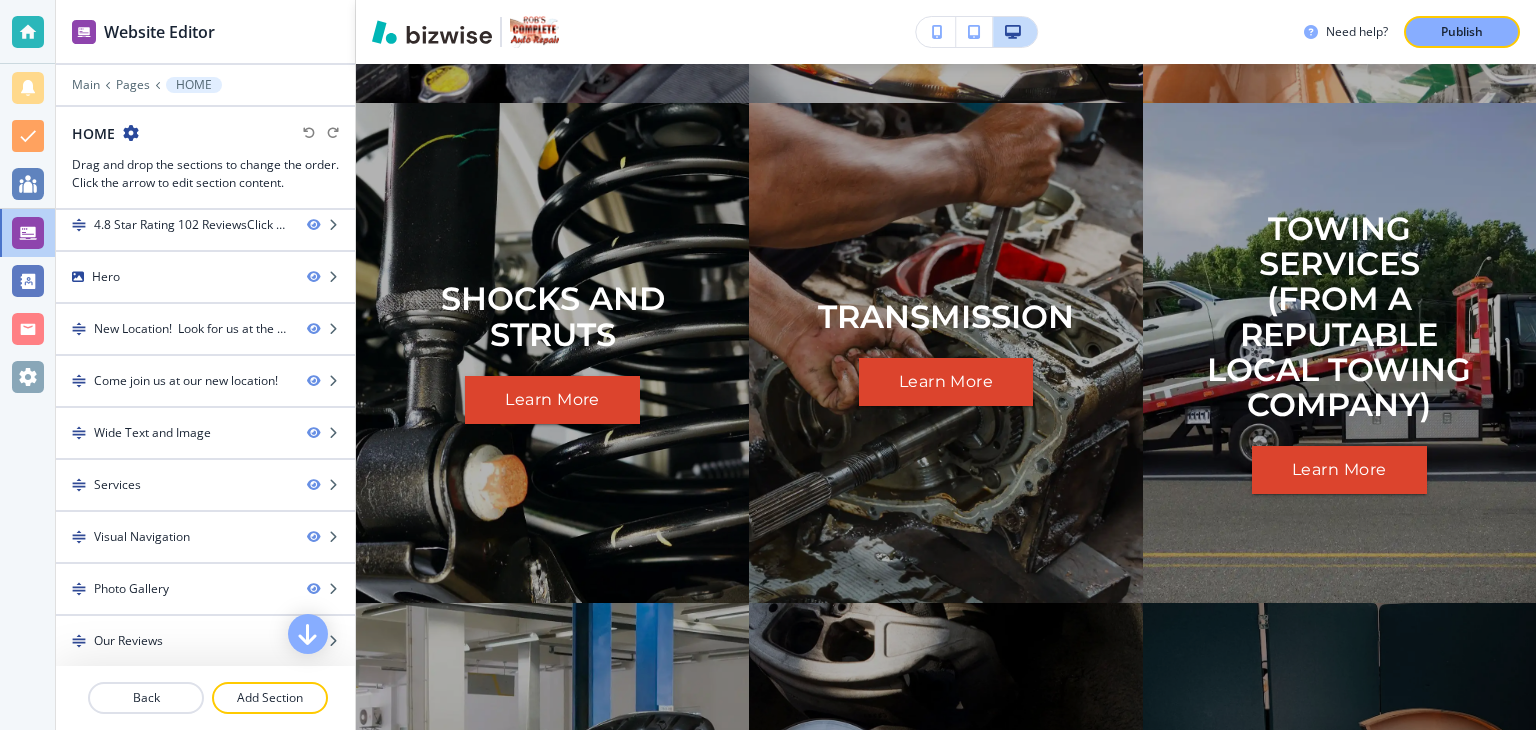 scroll, scrollTop: 0, scrollLeft: 0, axis: both 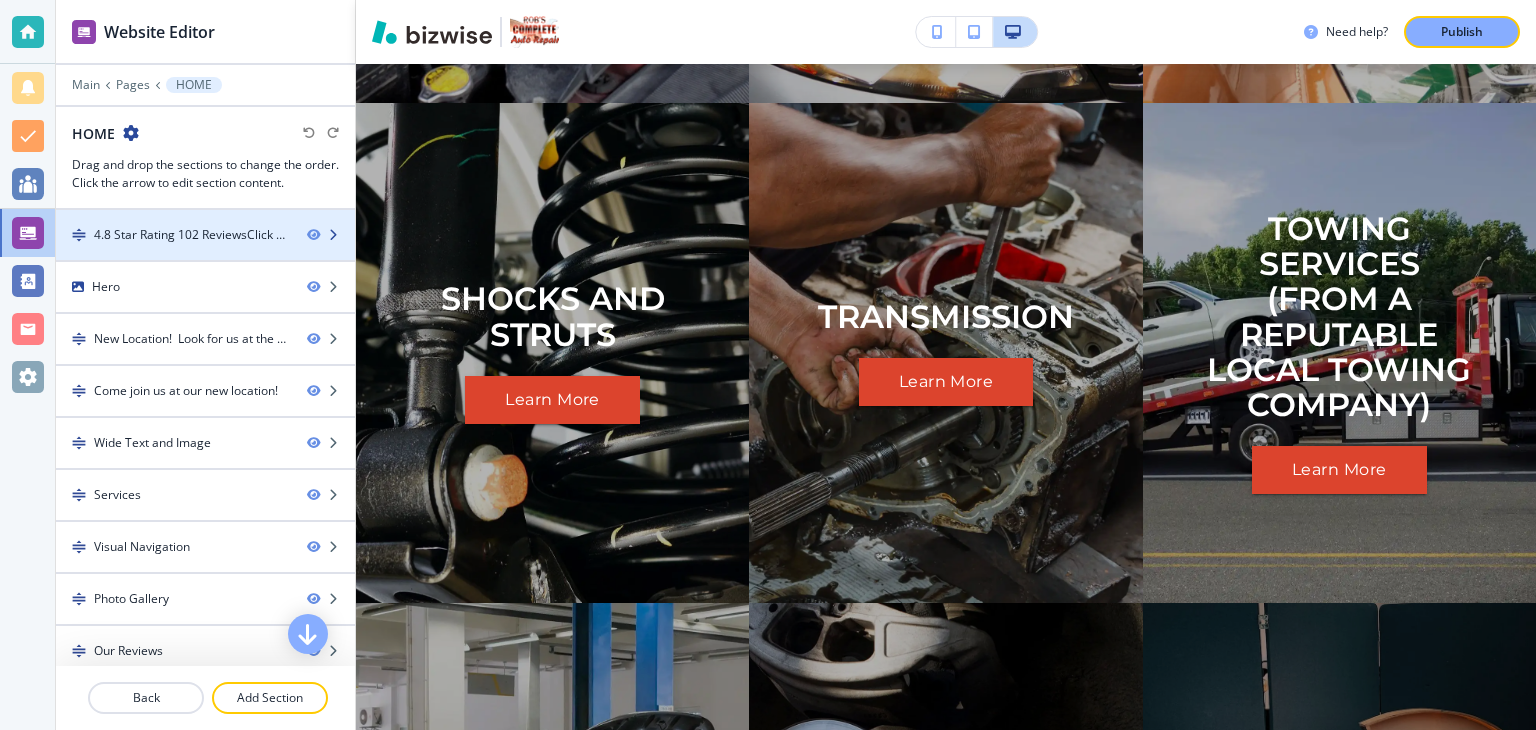 click at bounding box center [333, 235] 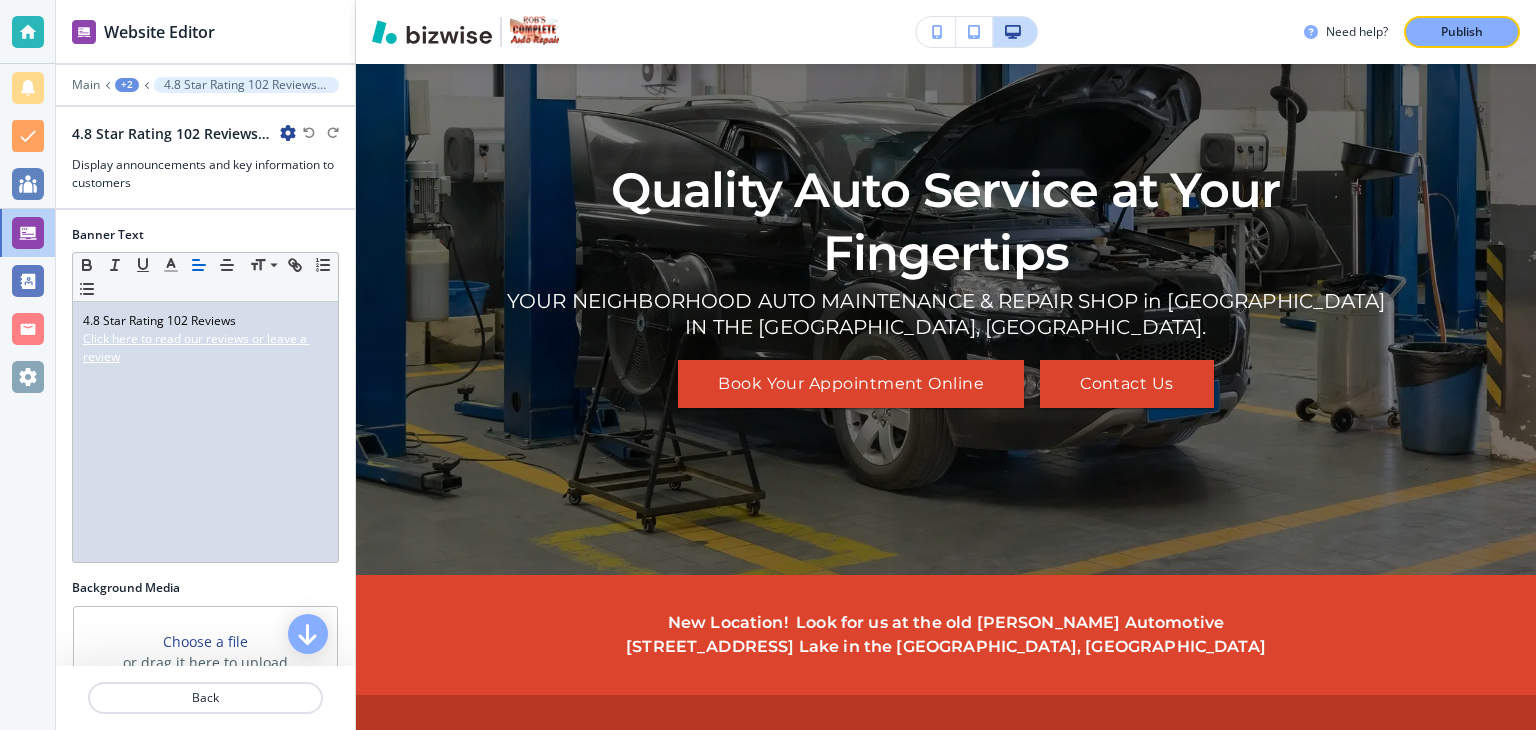 scroll, scrollTop: 100, scrollLeft: 0, axis: vertical 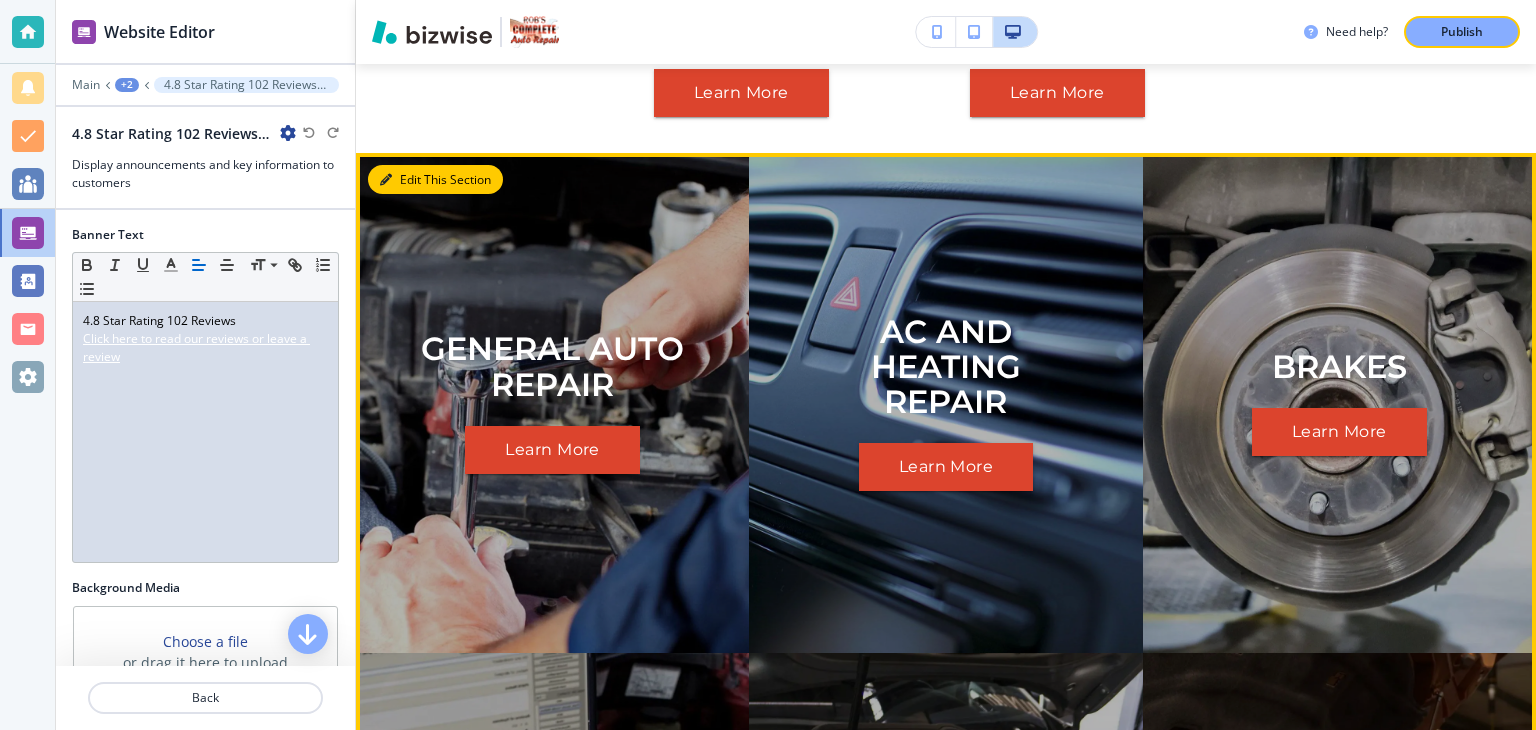 click on "Edit This Section" at bounding box center [435, 180] 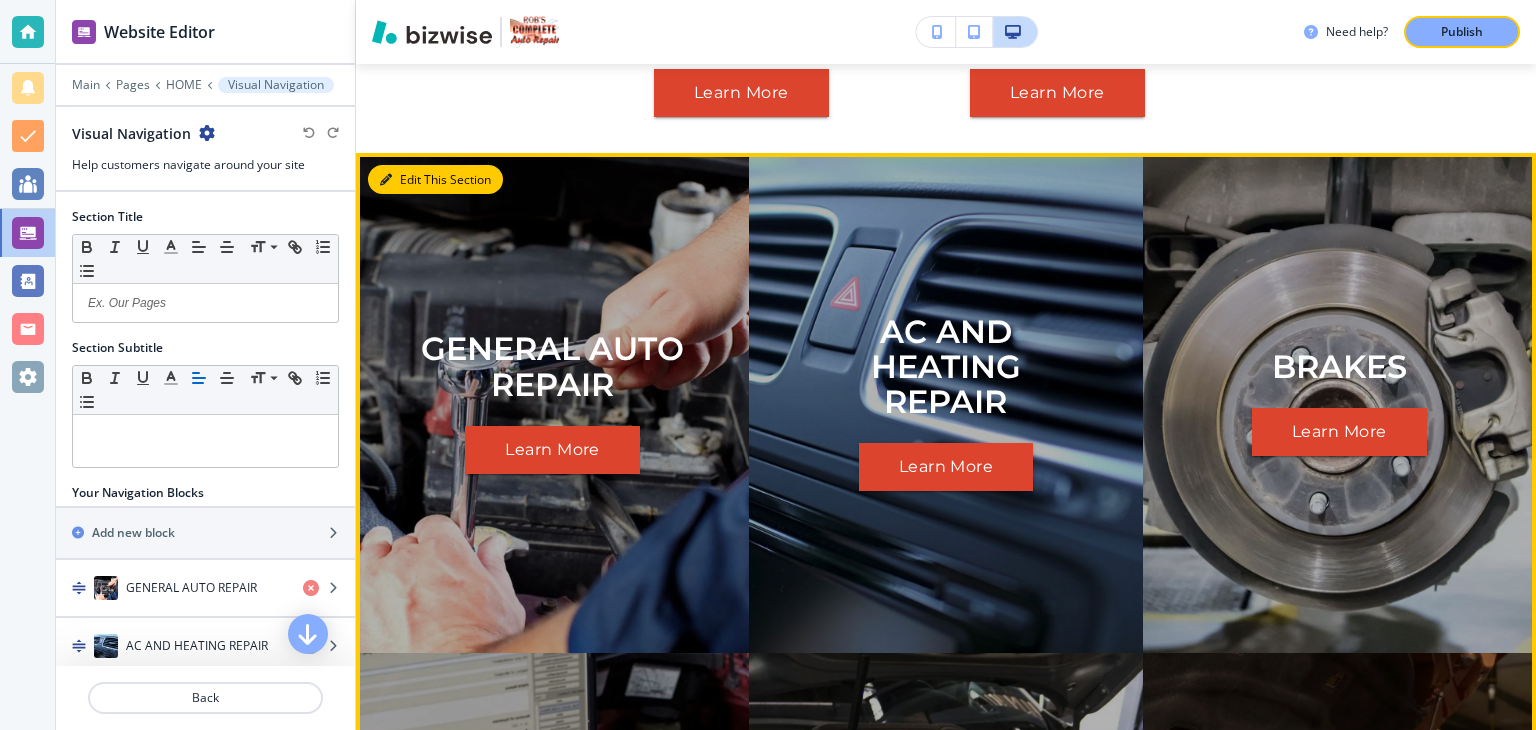 scroll, scrollTop: 2576, scrollLeft: 0, axis: vertical 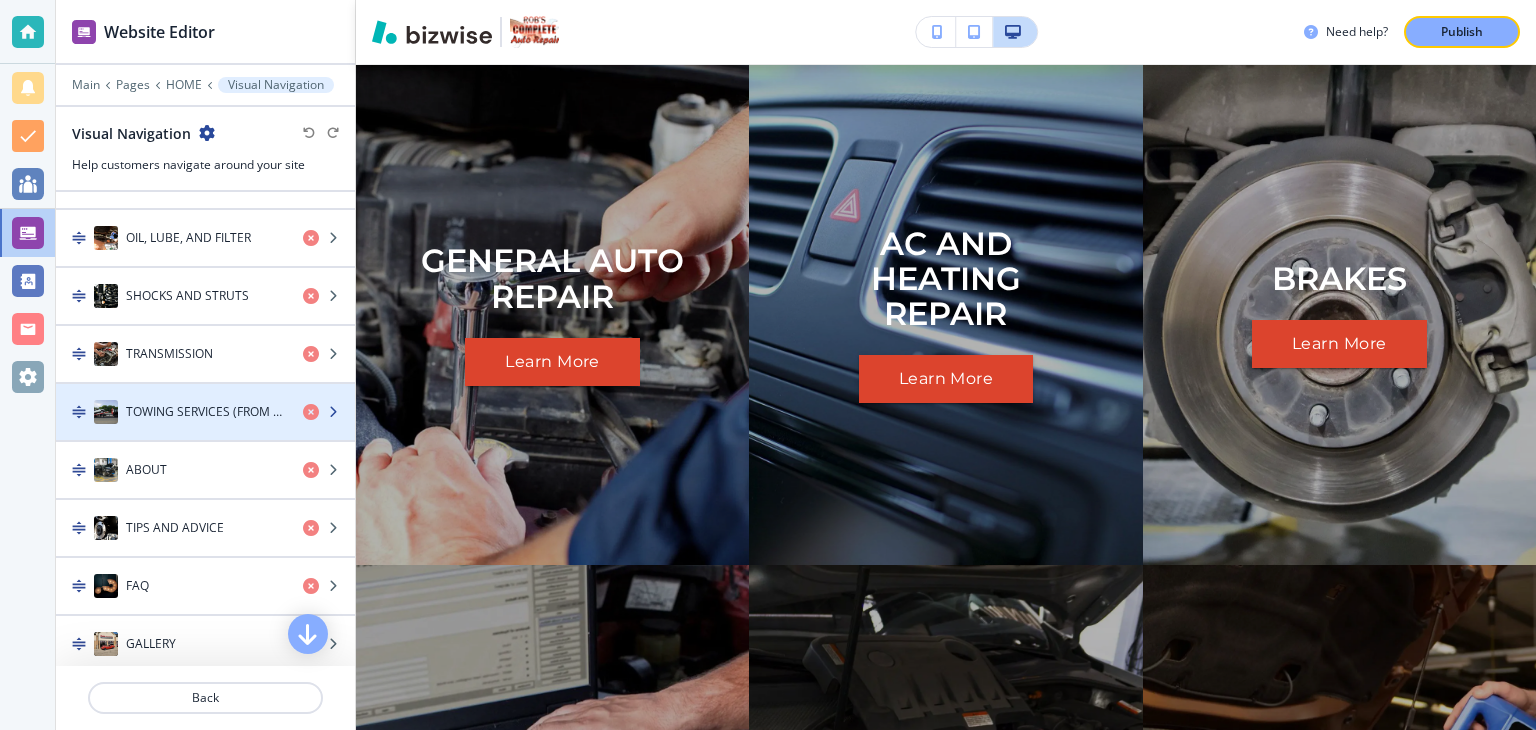 click at bounding box center [333, 412] 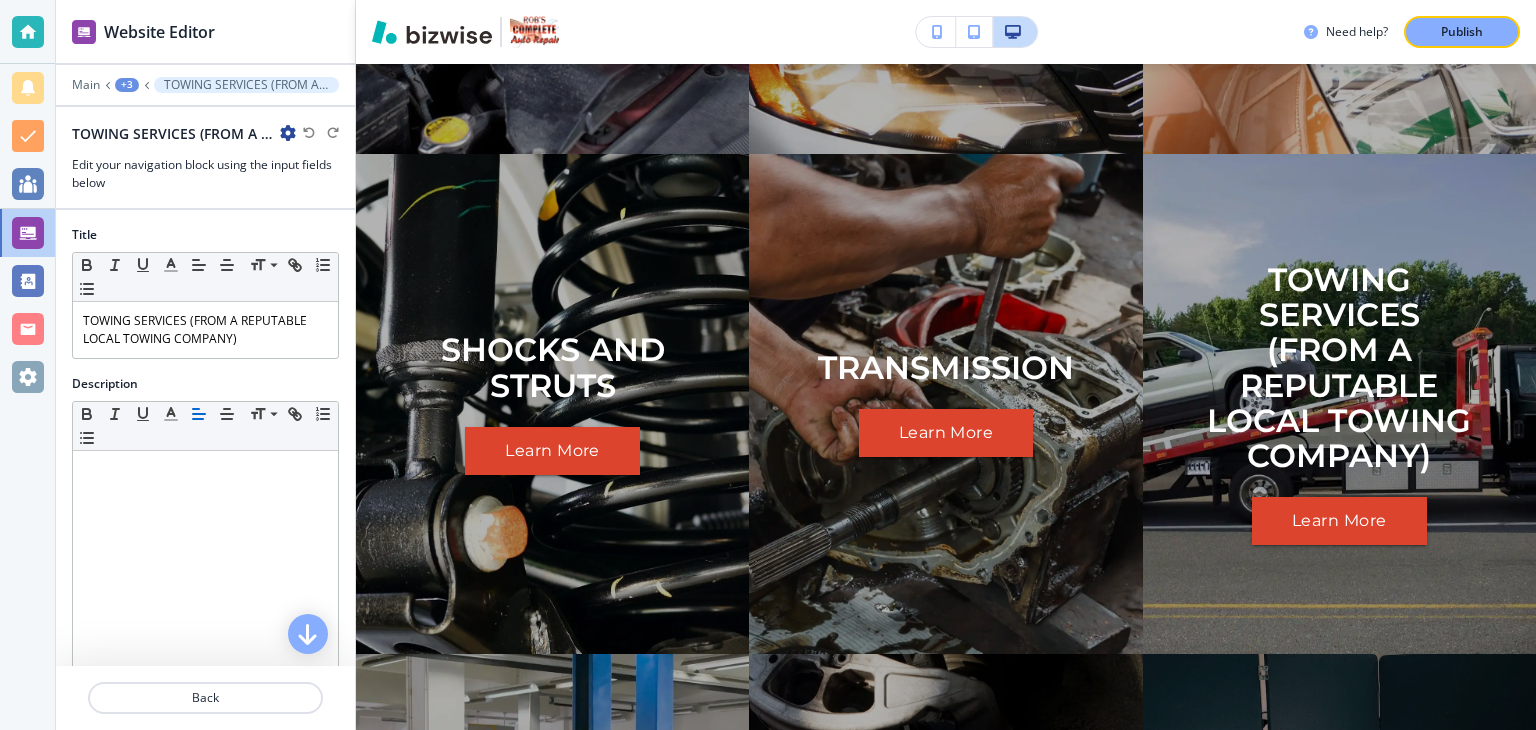 scroll, scrollTop: 3576, scrollLeft: 0, axis: vertical 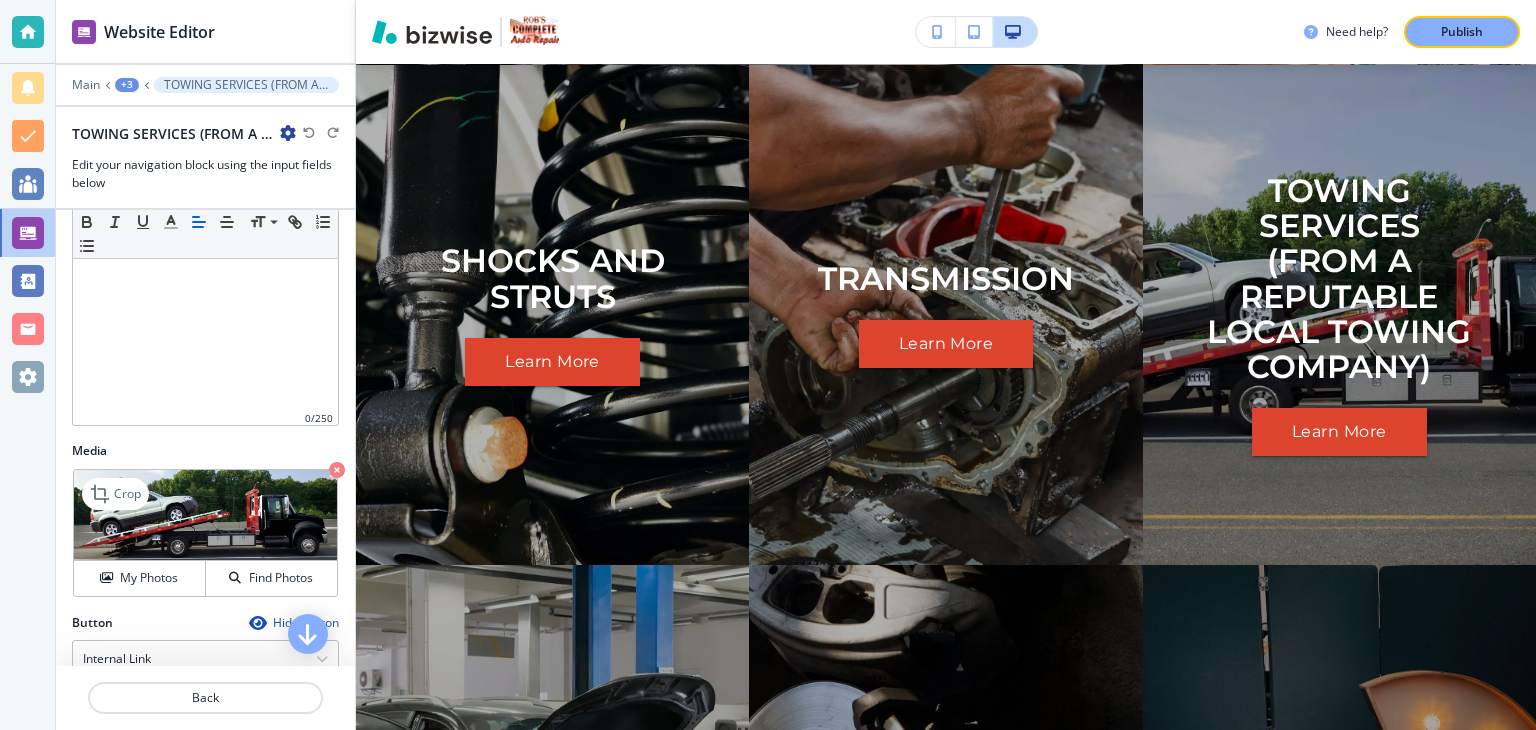 click at bounding box center [337, 470] 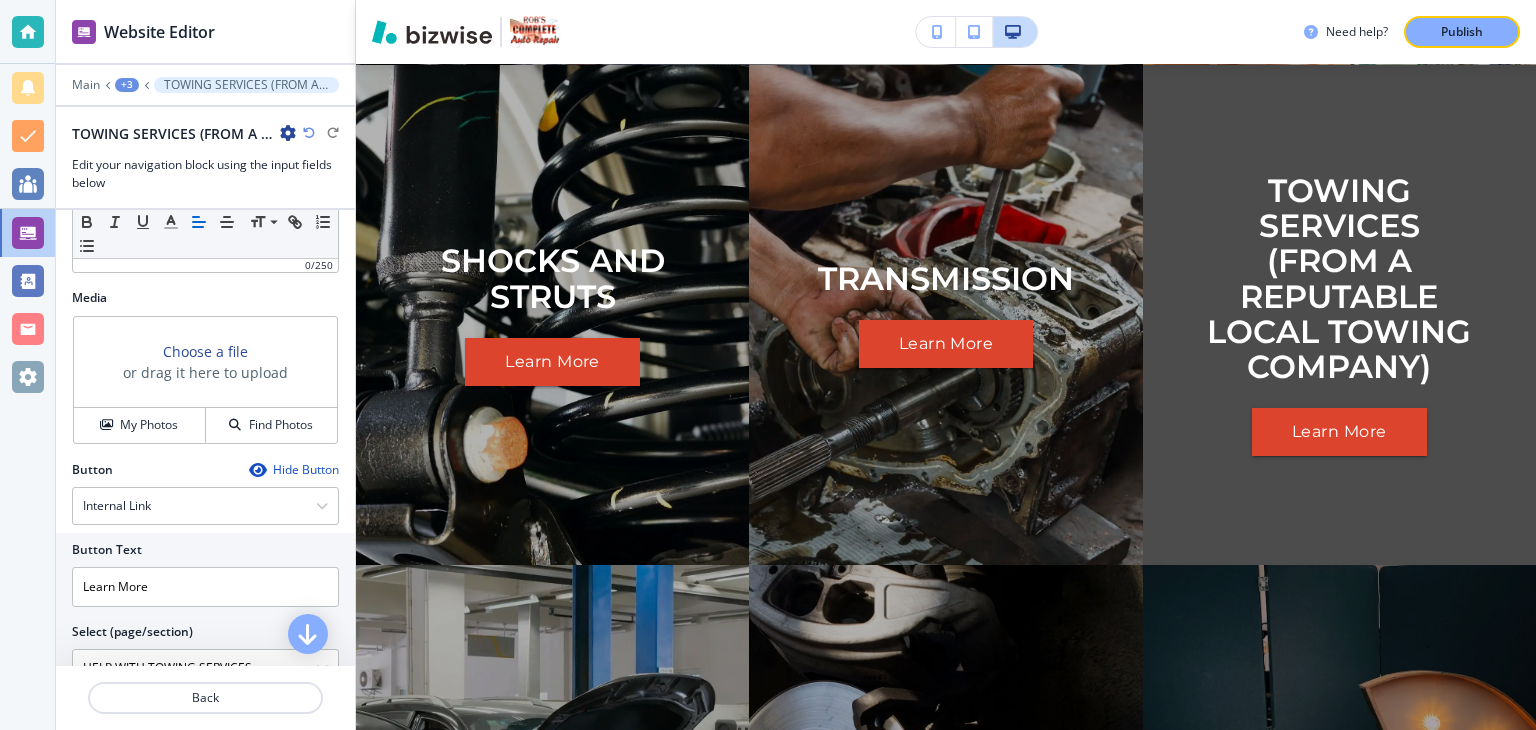 scroll, scrollTop: 586, scrollLeft: 0, axis: vertical 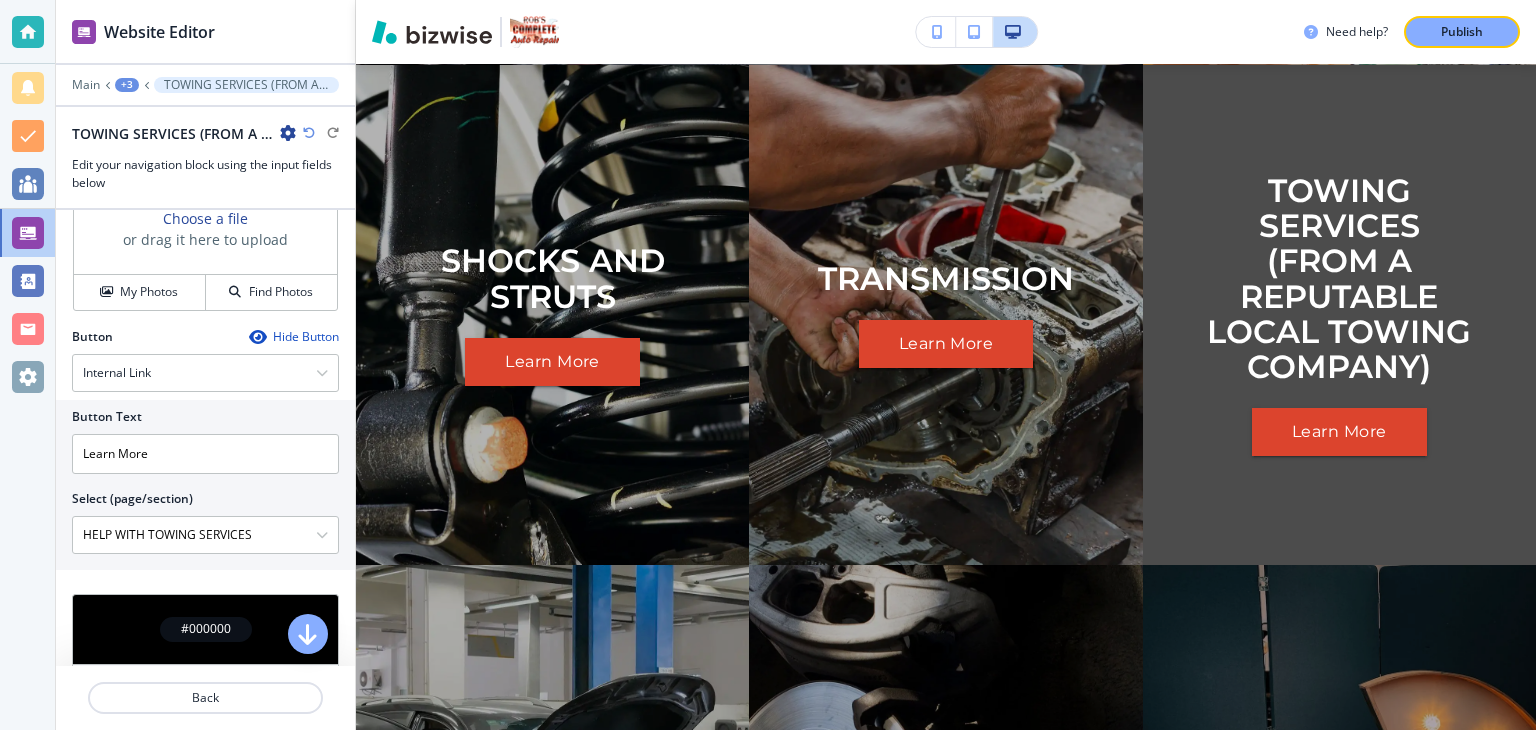drag, startPoint x: 252, startPoint y: 526, endPoint x: 28, endPoint y: 532, distance: 224.08034 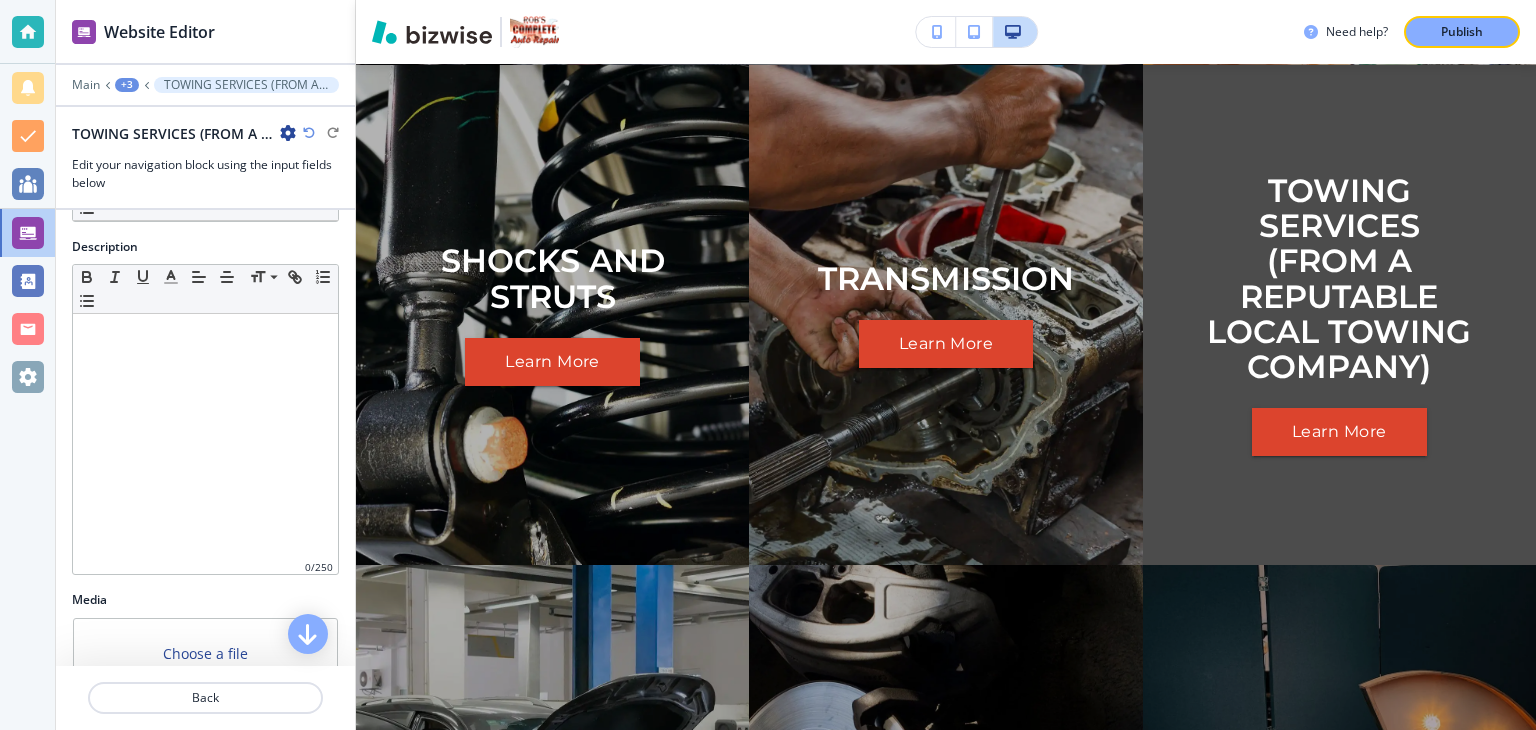 scroll, scrollTop: 0, scrollLeft: 0, axis: both 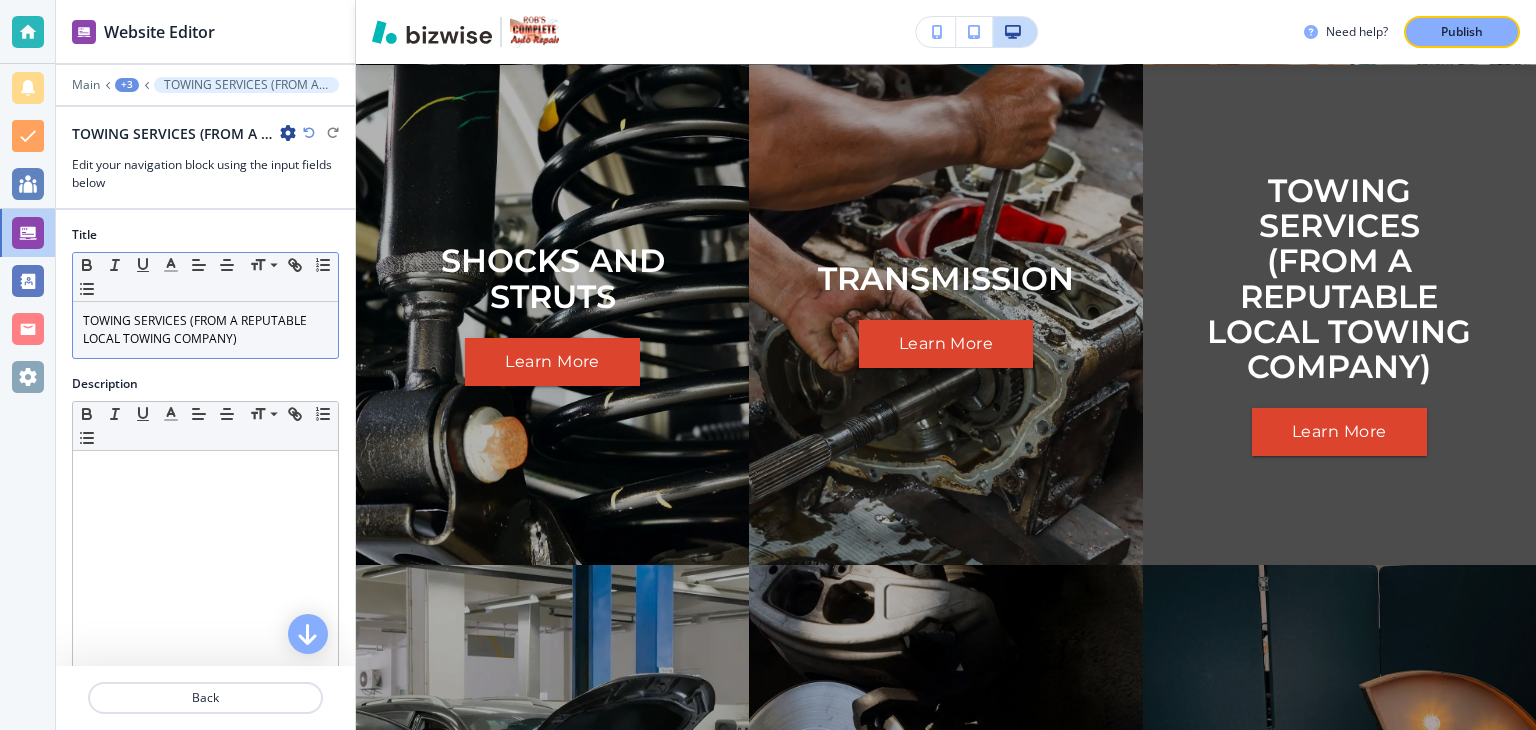 type 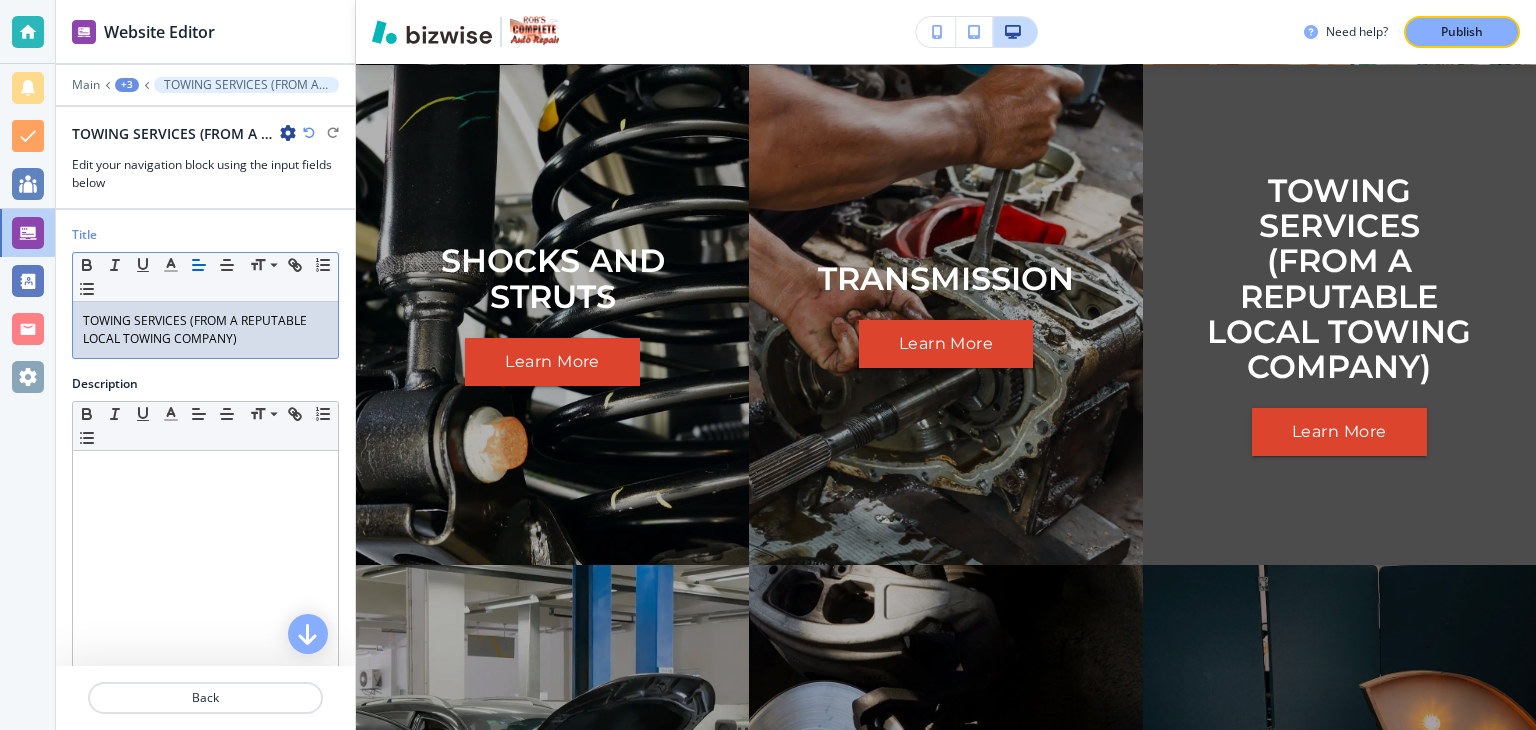 click on "TOWING SERVICES (FROM A REPUTABLE LOCAL TOWING COMPANY)" at bounding box center [205, 330] 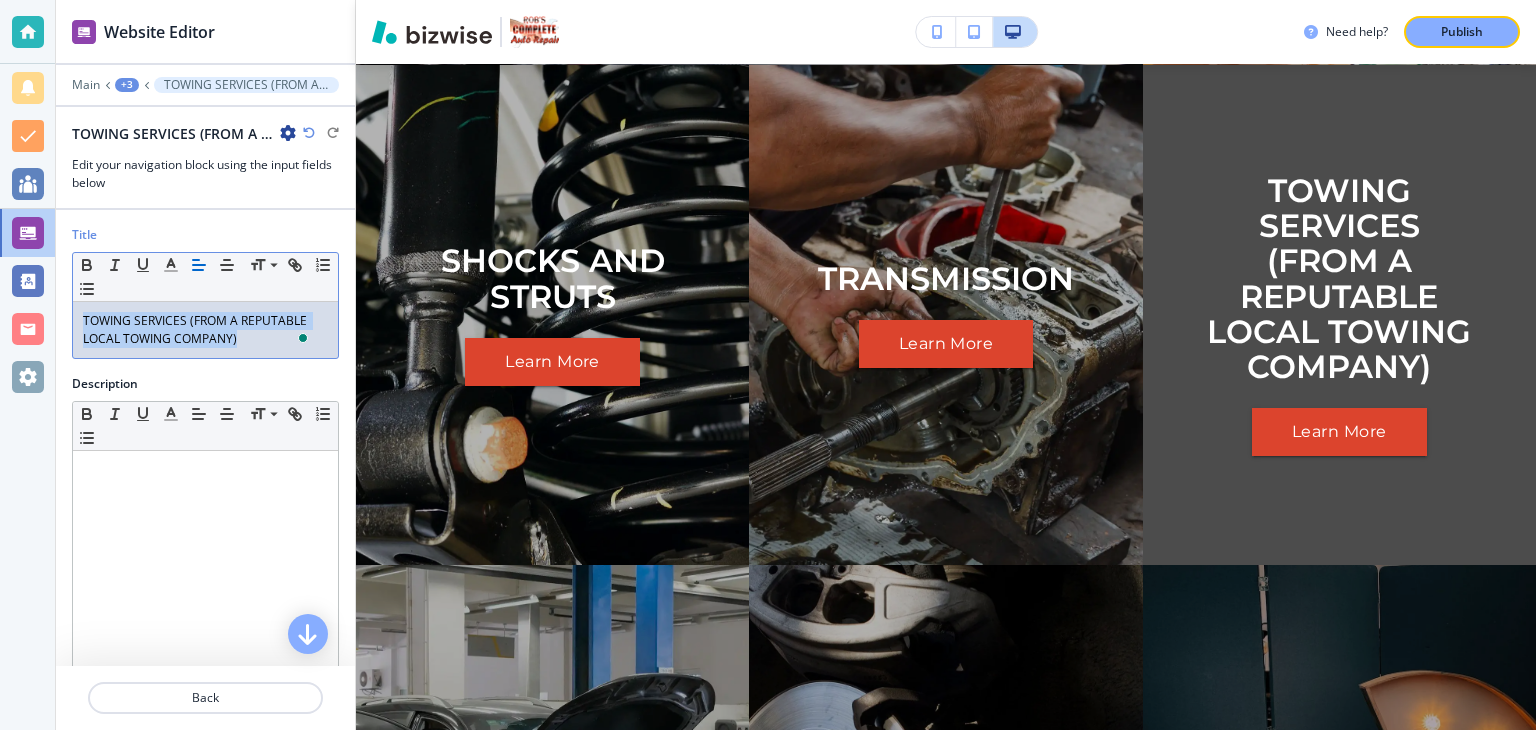 drag, startPoint x: 249, startPoint y: 349, endPoint x: 68, endPoint y: 320, distance: 183.30849 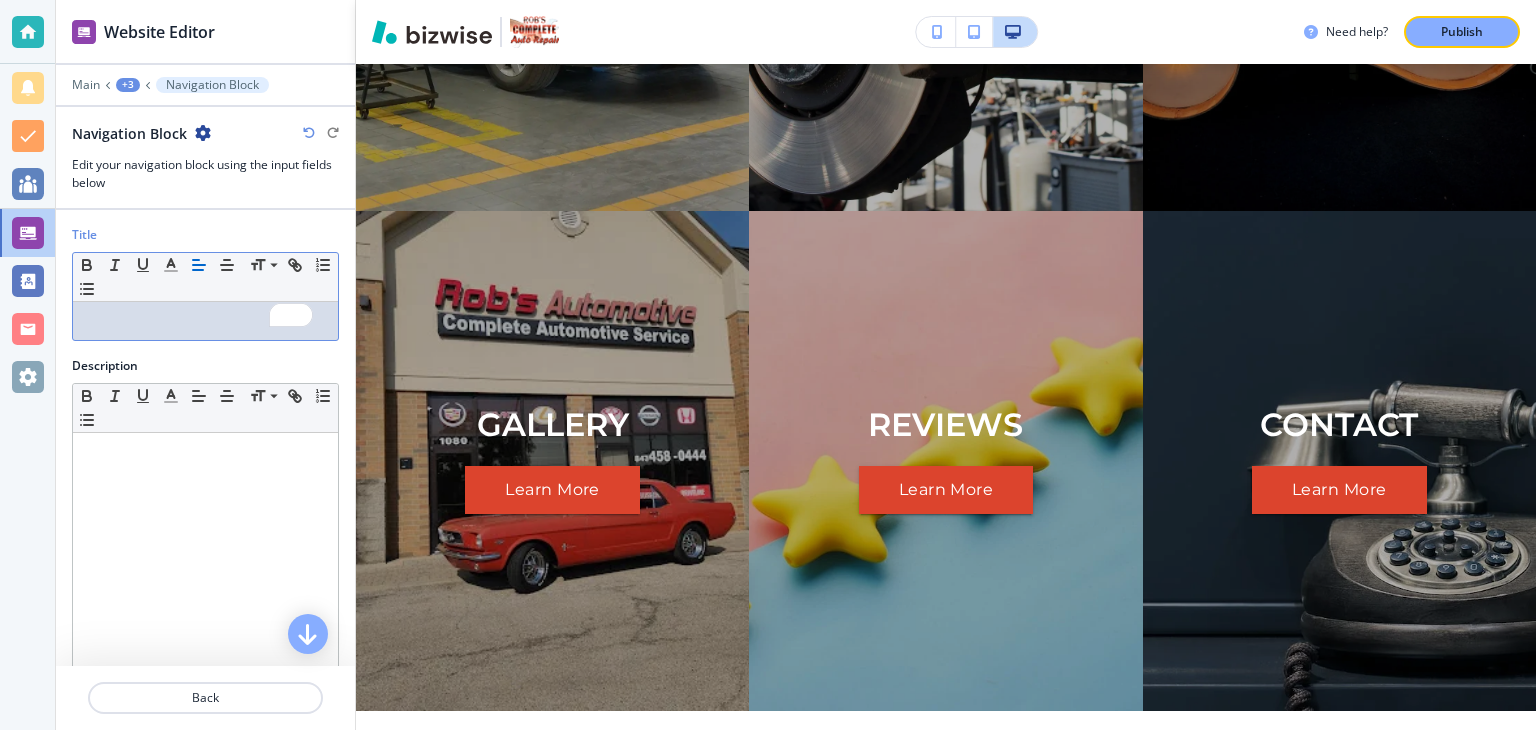 scroll, scrollTop: 4461, scrollLeft: 0, axis: vertical 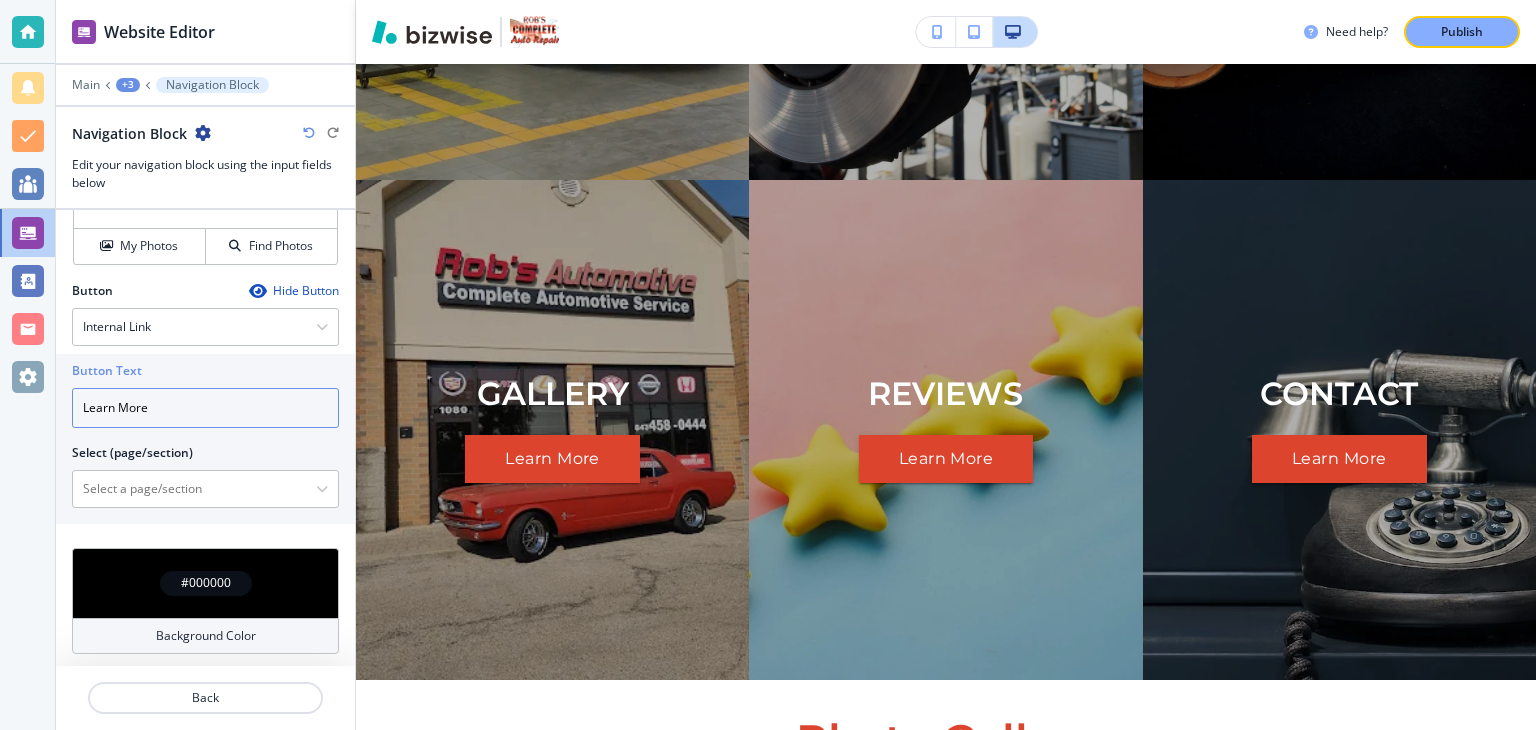 drag, startPoint x: 199, startPoint y: 410, endPoint x: 50, endPoint y: 405, distance: 149.08386 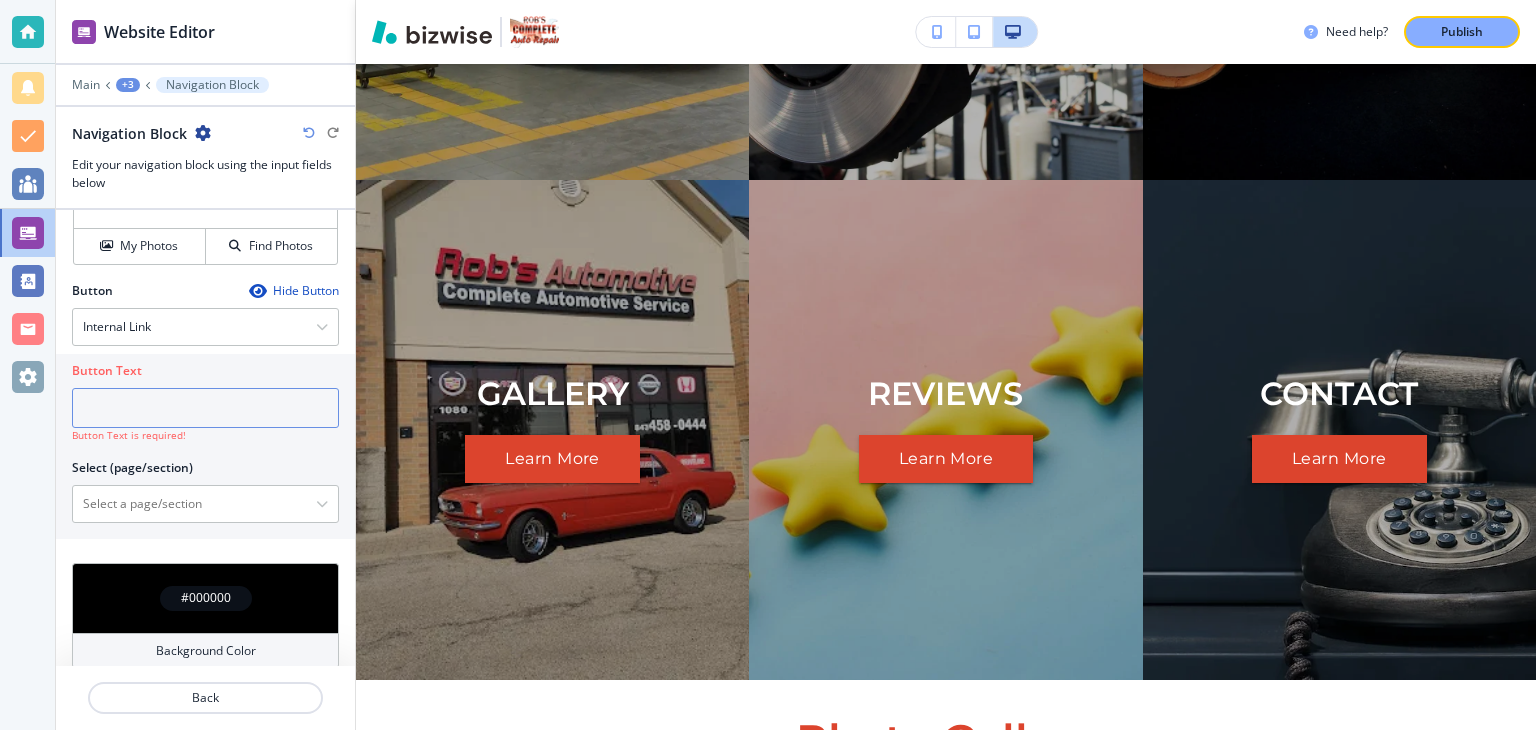 type 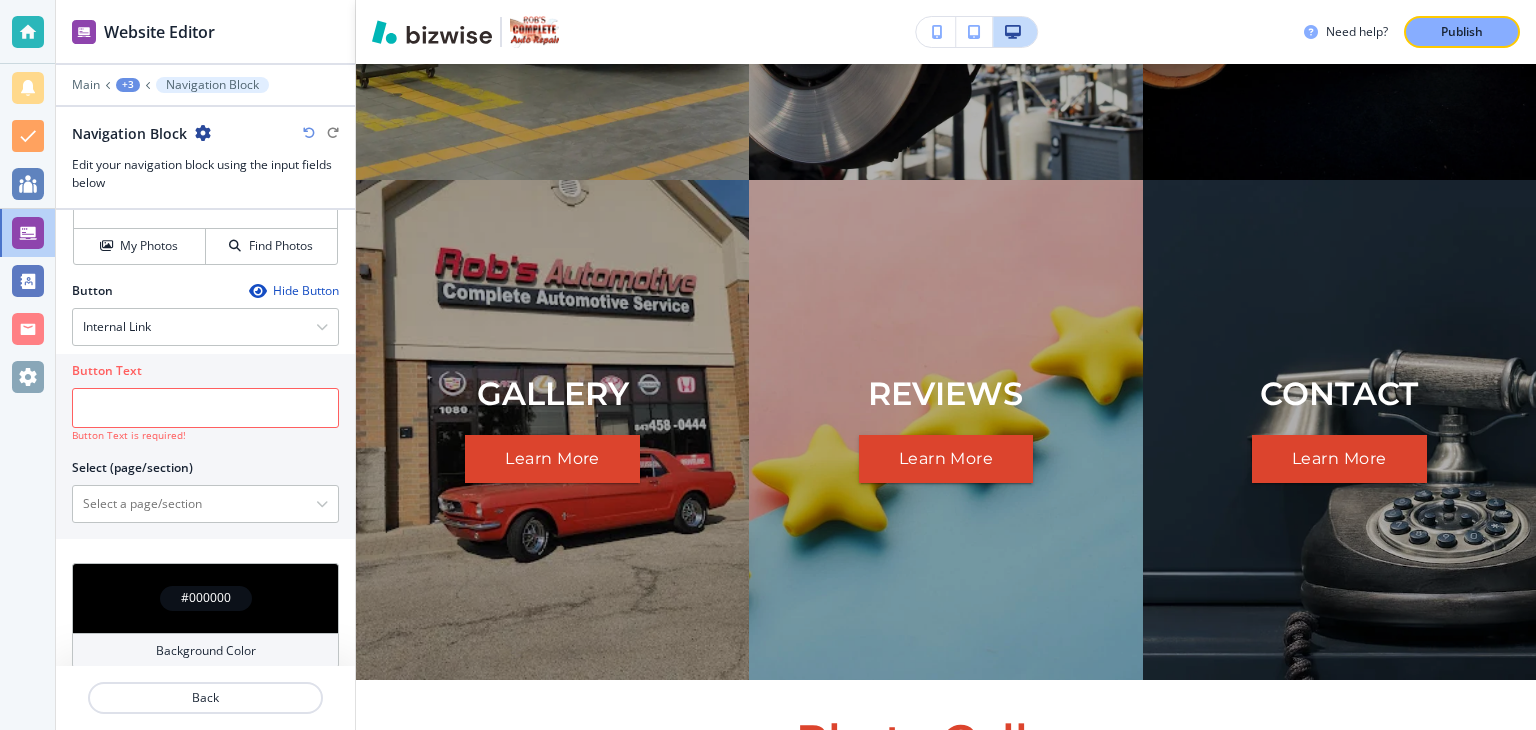 click on "Hide Button" at bounding box center (294, 291) 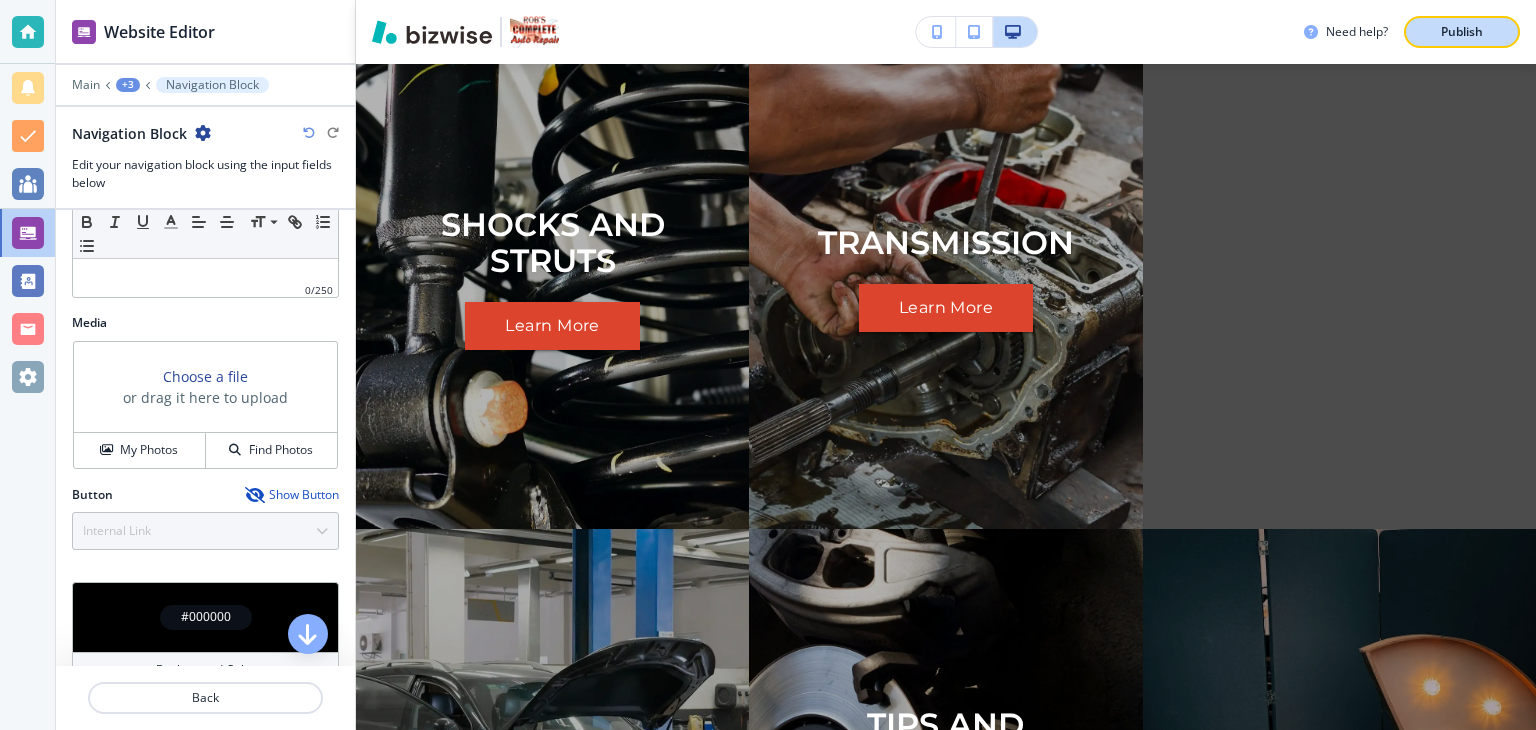 click on "Publish" at bounding box center [1462, 32] 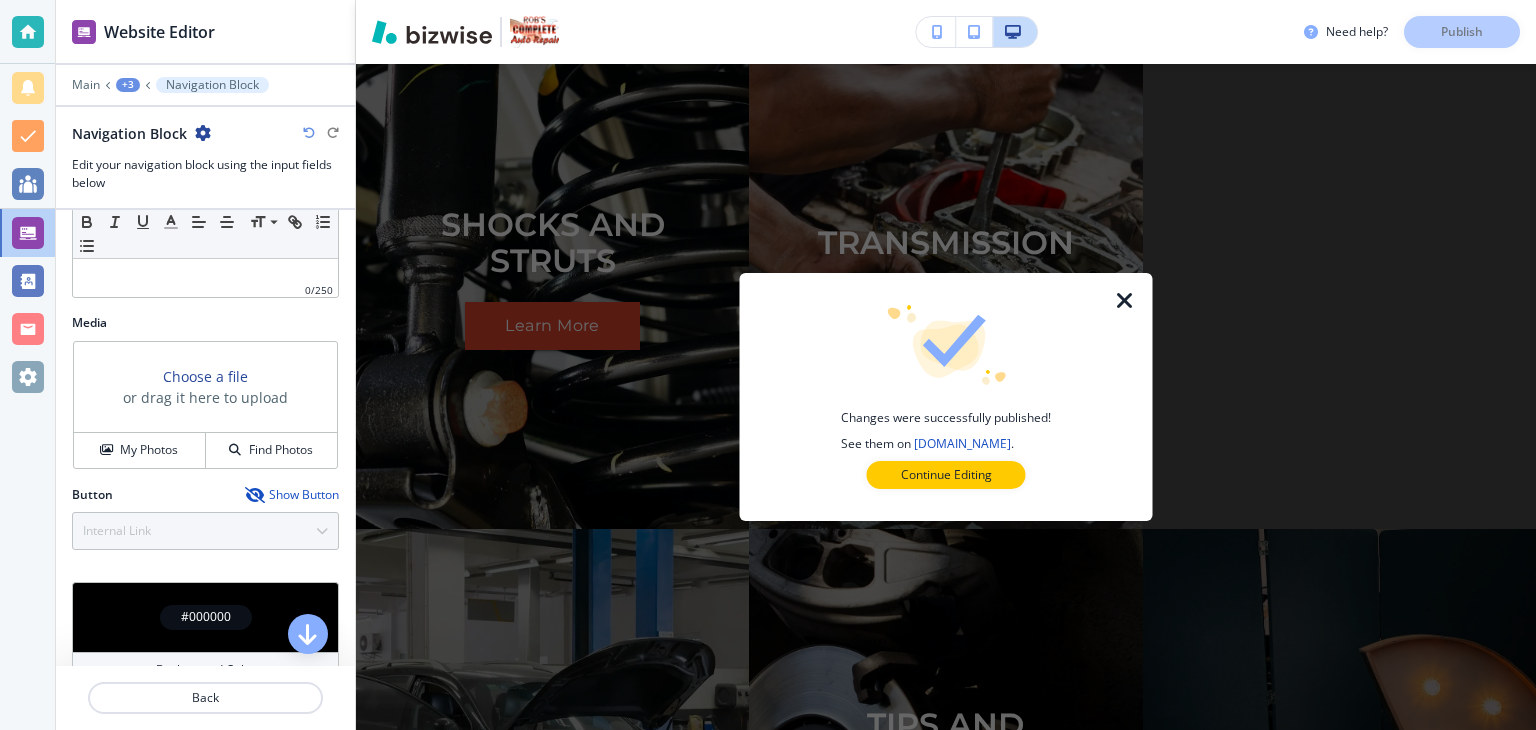click at bounding box center [1125, 301] 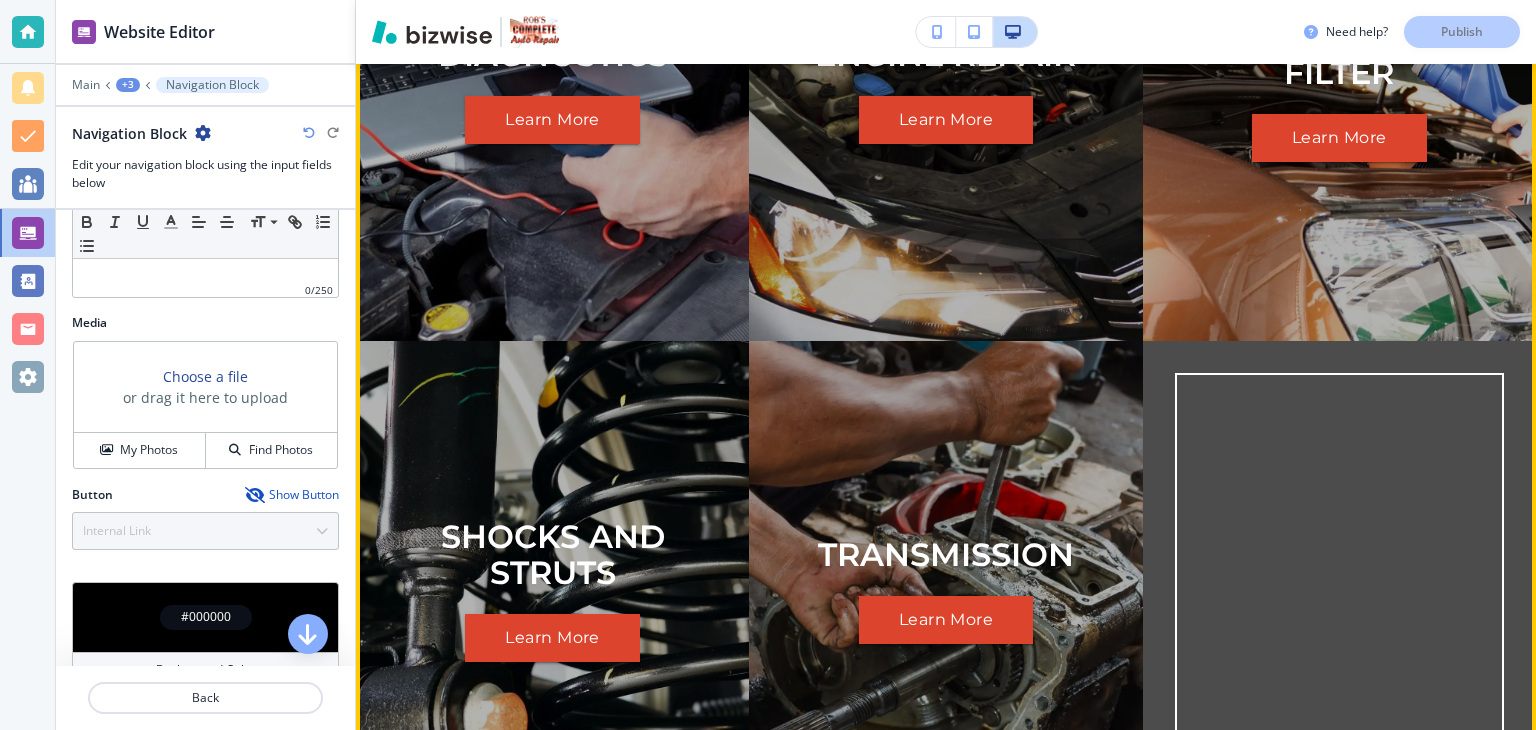 click at bounding box center (1339, 591) 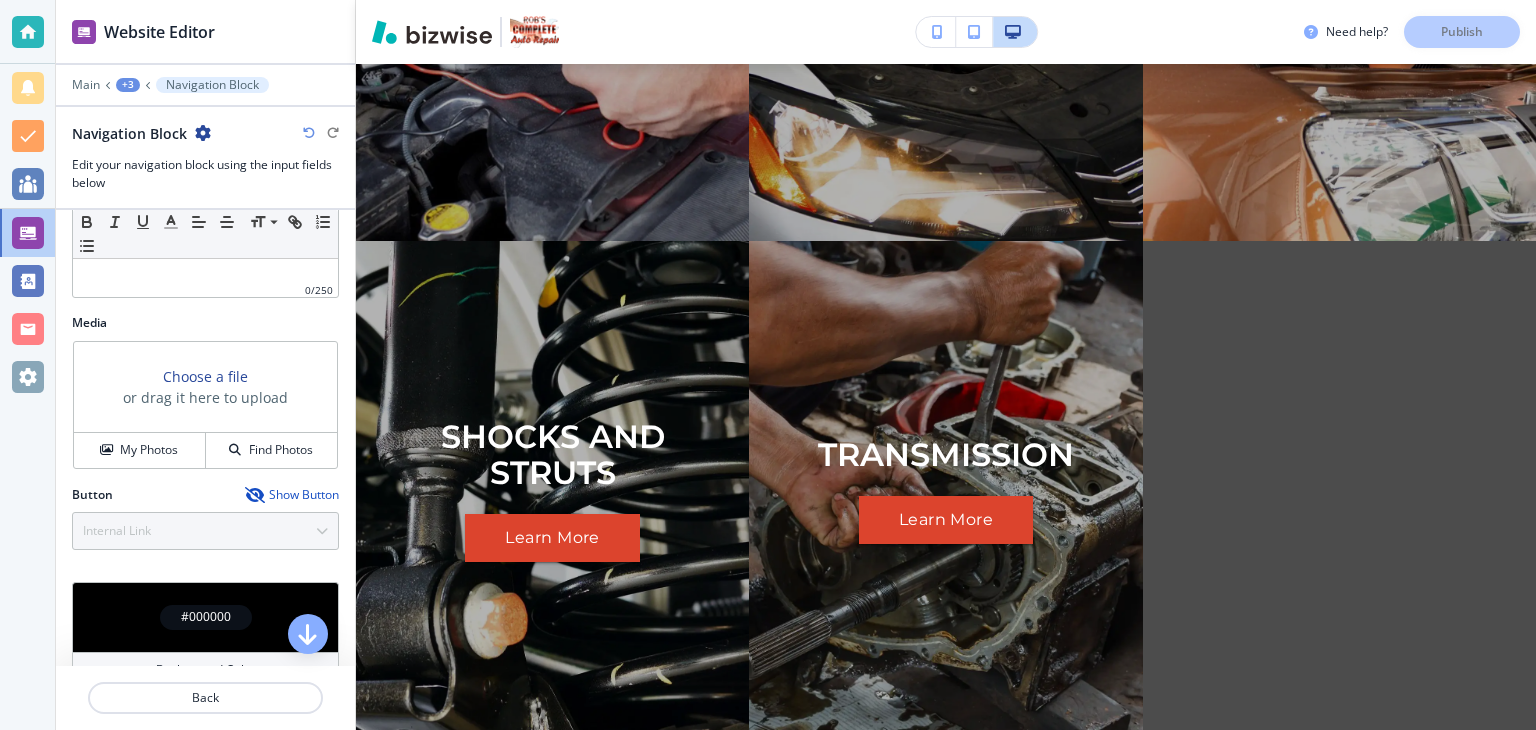 scroll, scrollTop: 3441, scrollLeft: 0, axis: vertical 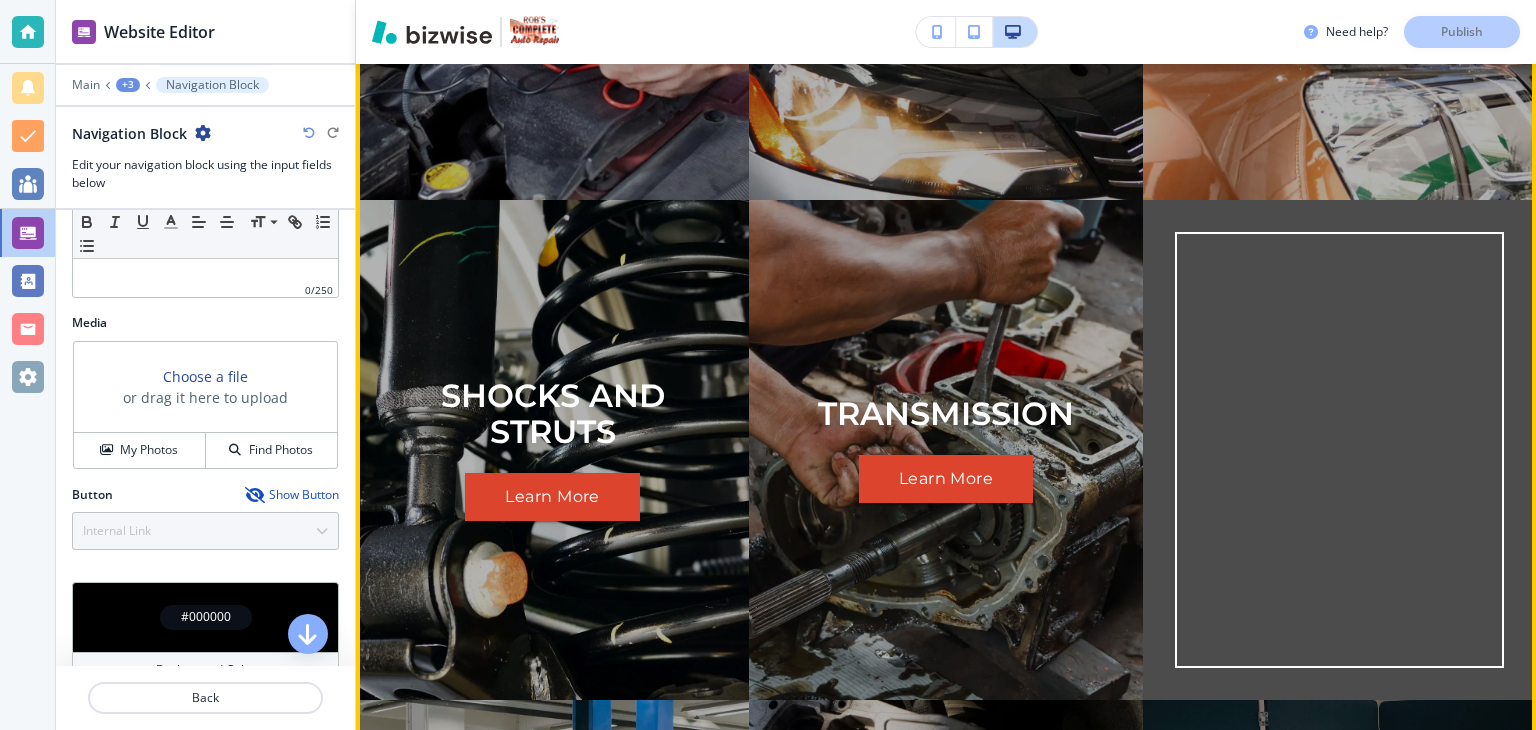 drag, startPoint x: 1492, startPoint y: 220, endPoint x: 1156, endPoint y: 210, distance: 336.14877 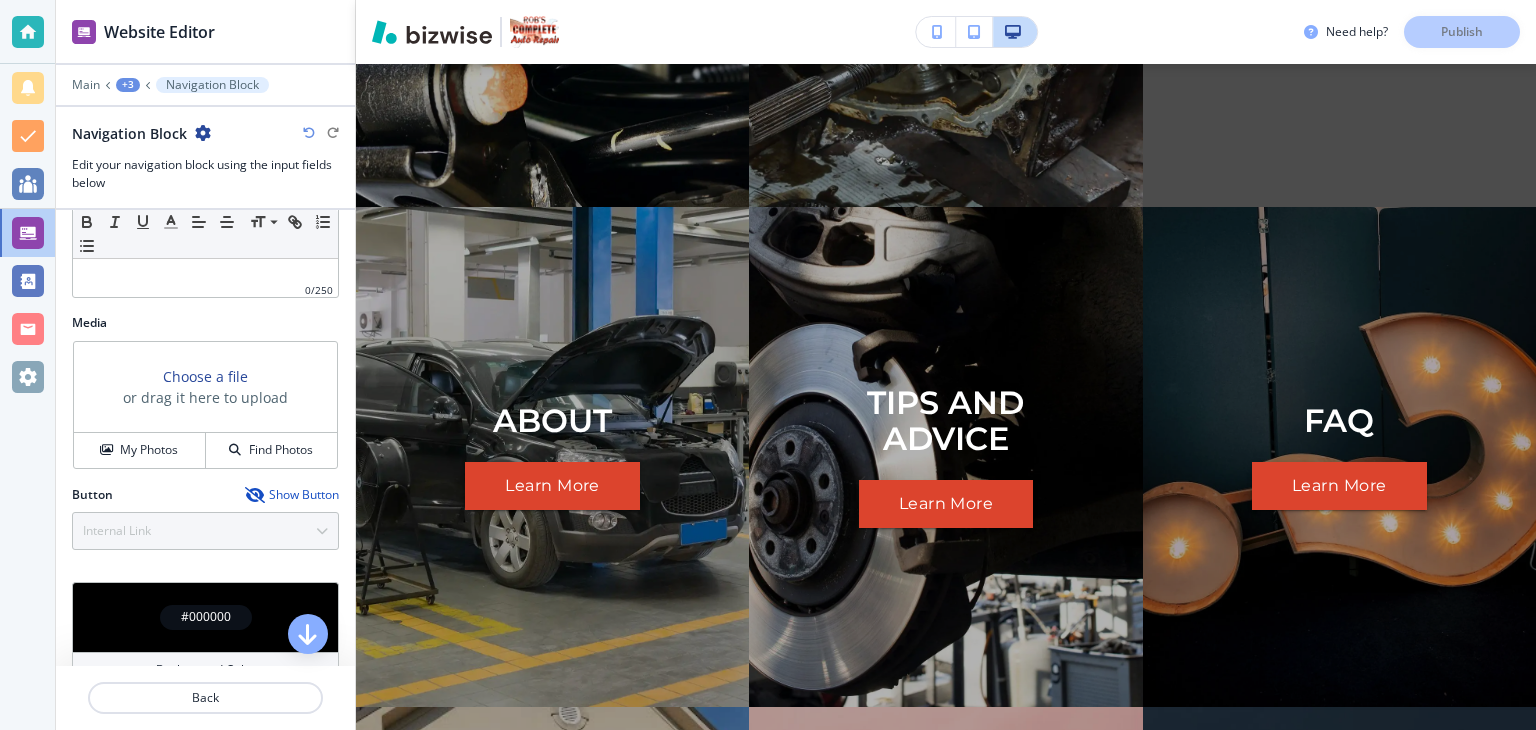 scroll, scrollTop: 3563, scrollLeft: 0, axis: vertical 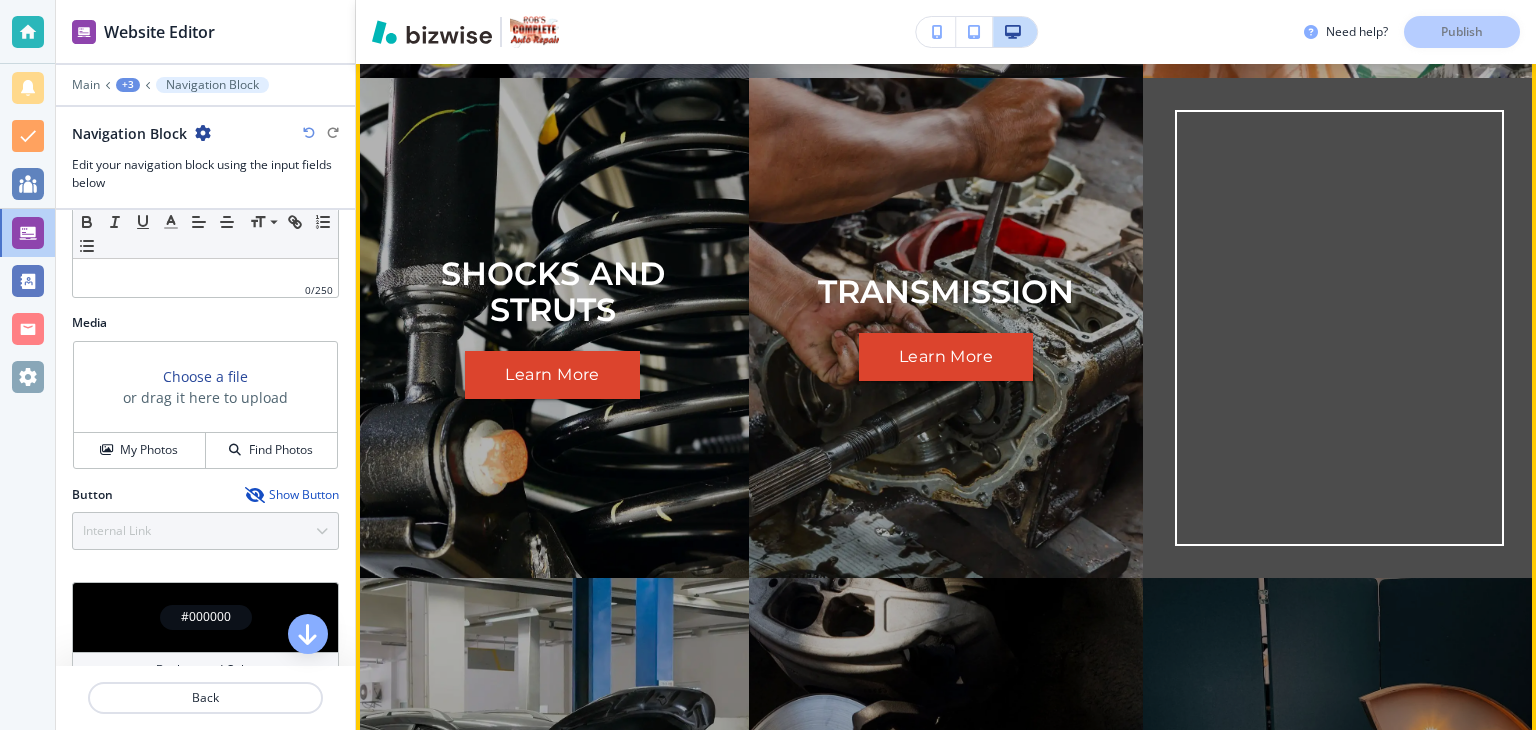 click at bounding box center (1339, 328) 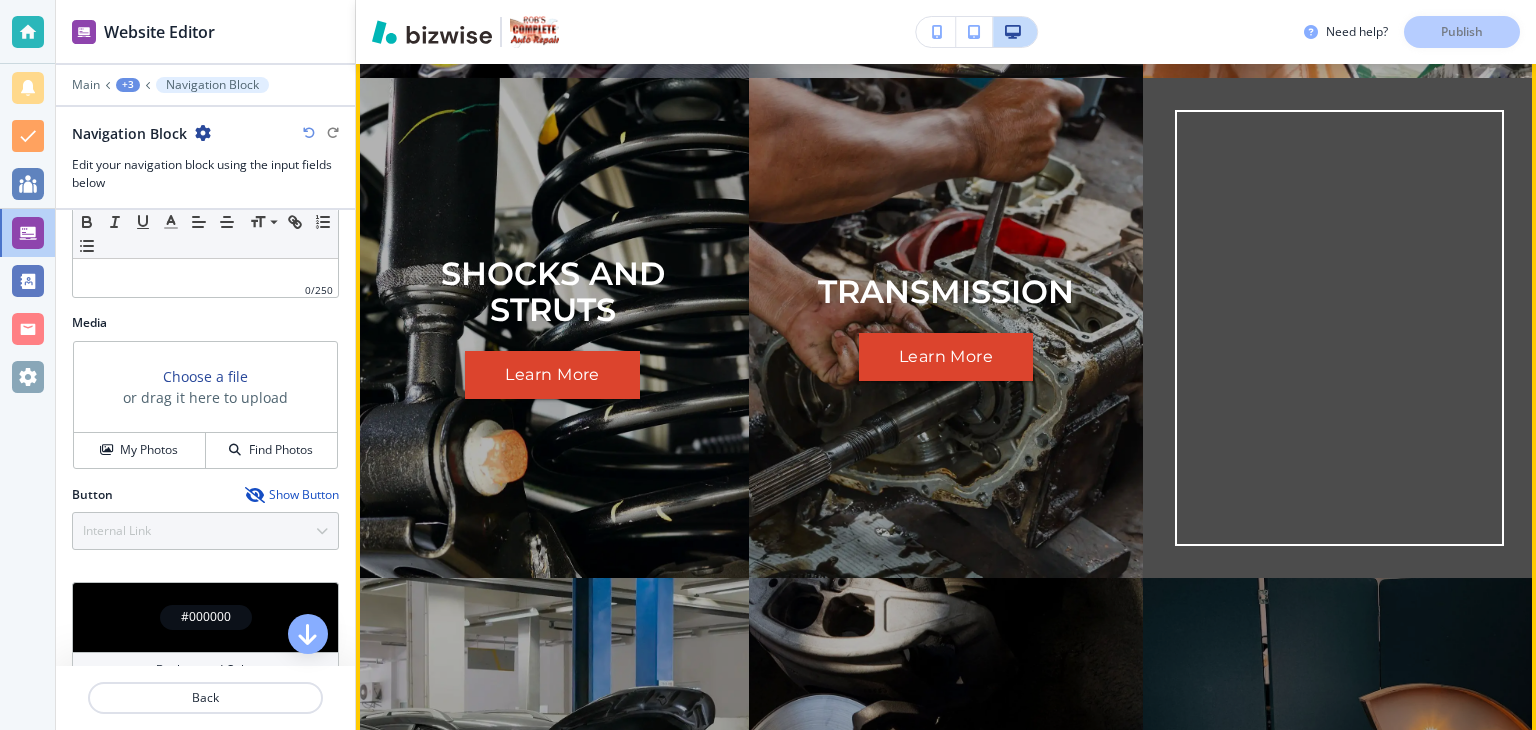 drag, startPoint x: 1429, startPoint y: 380, endPoint x: 1503, endPoint y: 105, distance: 284.78238 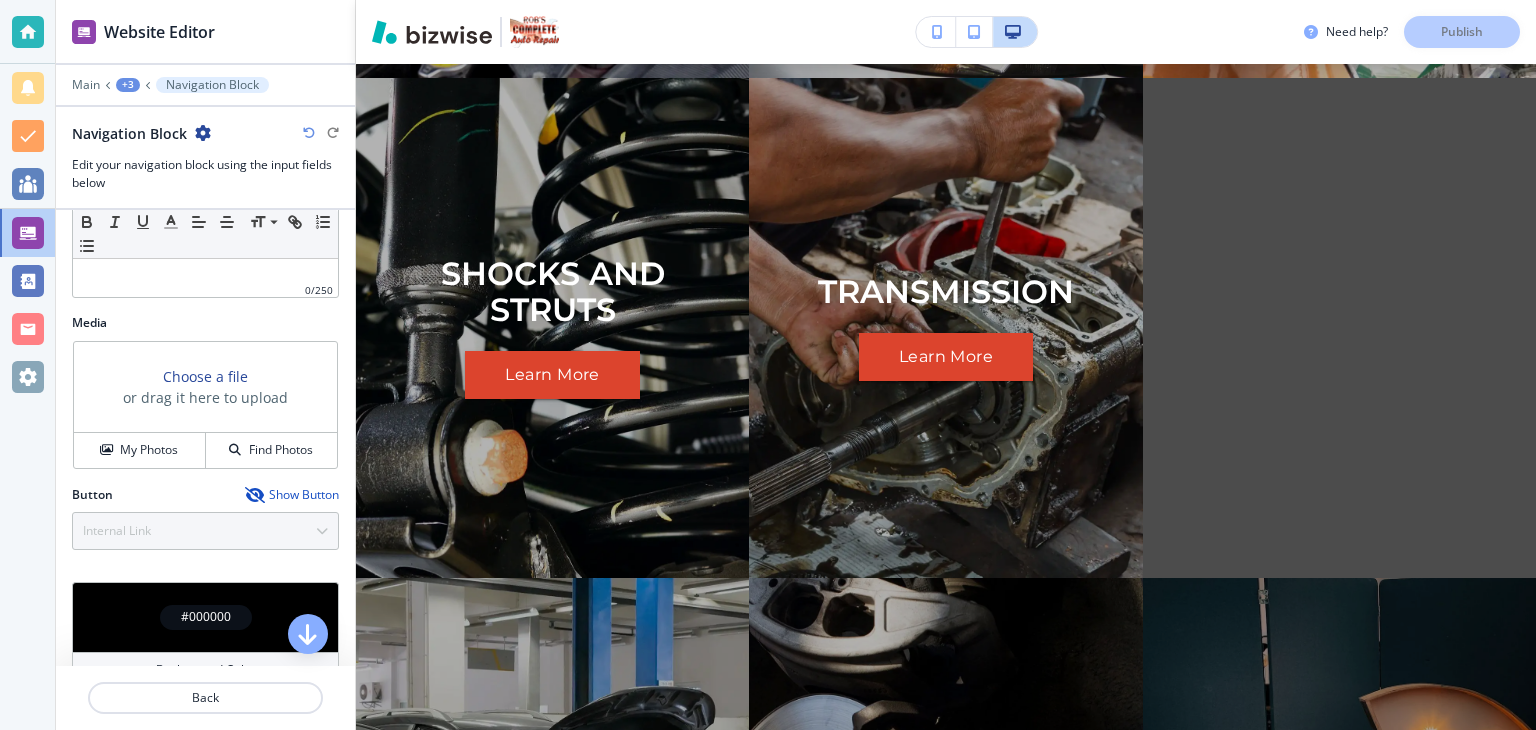 scroll, scrollTop: 3560, scrollLeft: 0, axis: vertical 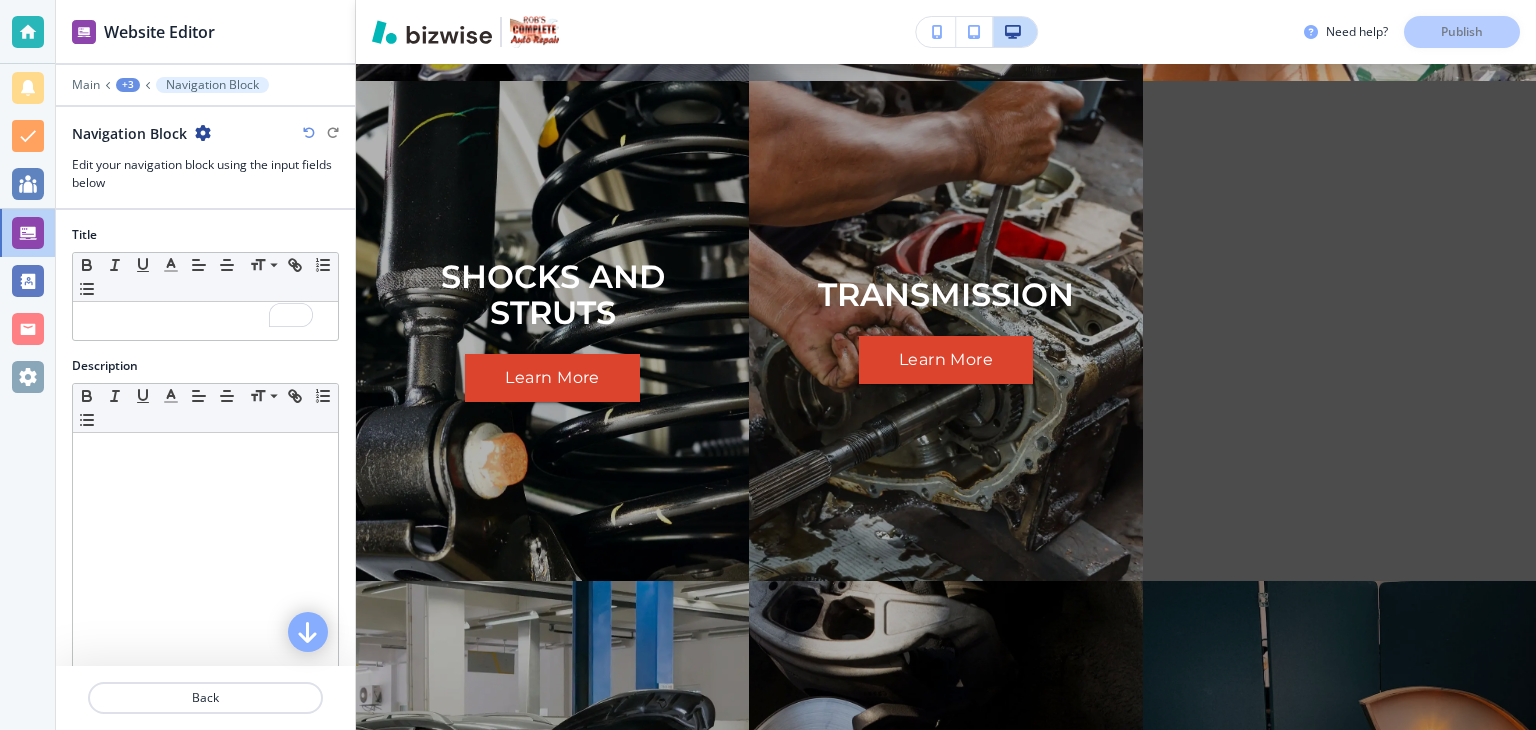 click at bounding box center [308, 632] 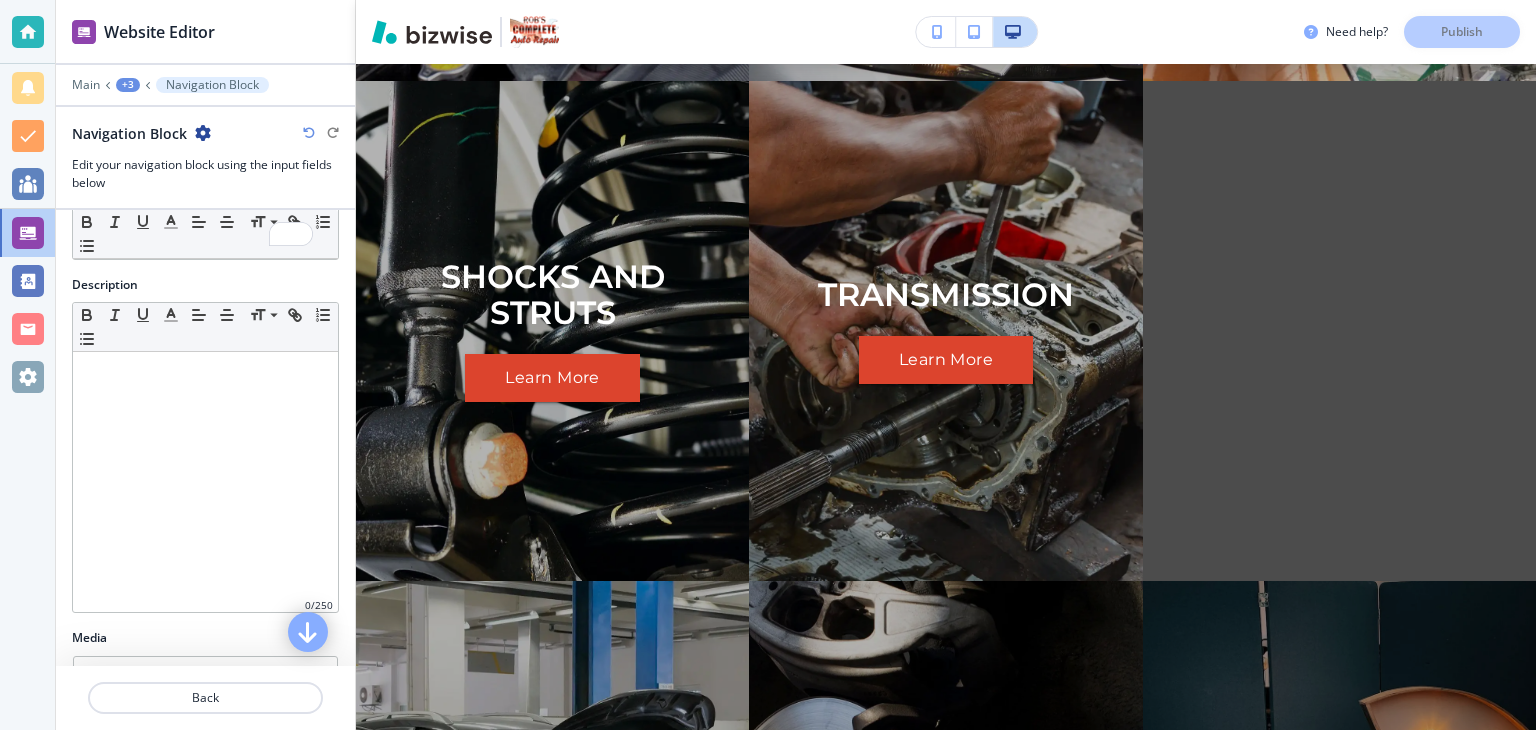 scroll, scrollTop: 290, scrollLeft: 0, axis: vertical 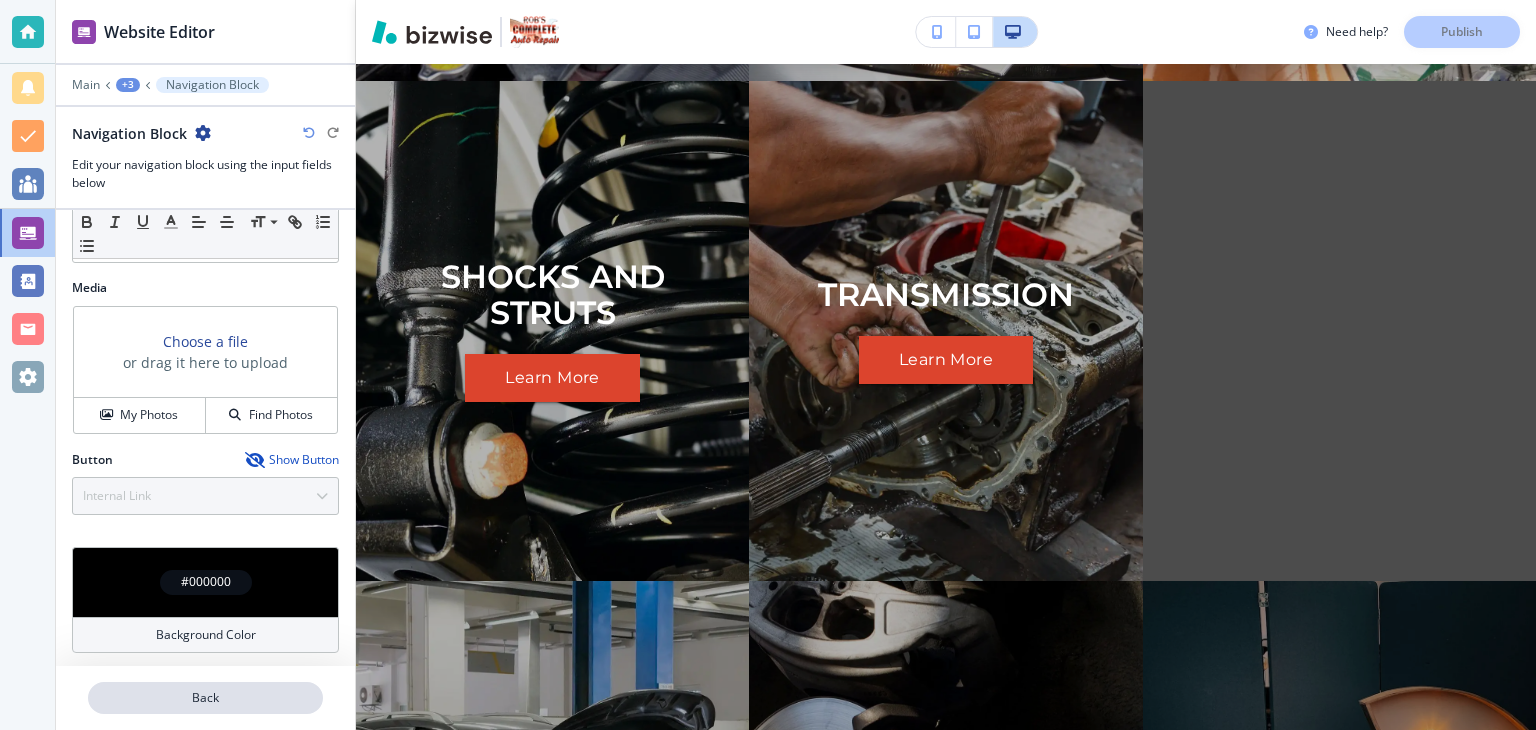 click on "Back" at bounding box center (205, 698) 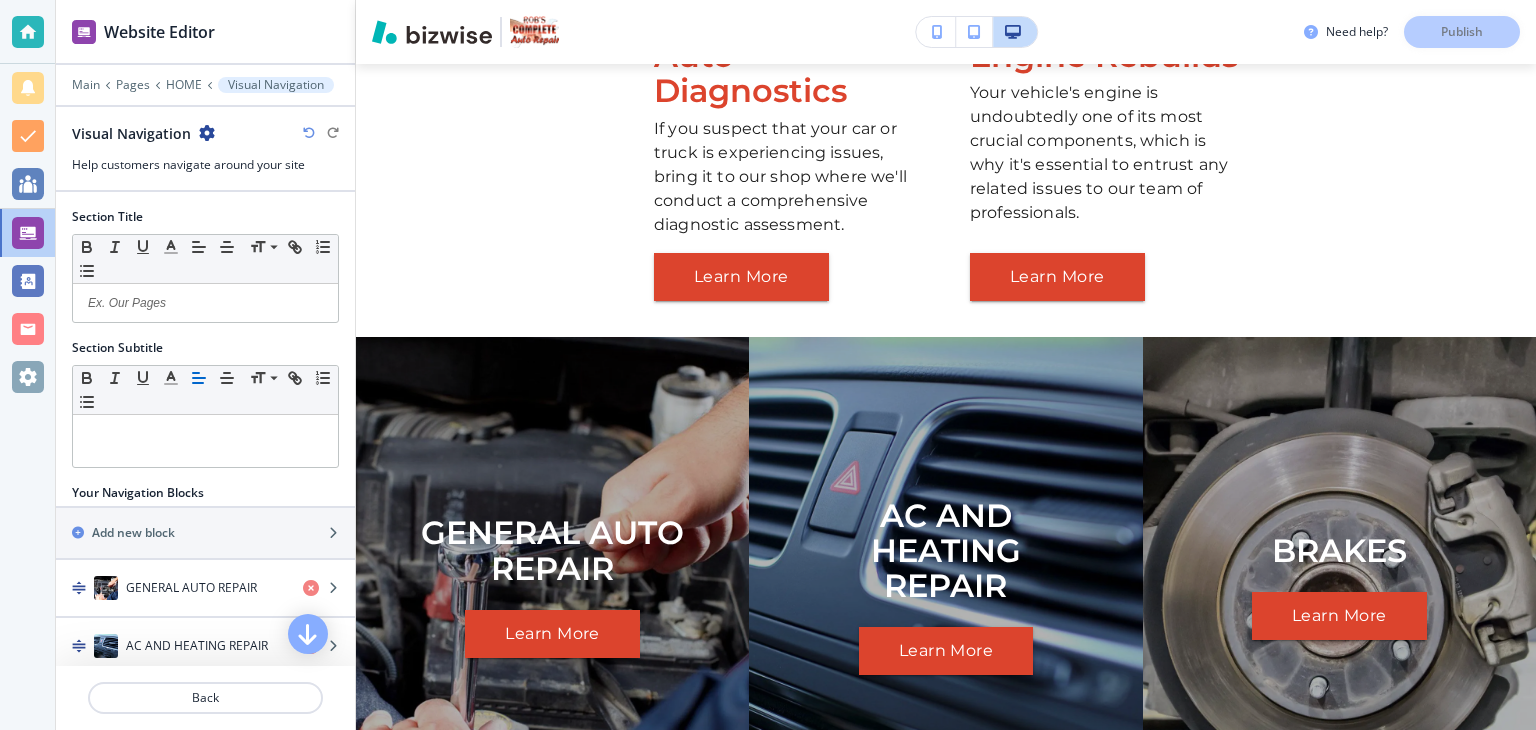 scroll, scrollTop: 0, scrollLeft: 0, axis: both 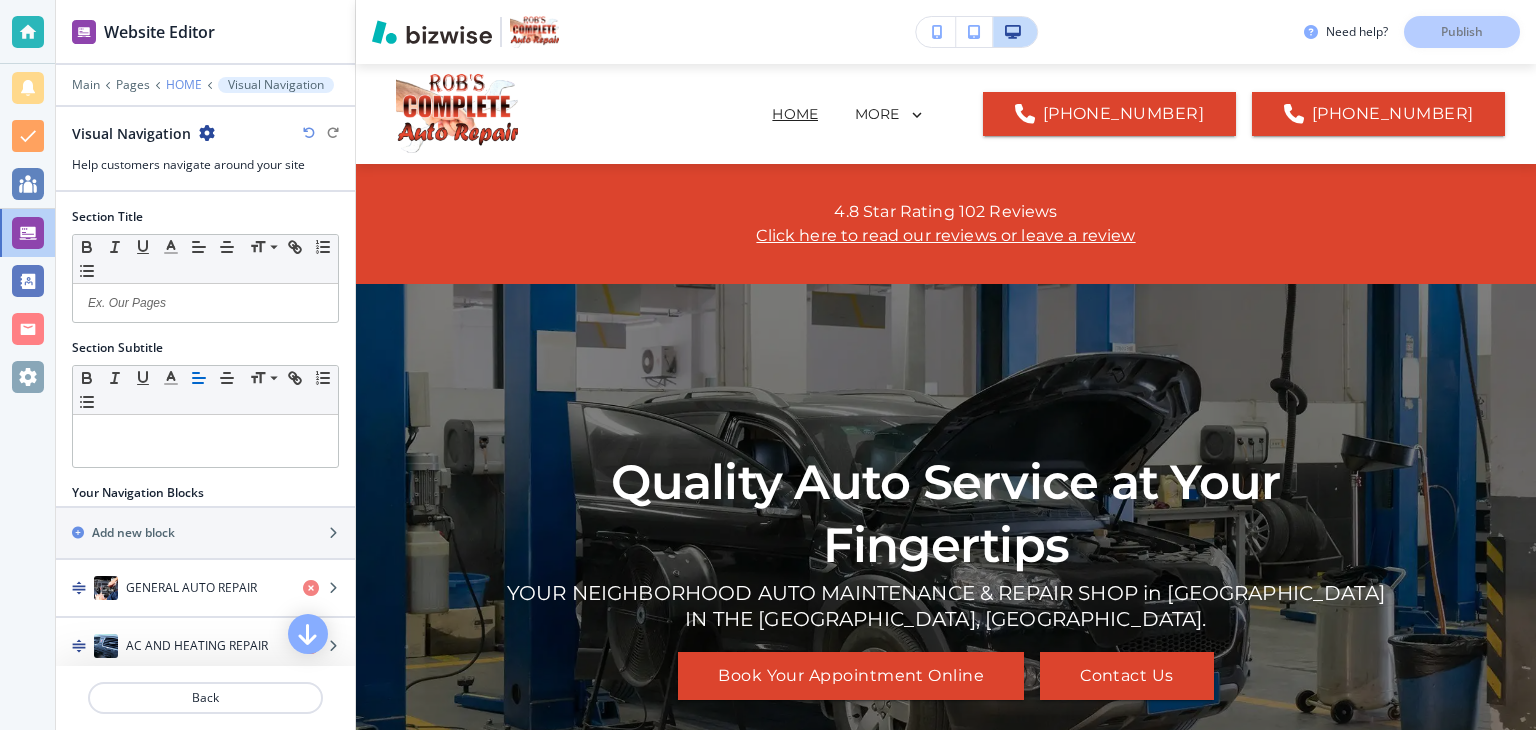 click on "HOME" at bounding box center [184, 85] 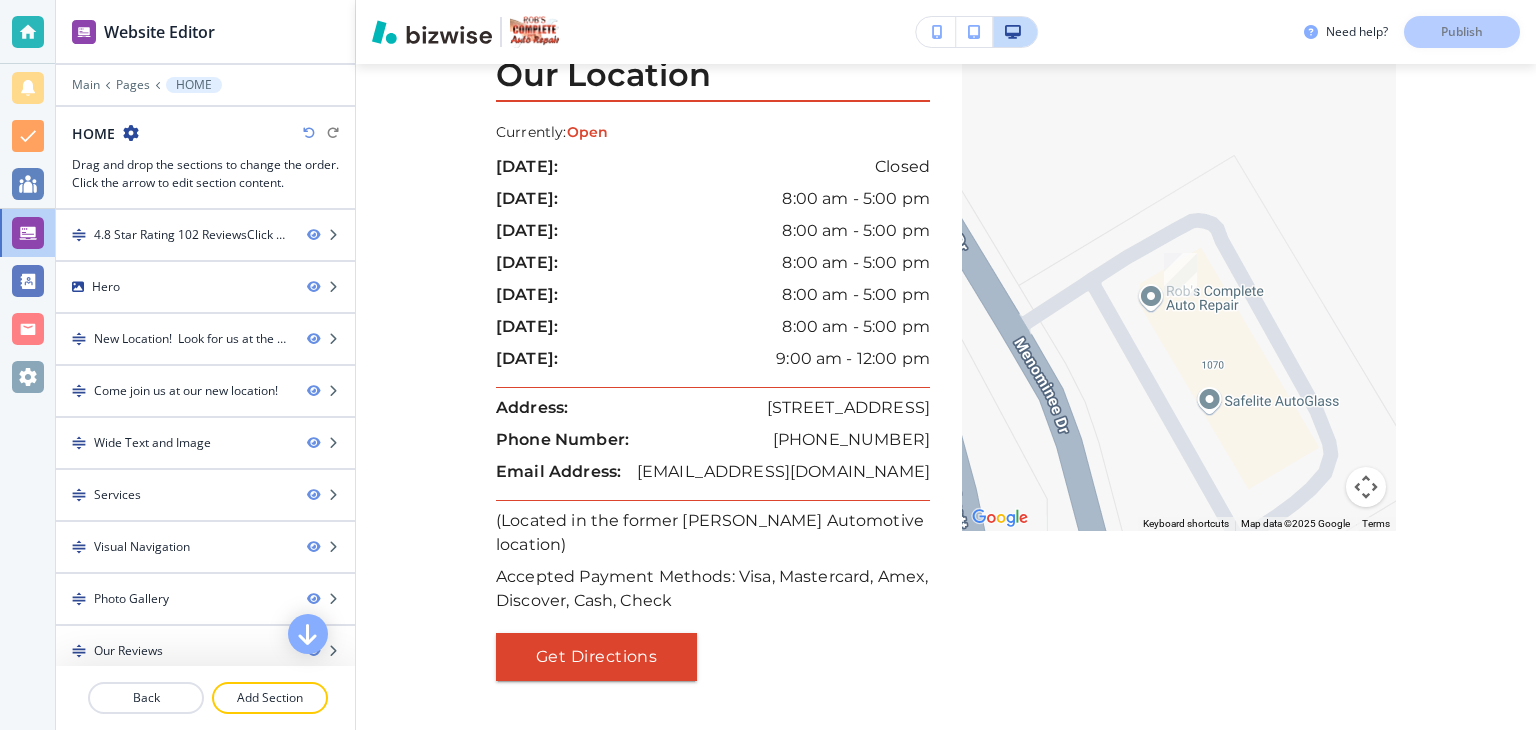 scroll, scrollTop: 6646, scrollLeft: 0, axis: vertical 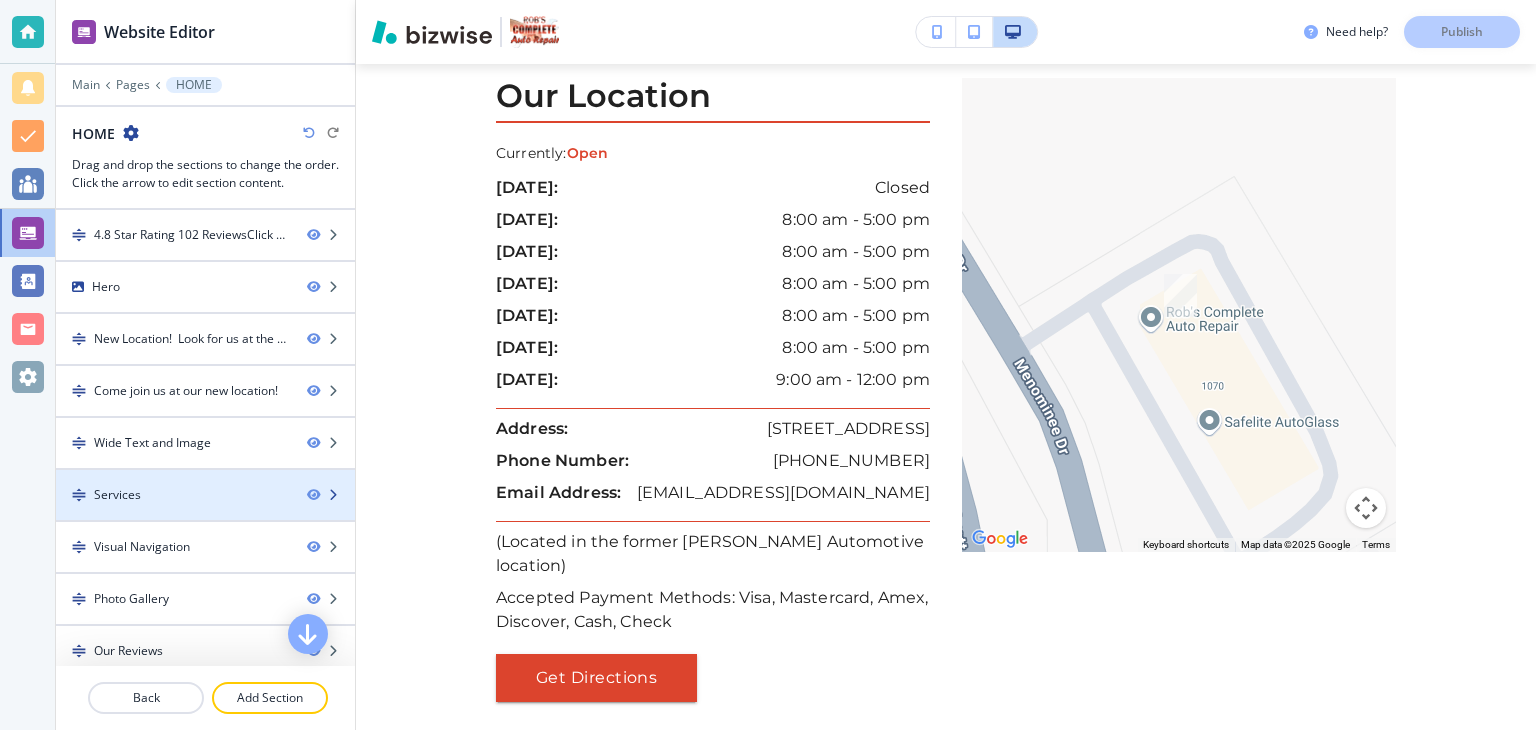 click on "Services" at bounding box center [117, 495] 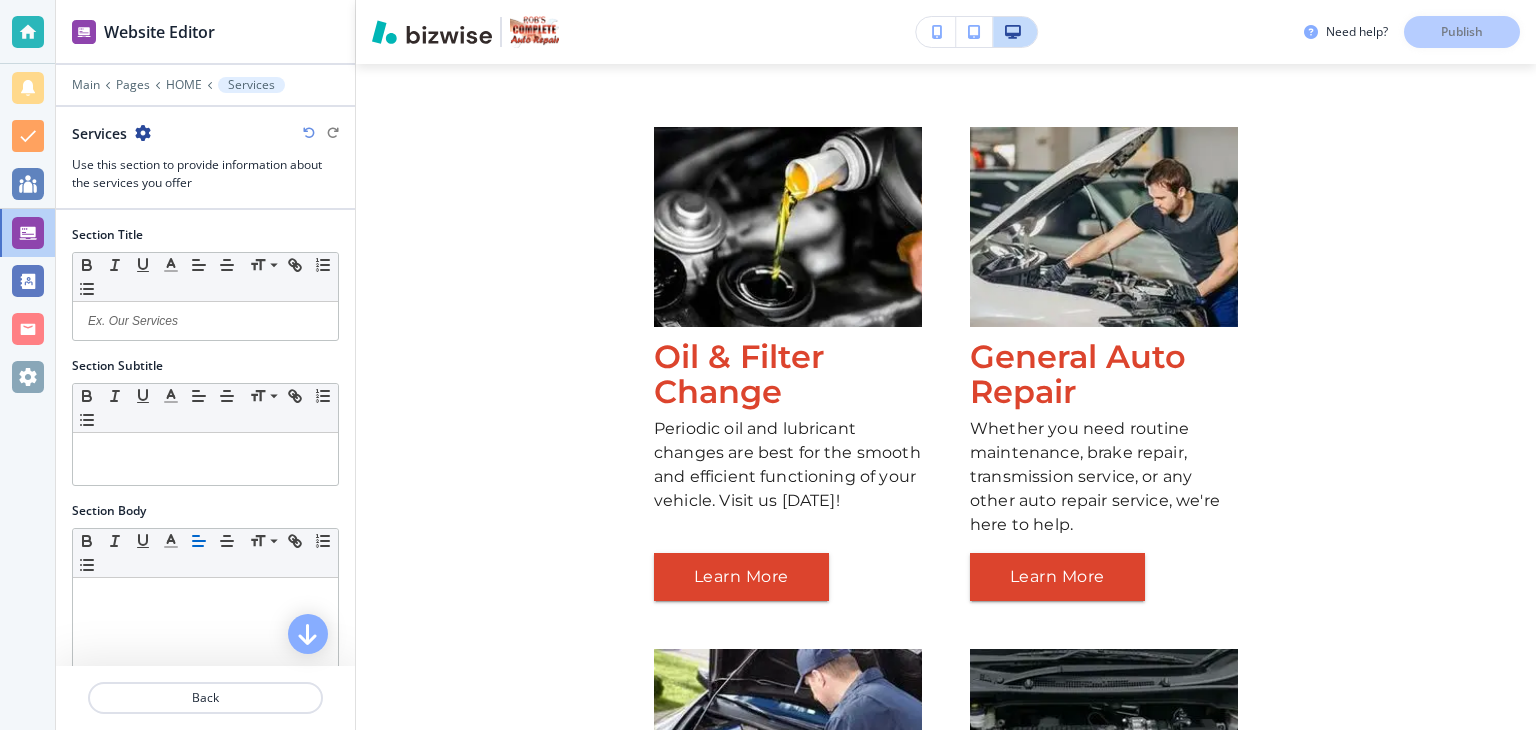 scroll, scrollTop: 1459, scrollLeft: 0, axis: vertical 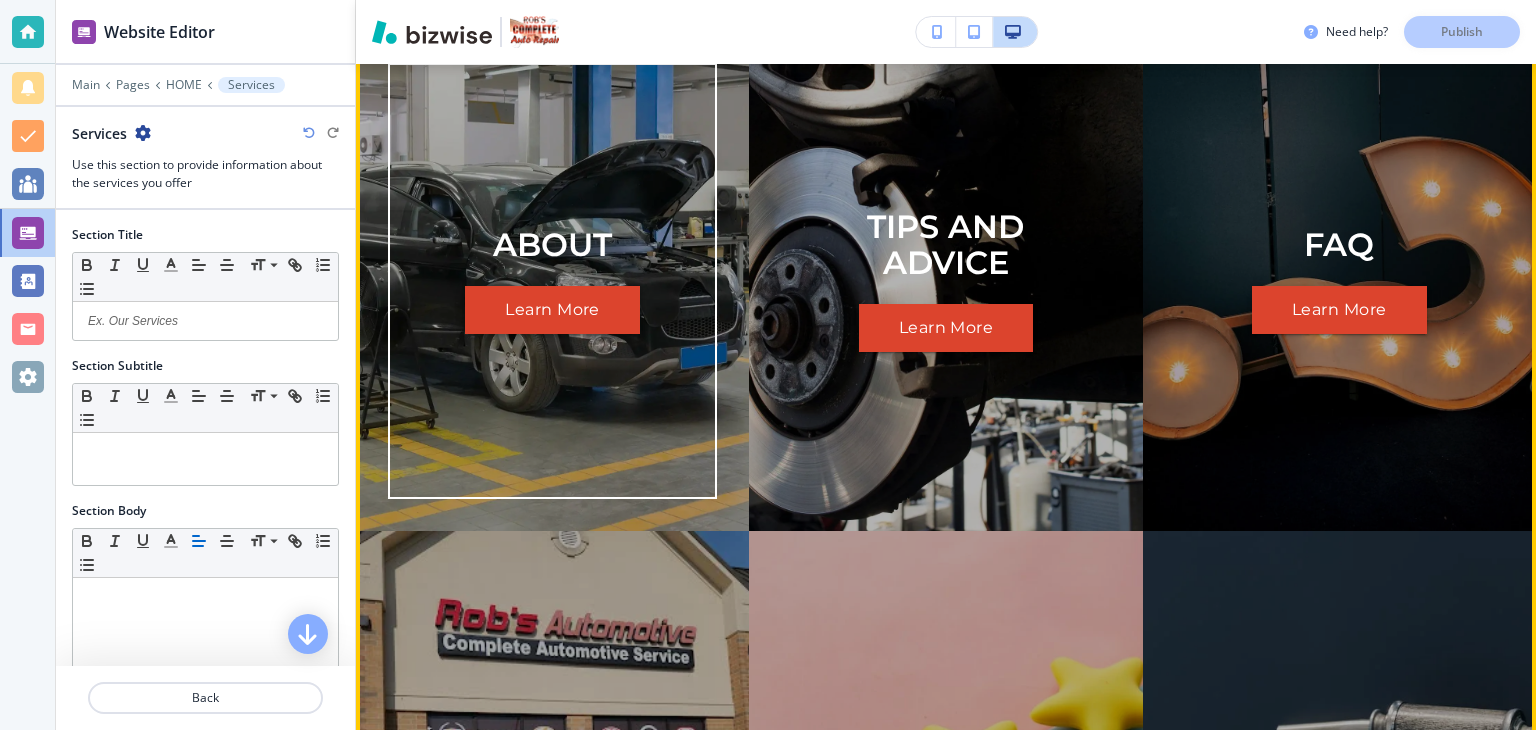 click on "Learn More" at bounding box center [552, 310] 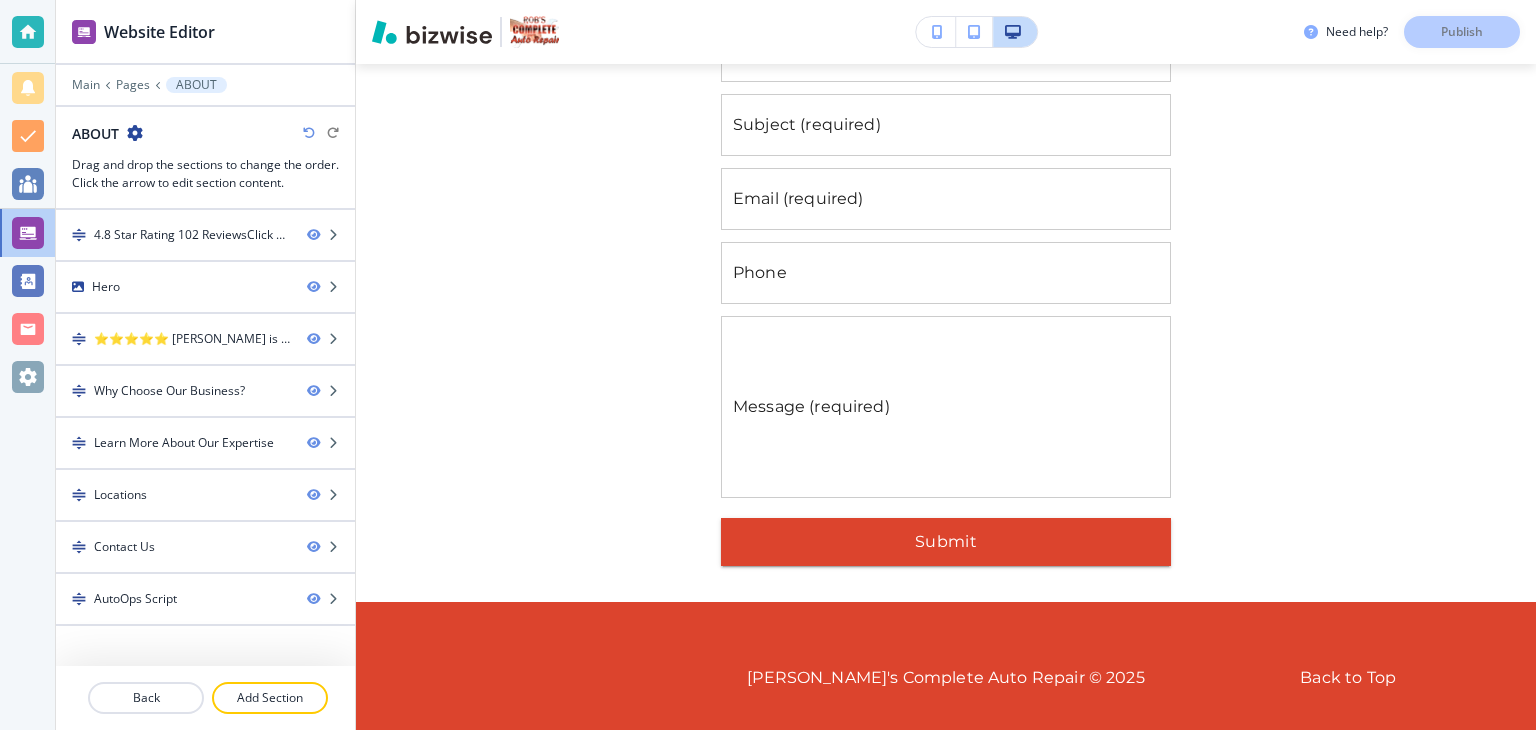 scroll, scrollTop: 0, scrollLeft: 0, axis: both 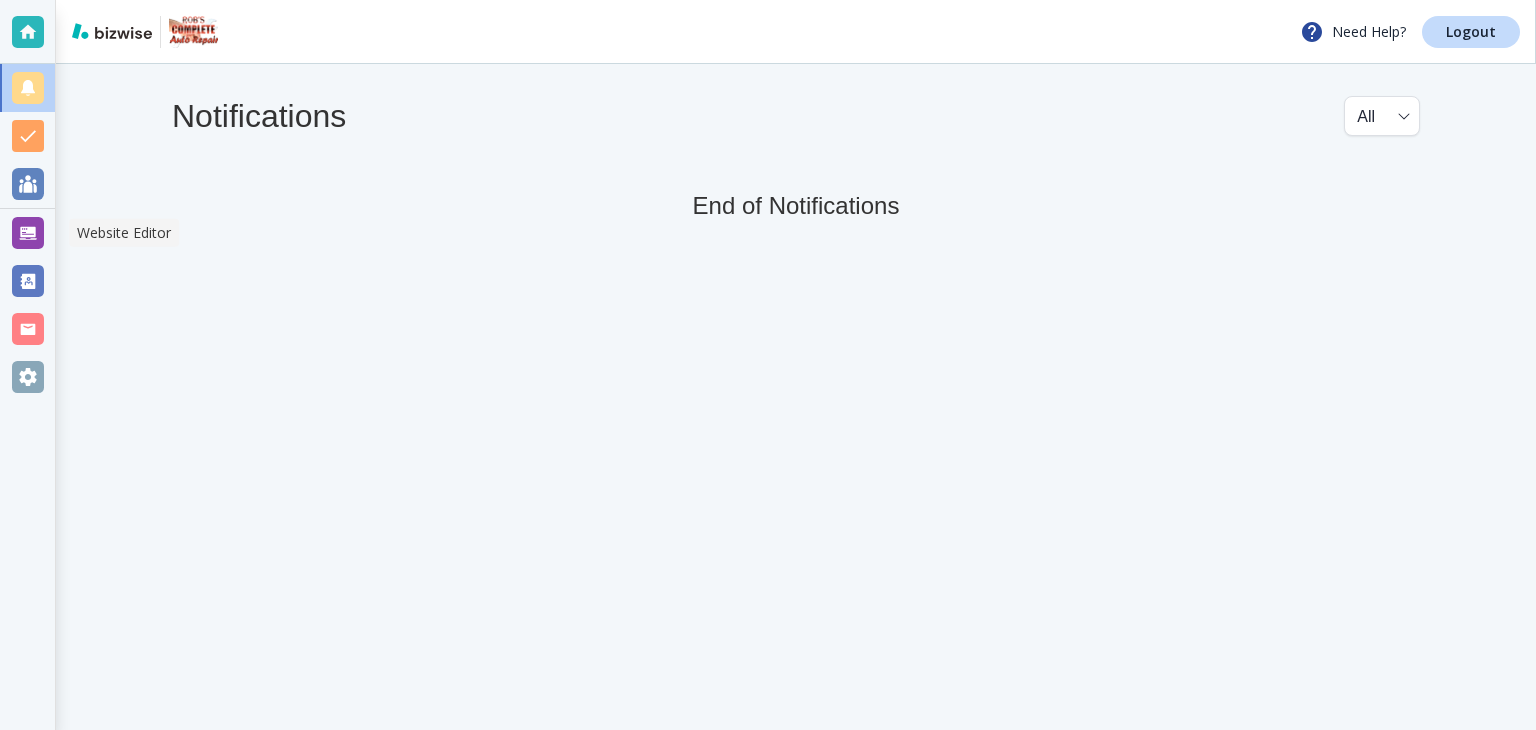 click at bounding box center (28, 233) 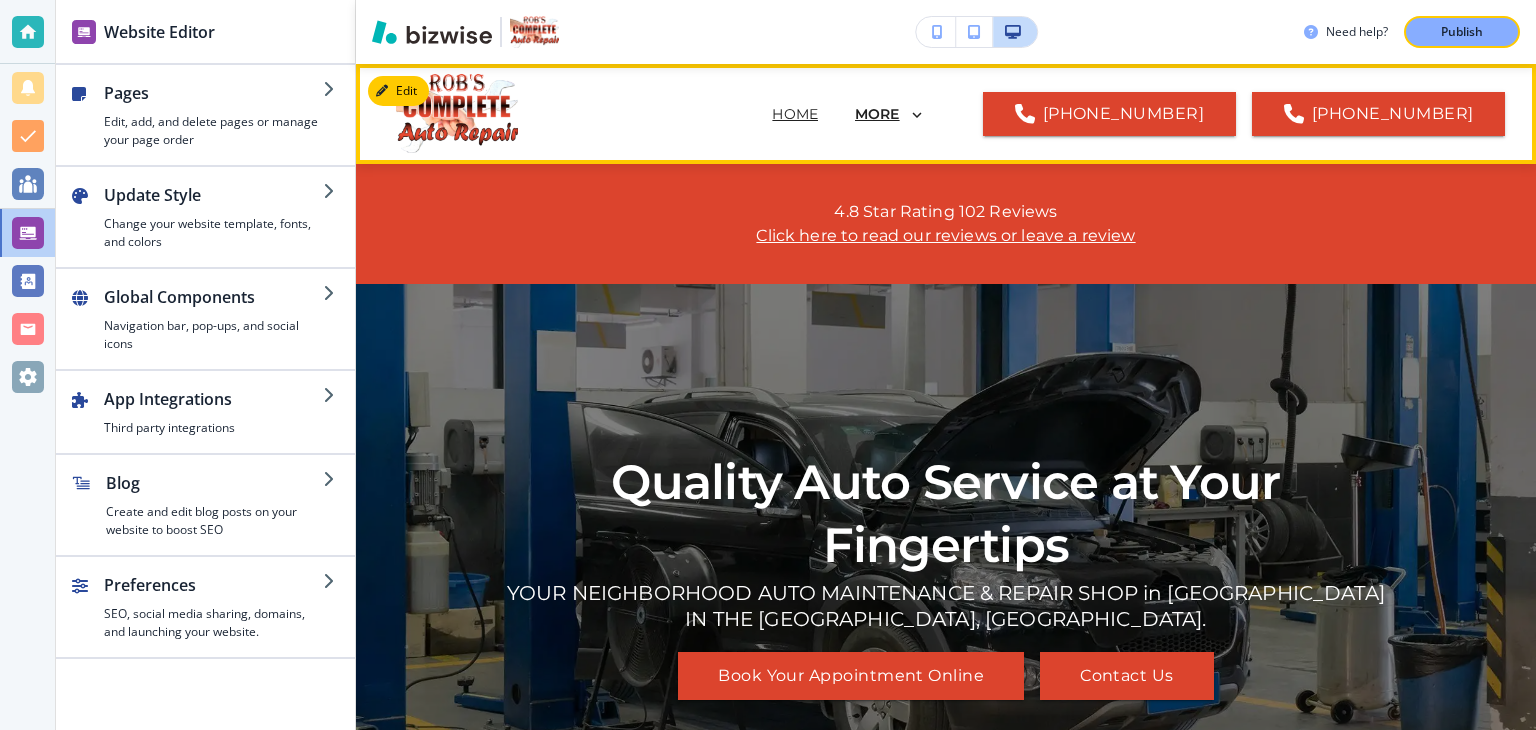 click on "MORE" at bounding box center [877, 114] 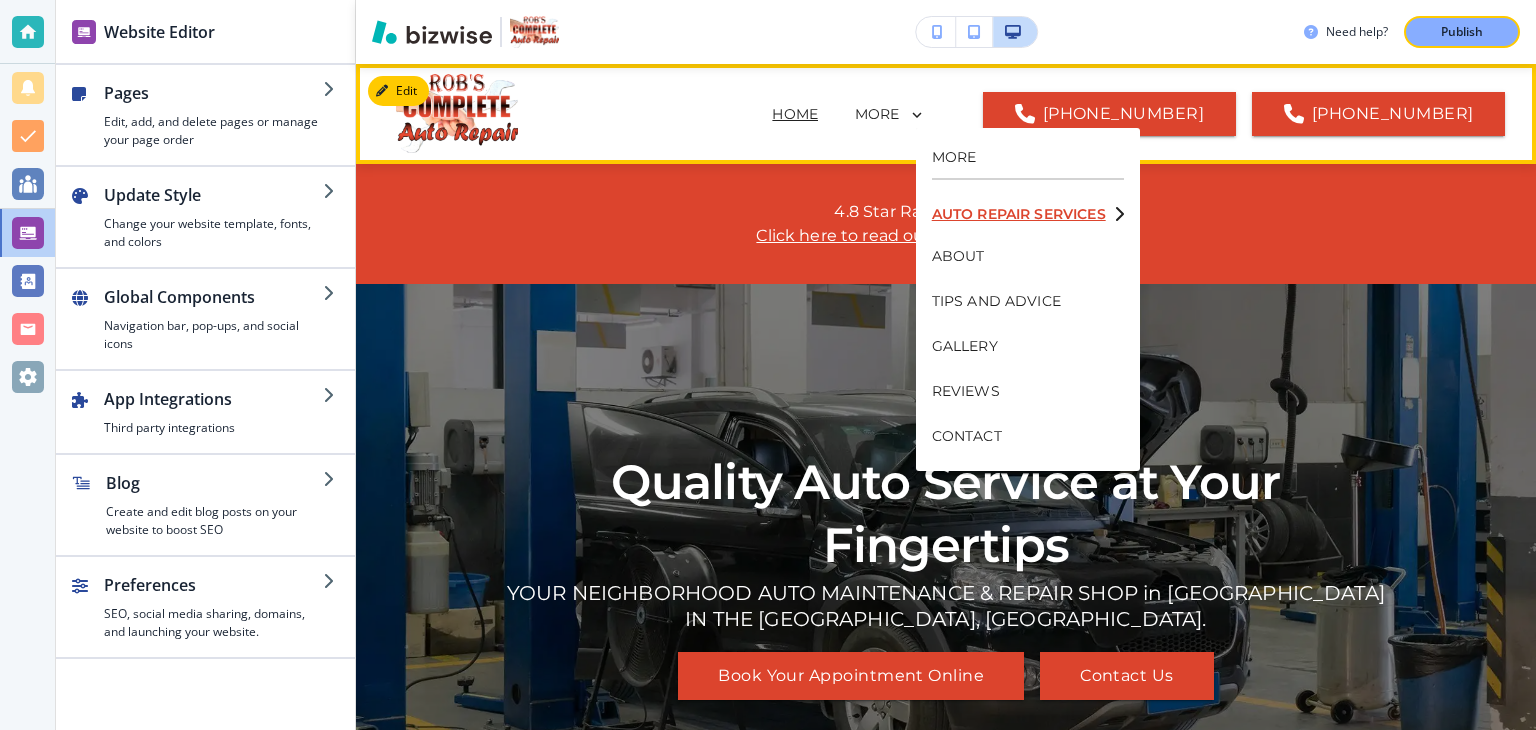 click on "AUTO REPAIR SERVICES" at bounding box center [1019, 214] 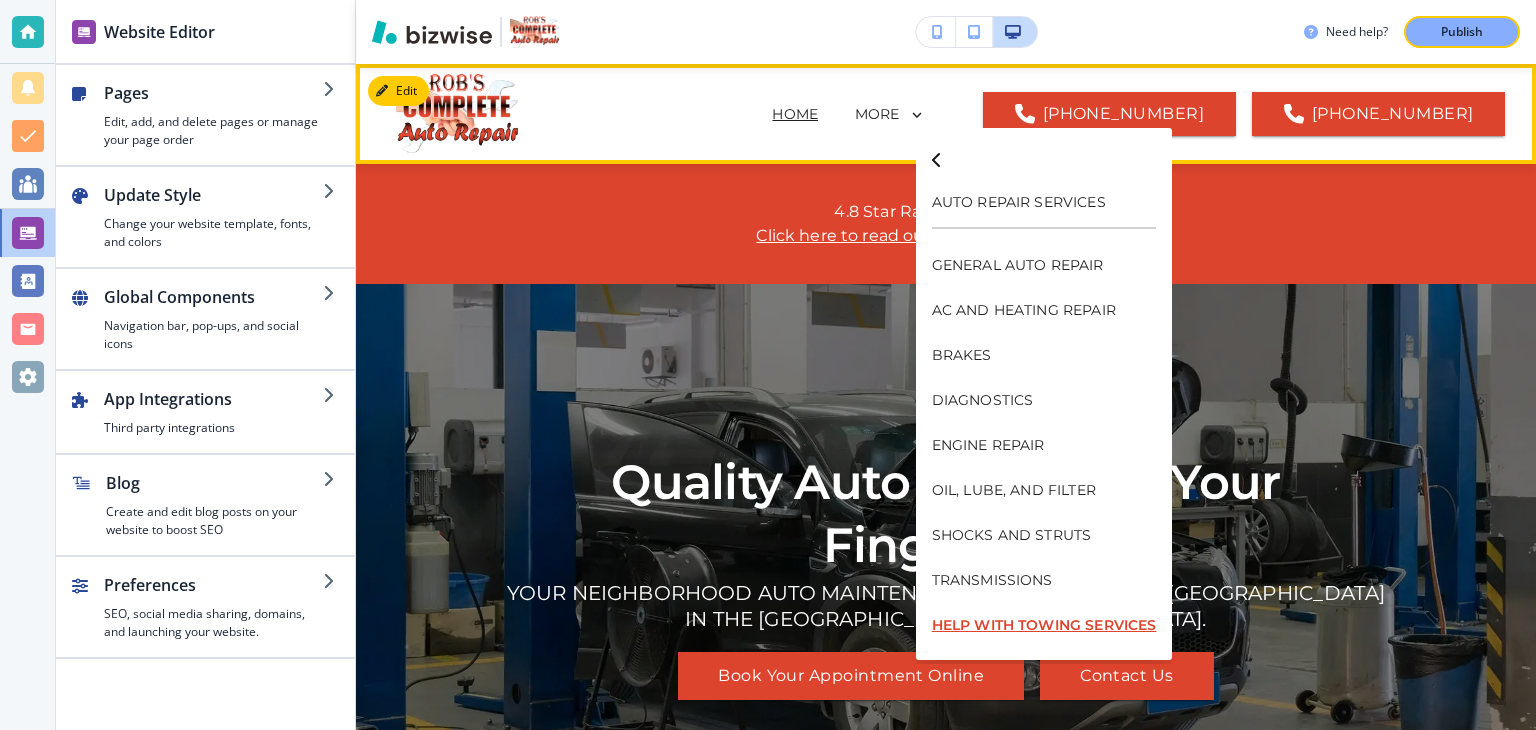 click on "HELP WITH TOWING SERVICES" at bounding box center (1044, 625) 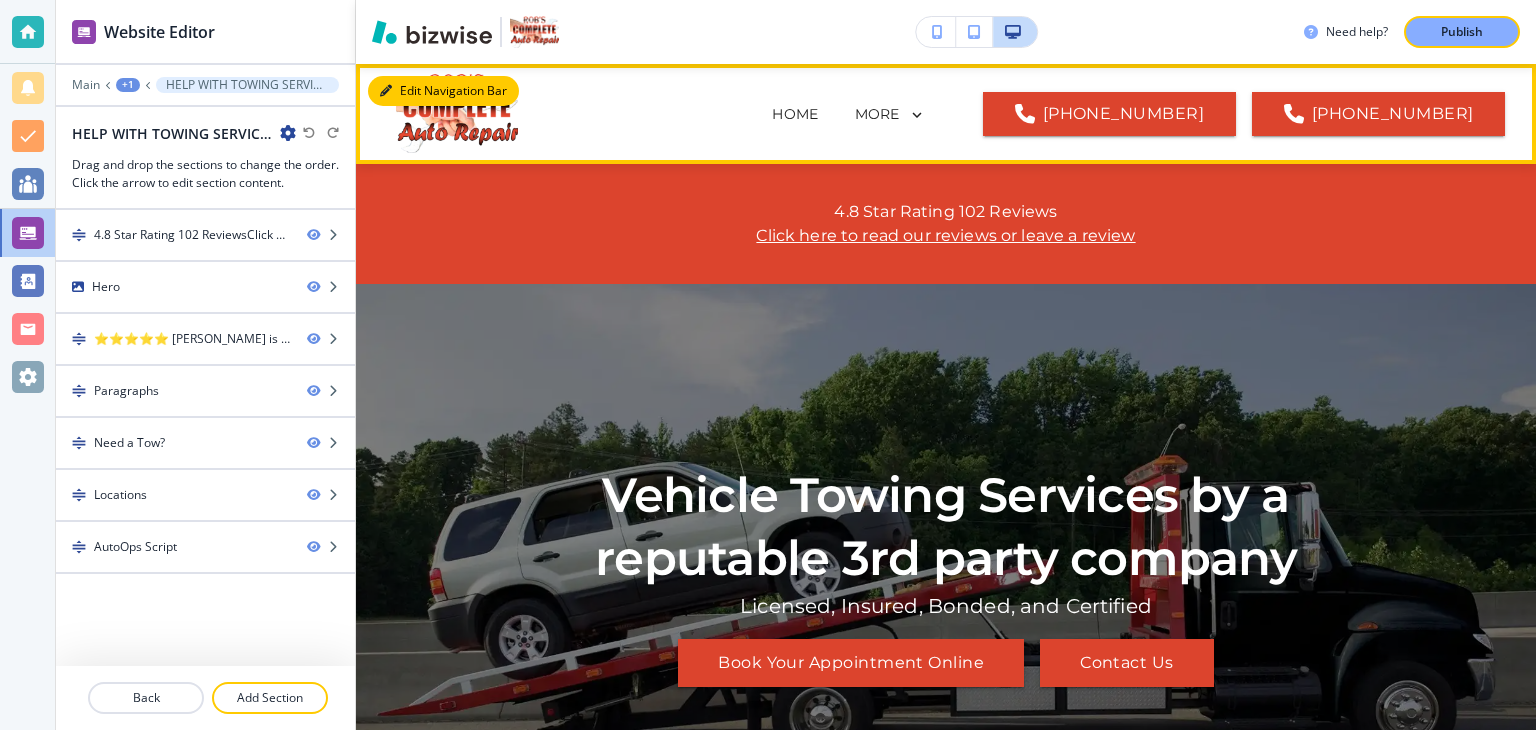 click on "Edit Navigation Bar" at bounding box center (443, 91) 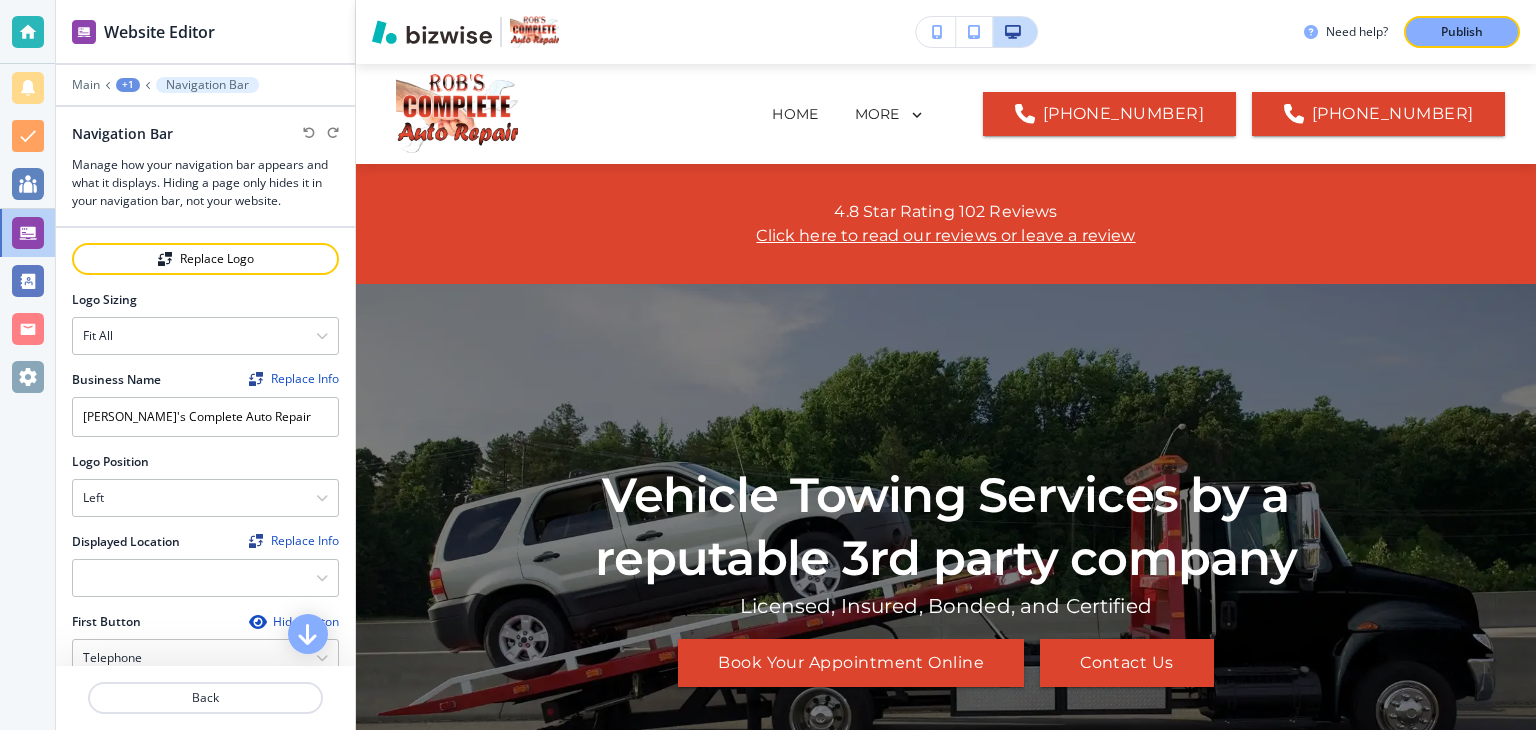 scroll, scrollTop: 182, scrollLeft: 0, axis: vertical 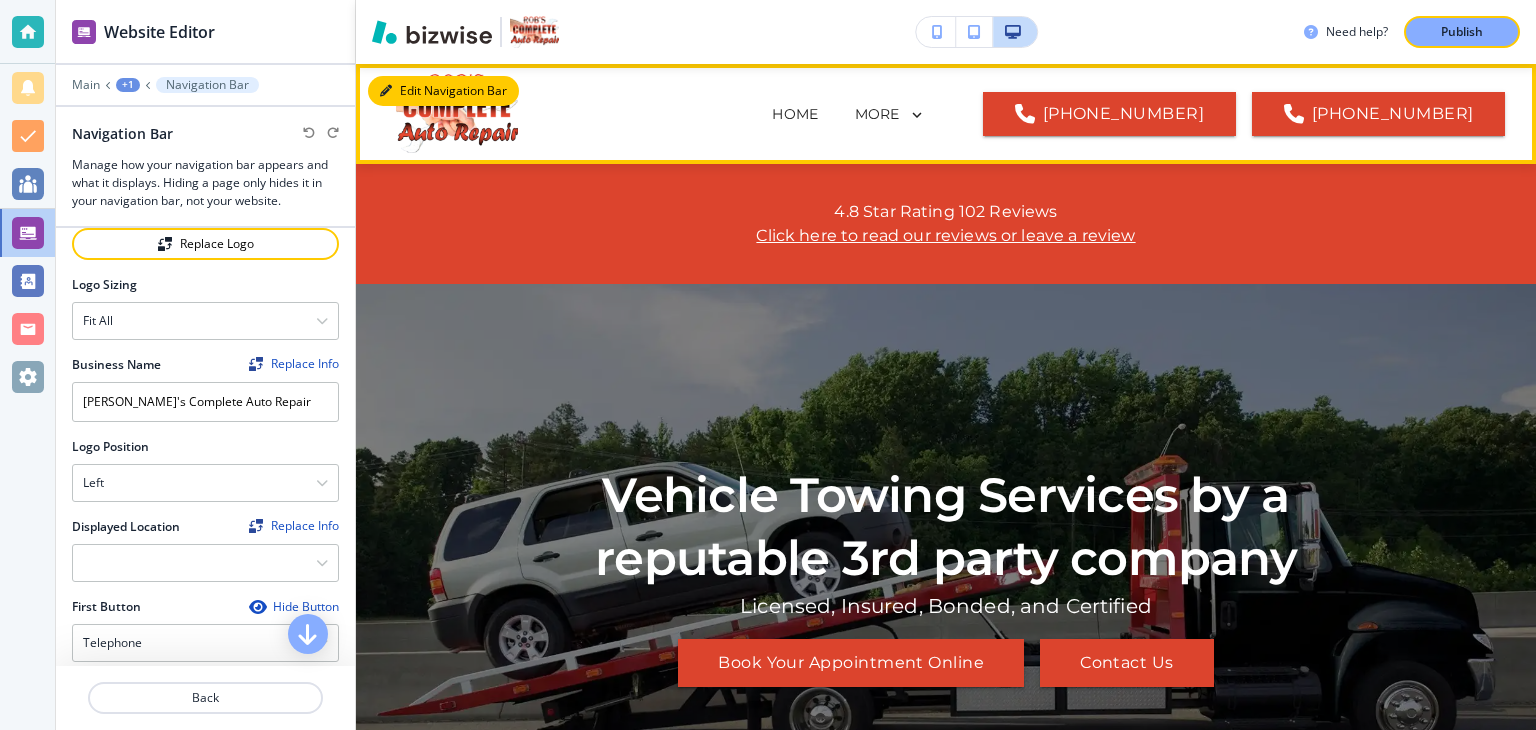 click on "Edit Navigation Bar" at bounding box center [443, 91] 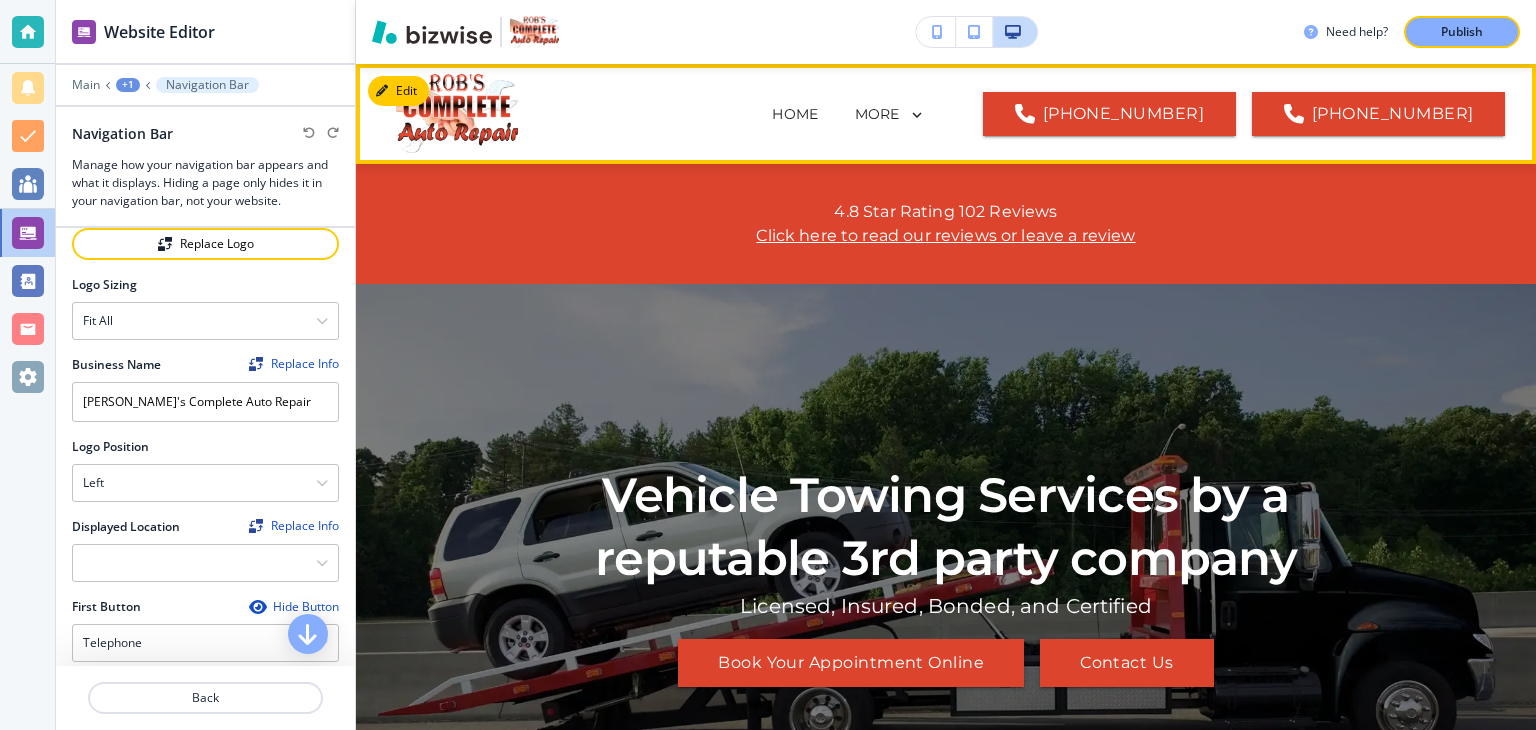 click 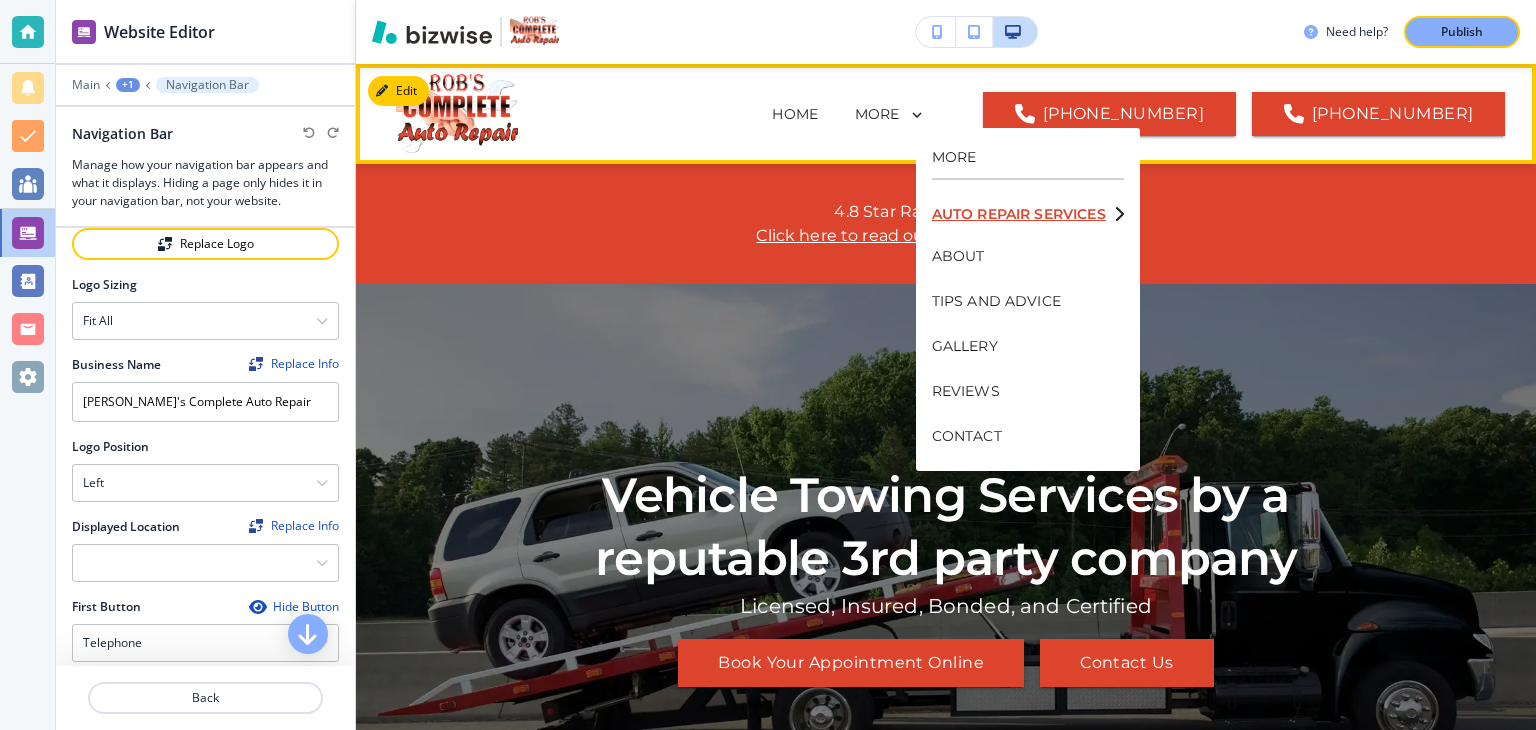 click on "AUTO REPAIR SERVICES" at bounding box center [1019, 214] 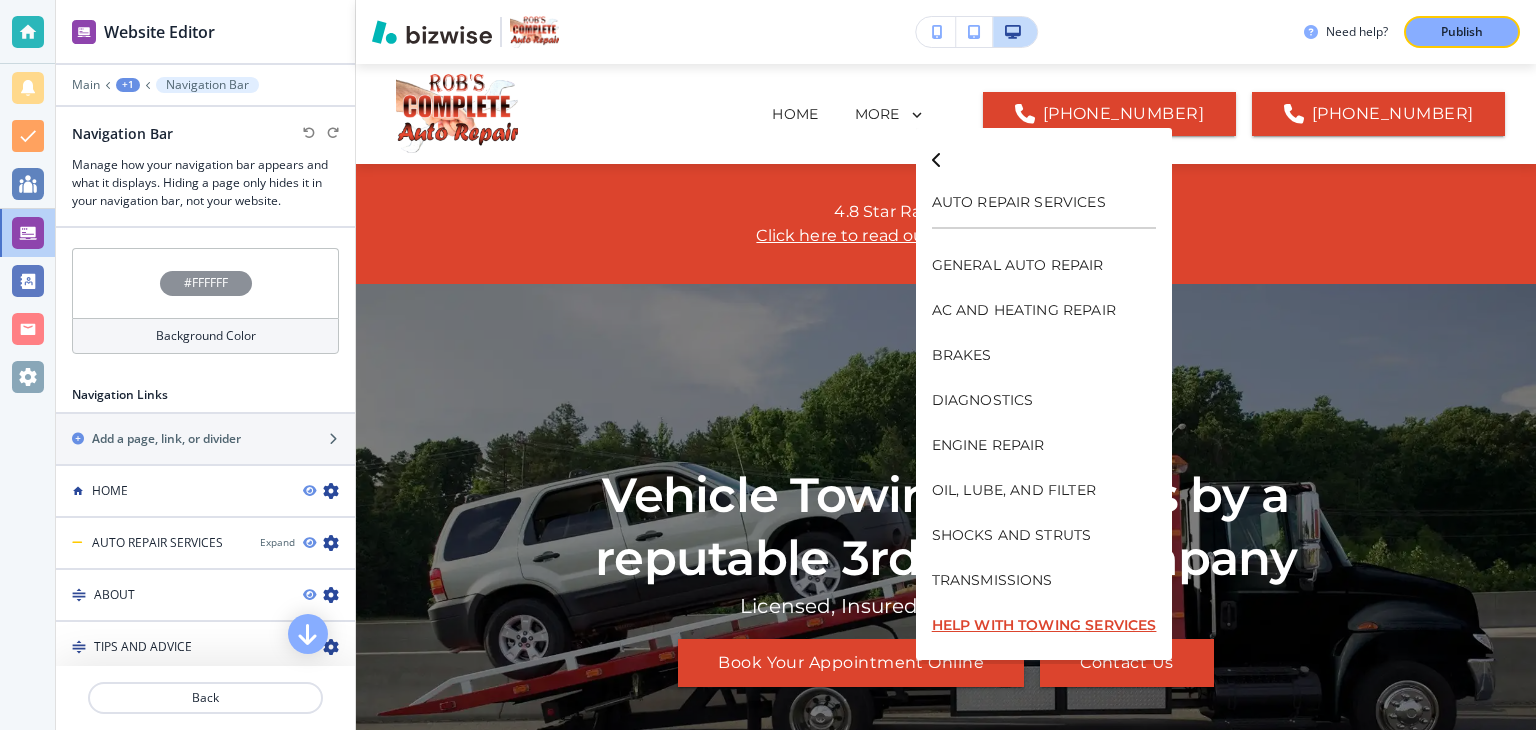 scroll, scrollTop: 932, scrollLeft: 0, axis: vertical 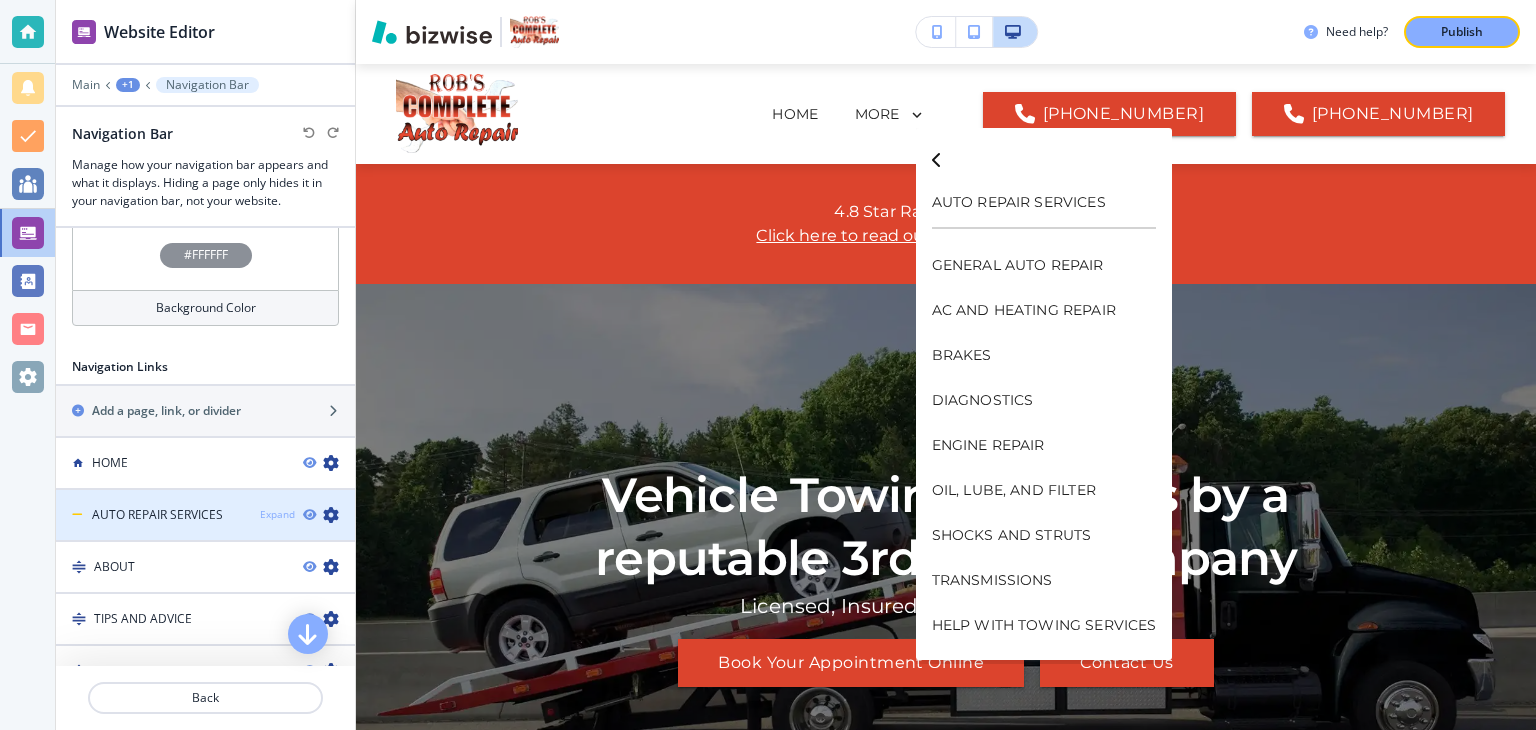 click on "Expand" at bounding box center [277, 514] 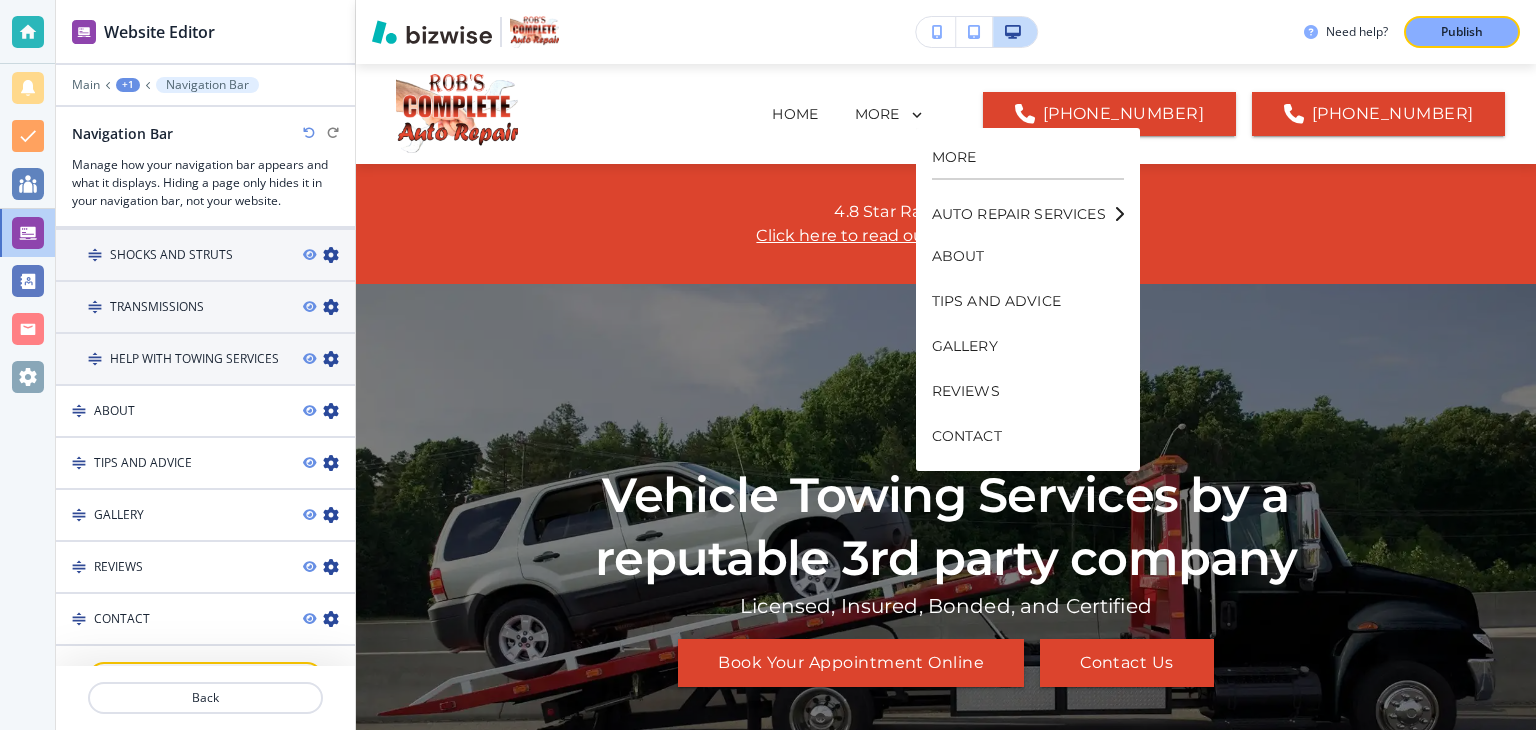 scroll, scrollTop: 1585, scrollLeft: 0, axis: vertical 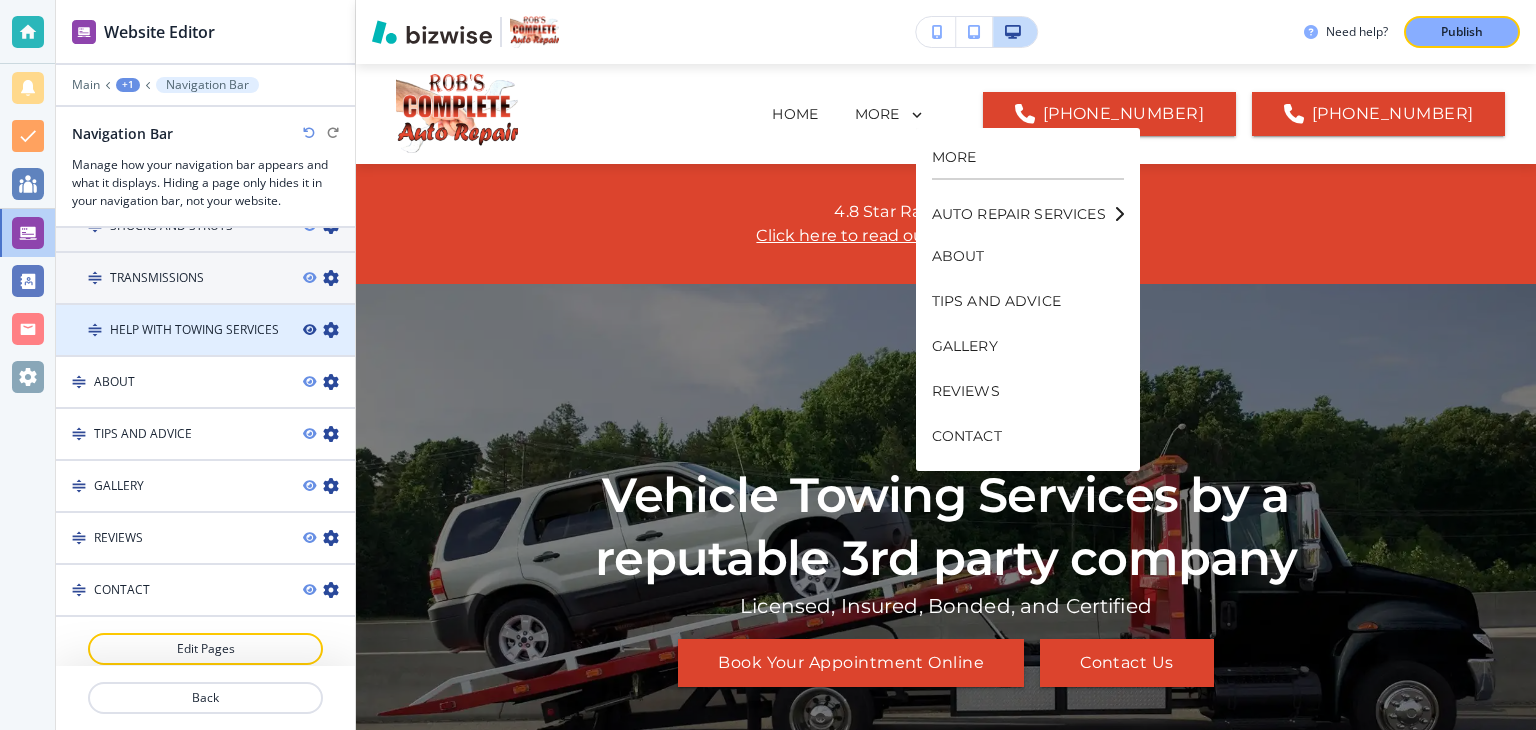 click at bounding box center (309, 330) 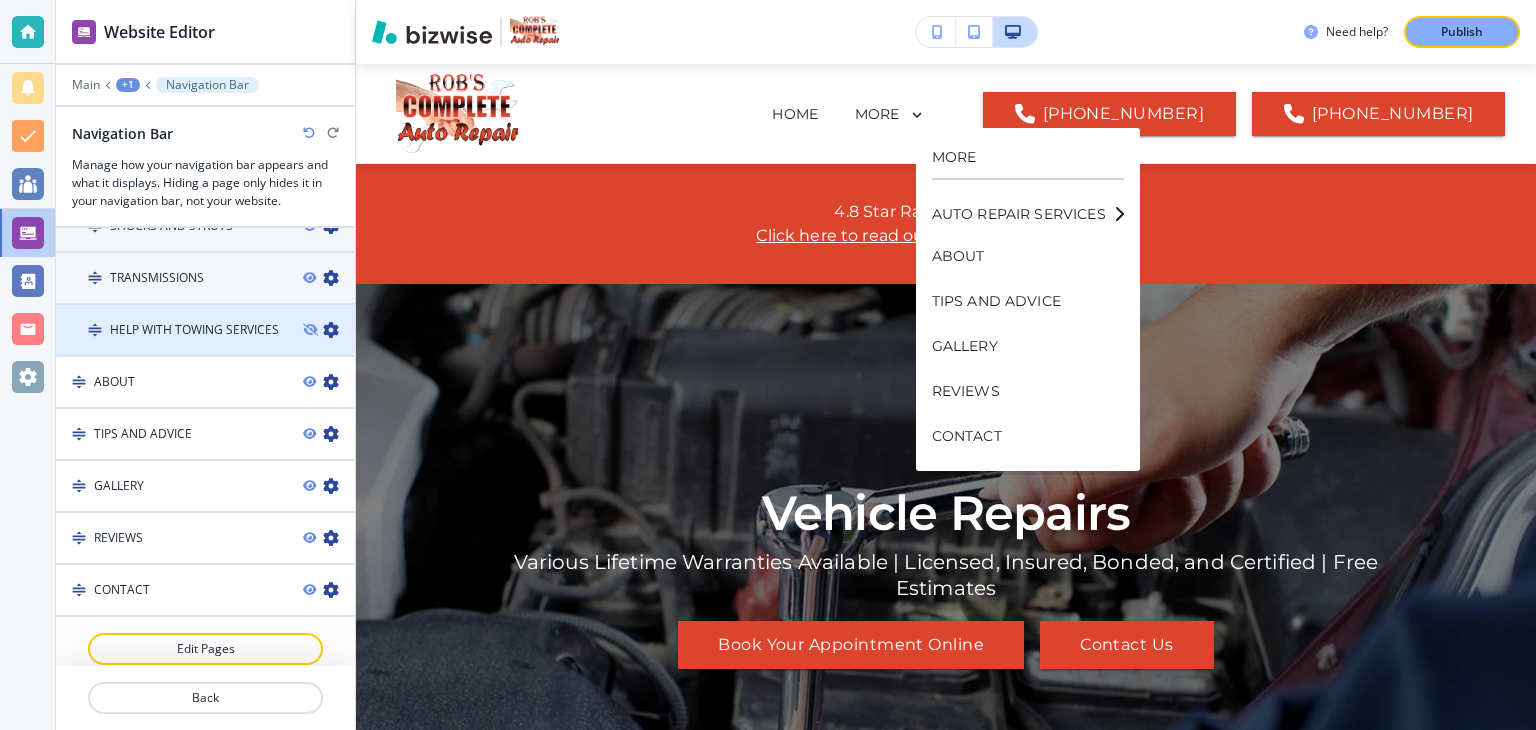 click on "HELP WITH TOWING SERVICES" at bounding box center (194, 330) 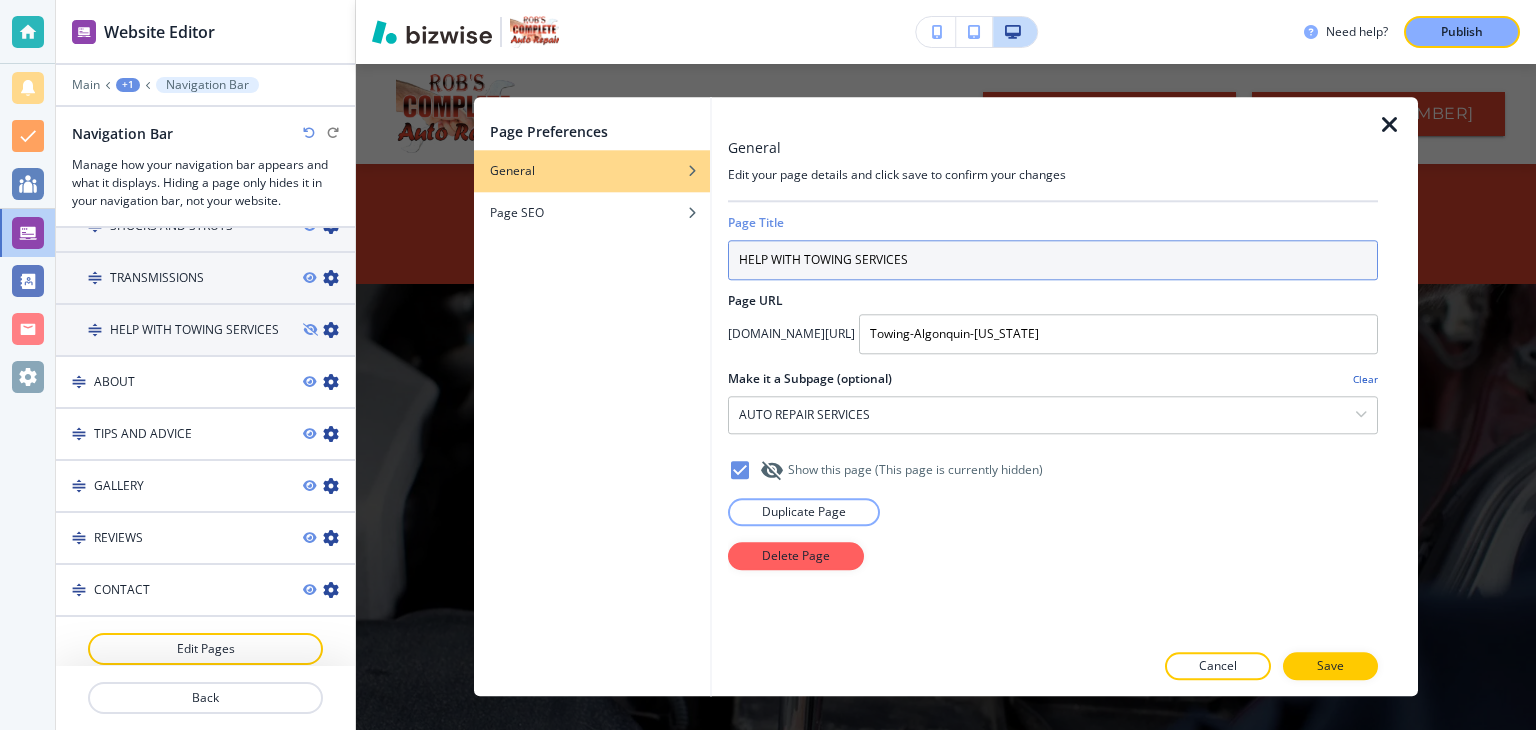 drag, startPoint x: 1012, startPoint y: 257, endPoint x: 683, endPoint y: 251, distance: 329.05472 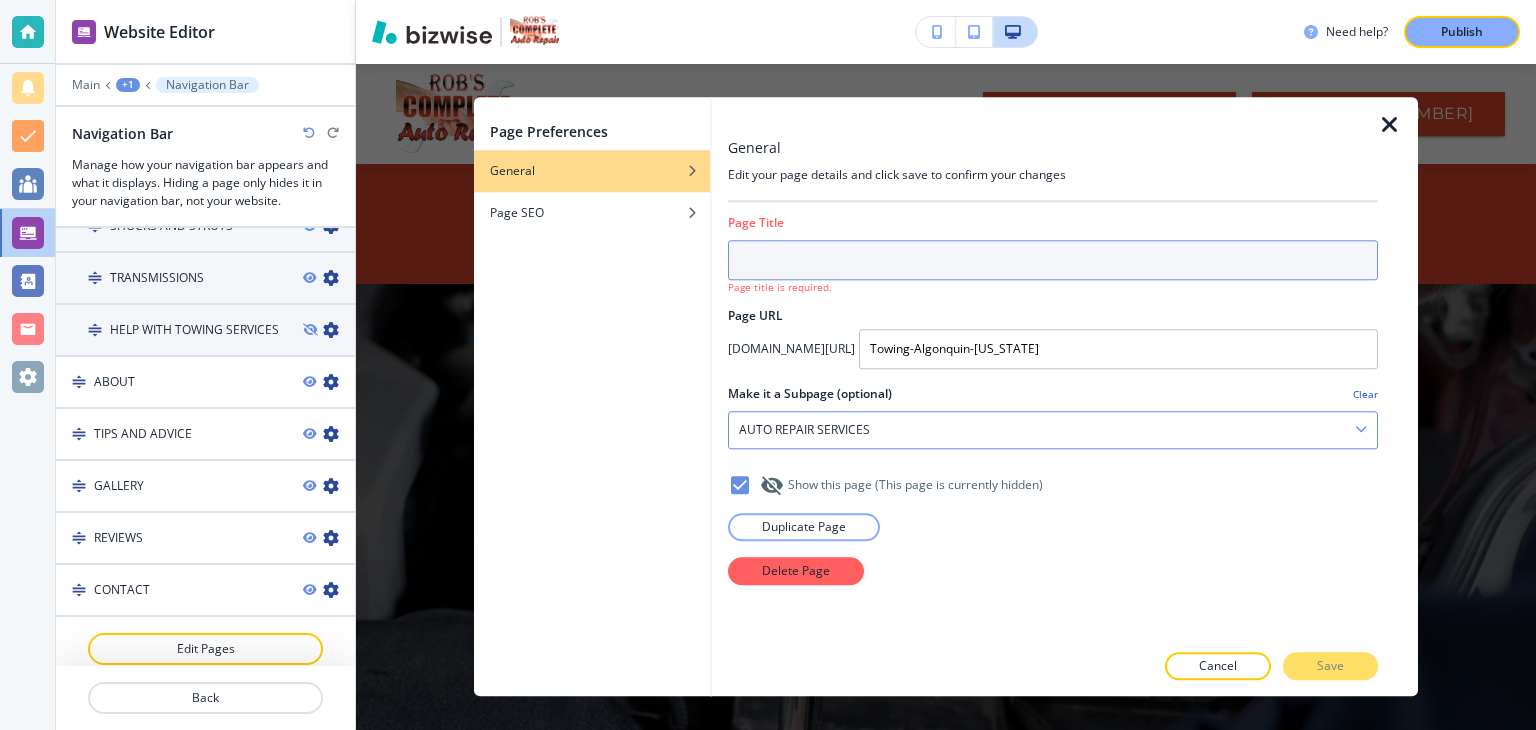 type 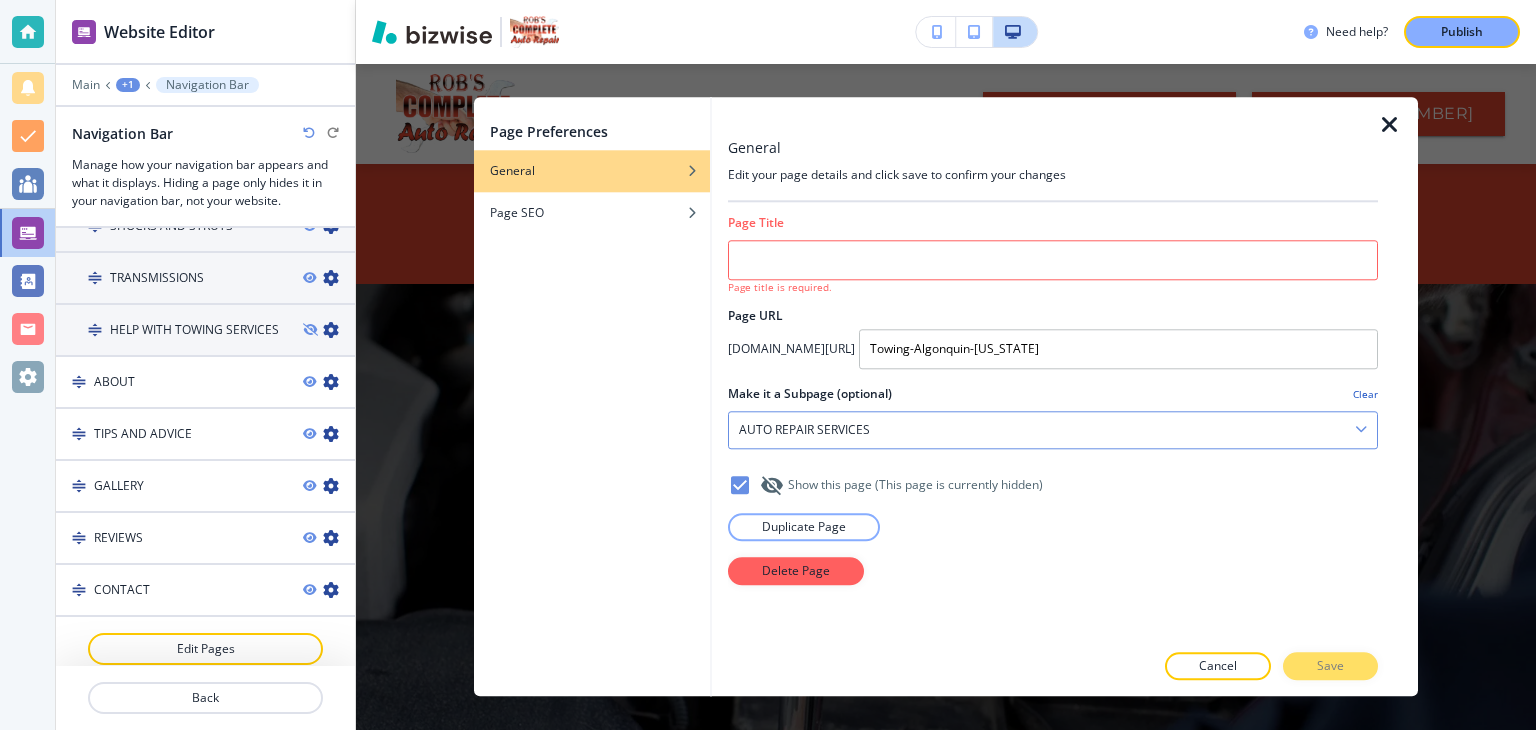 click at bounding box center (1361, 429) 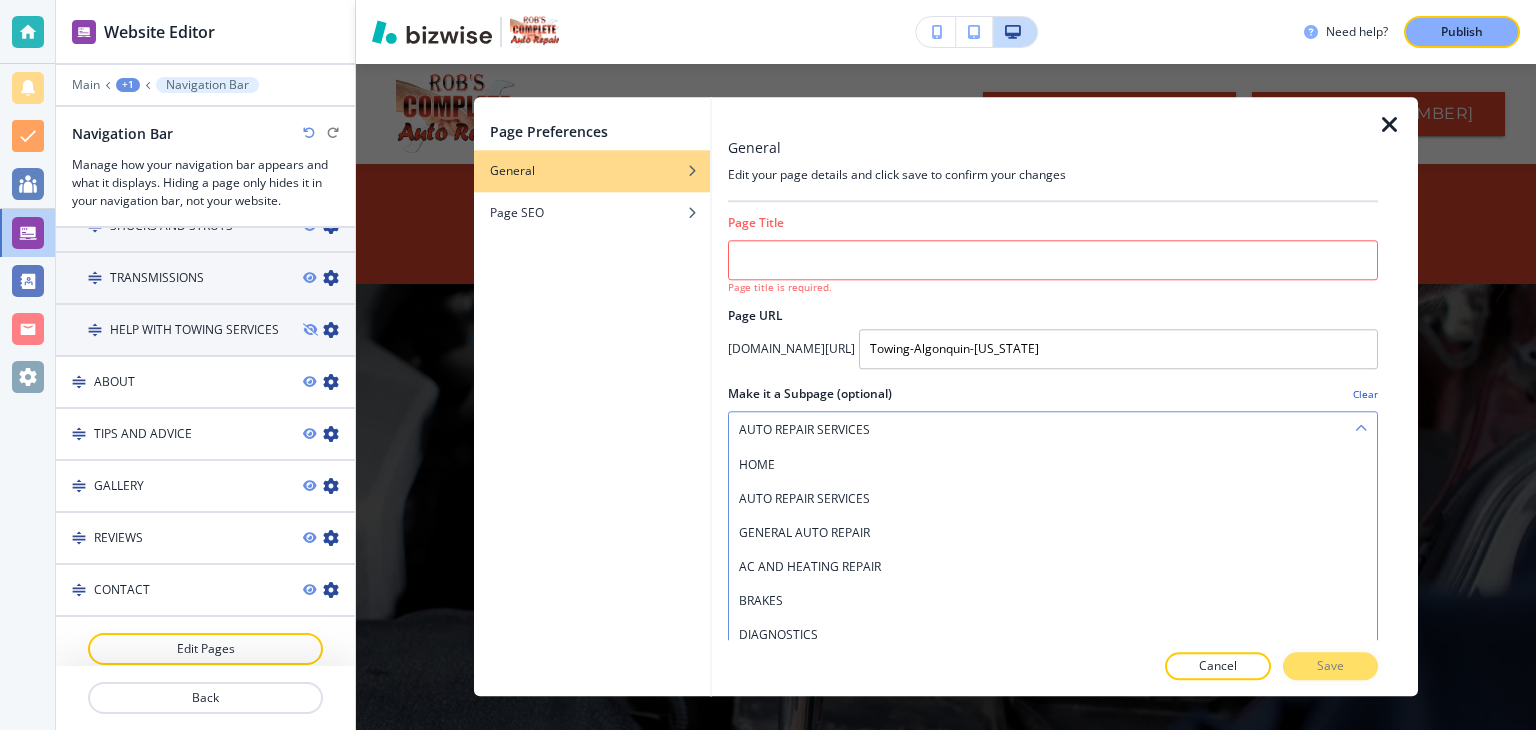 click on "AUTO REPAIR SERVICES" at bounding box center [1053, 430] 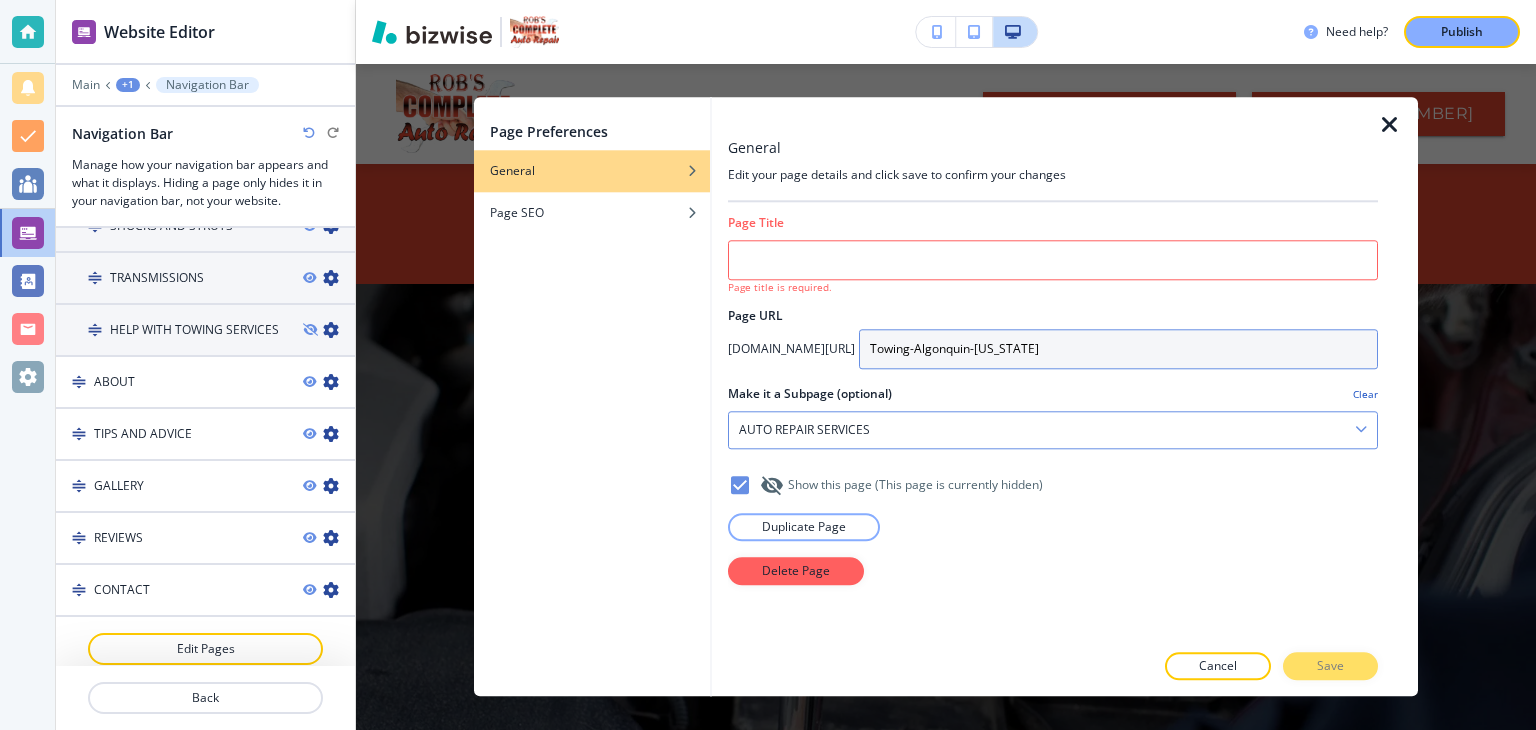 drag, startPoint x: 1078, startPoint y: 349, endPoint x: 855, endPoint y: 355, distance: 223.0807 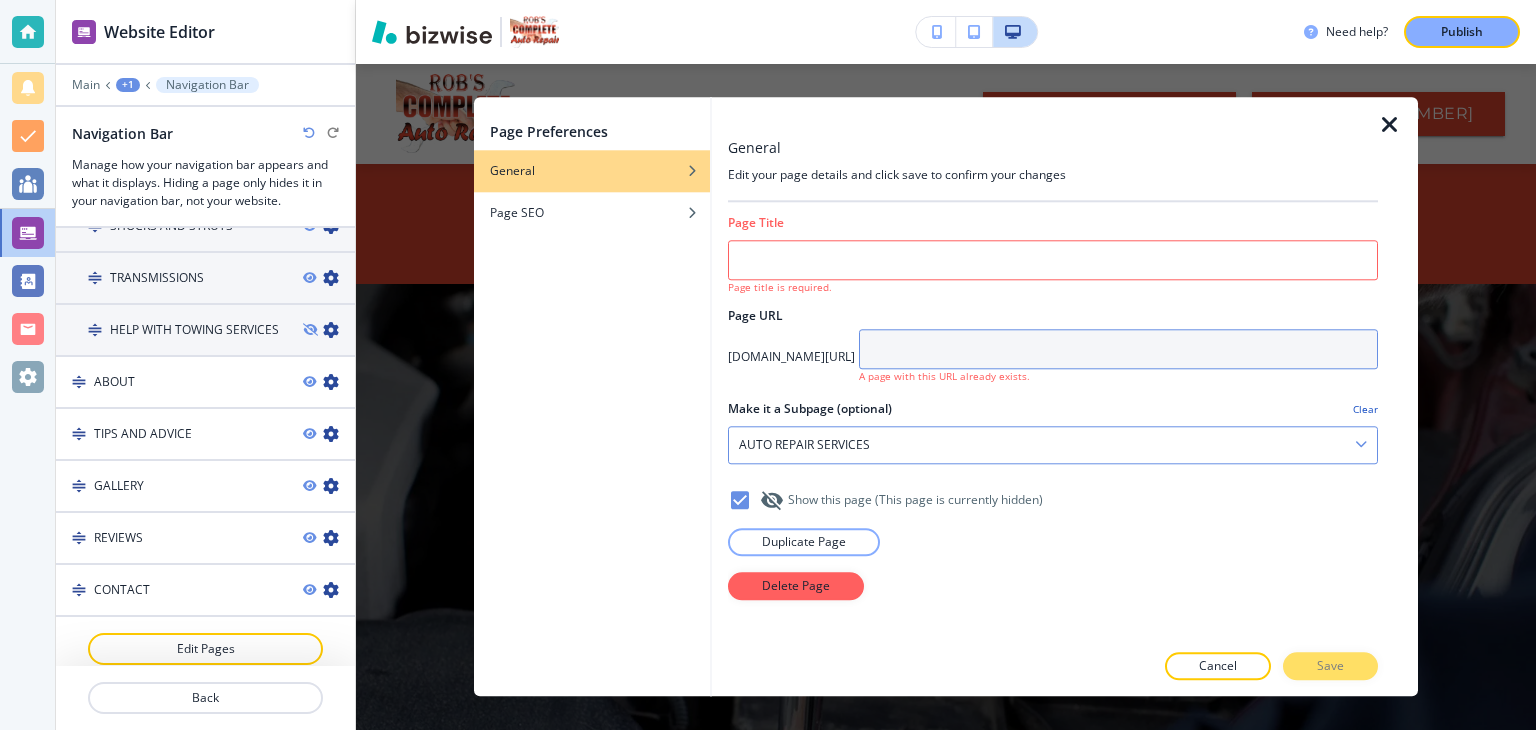 type 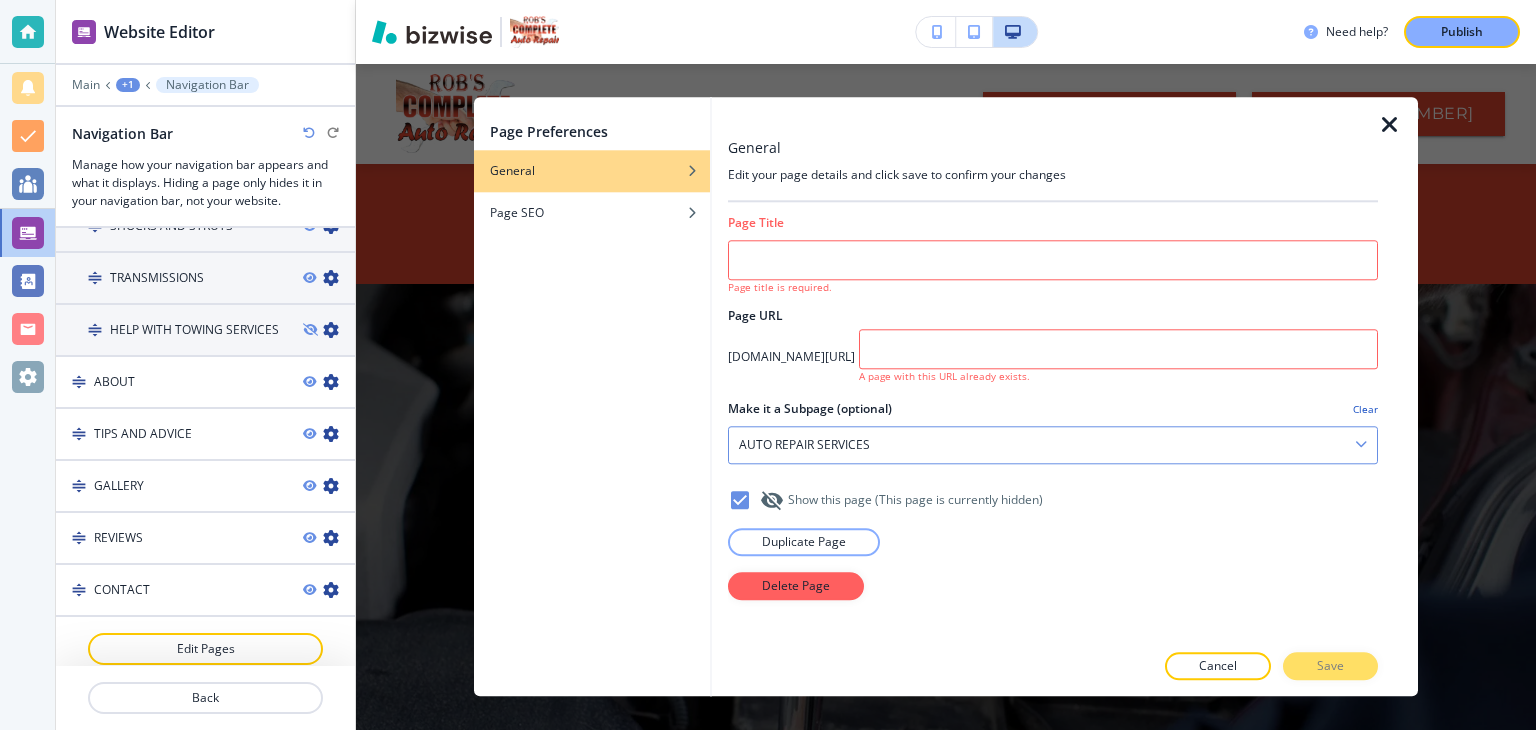 click at bounding box center (1053, 392) 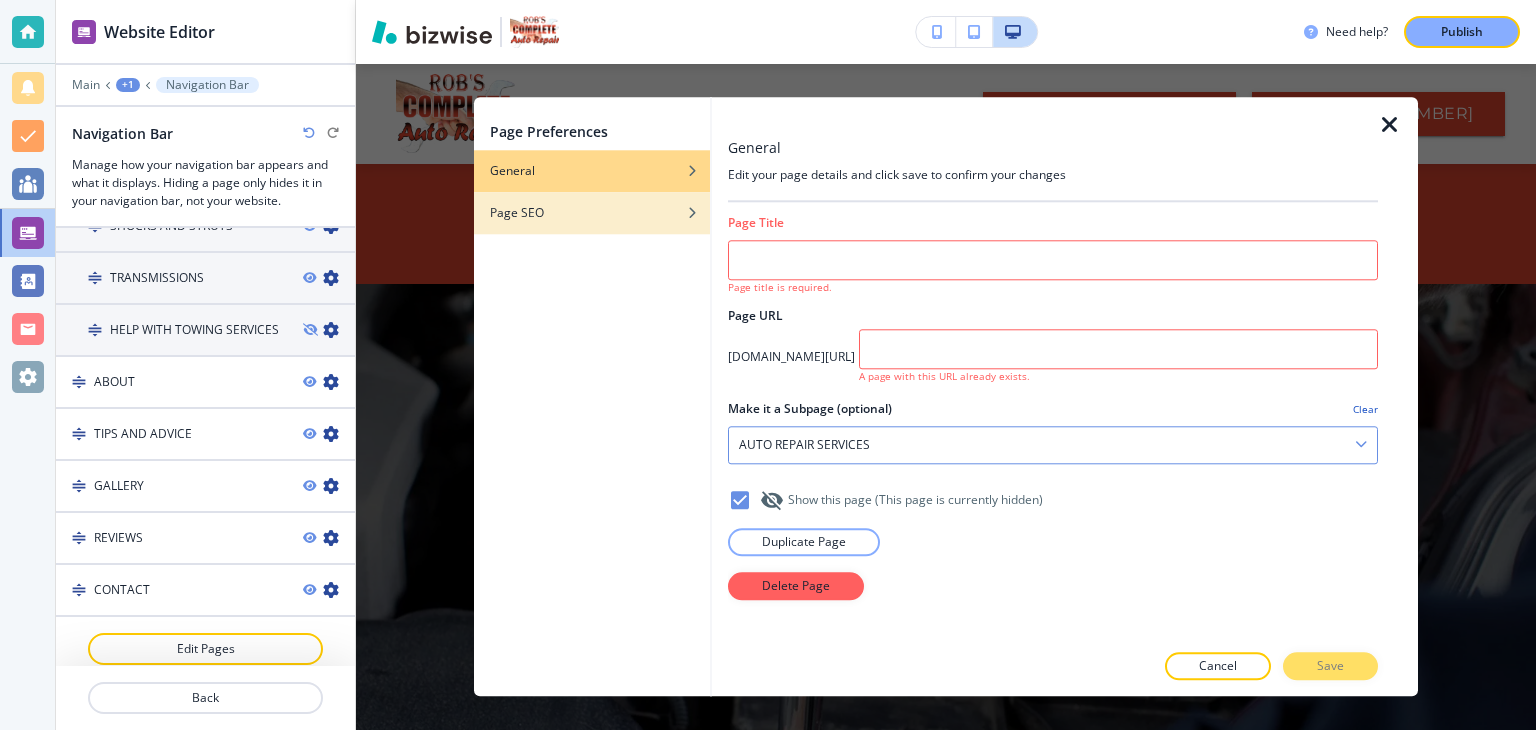 click on "Page SEO" at bounding box center (592, 213) 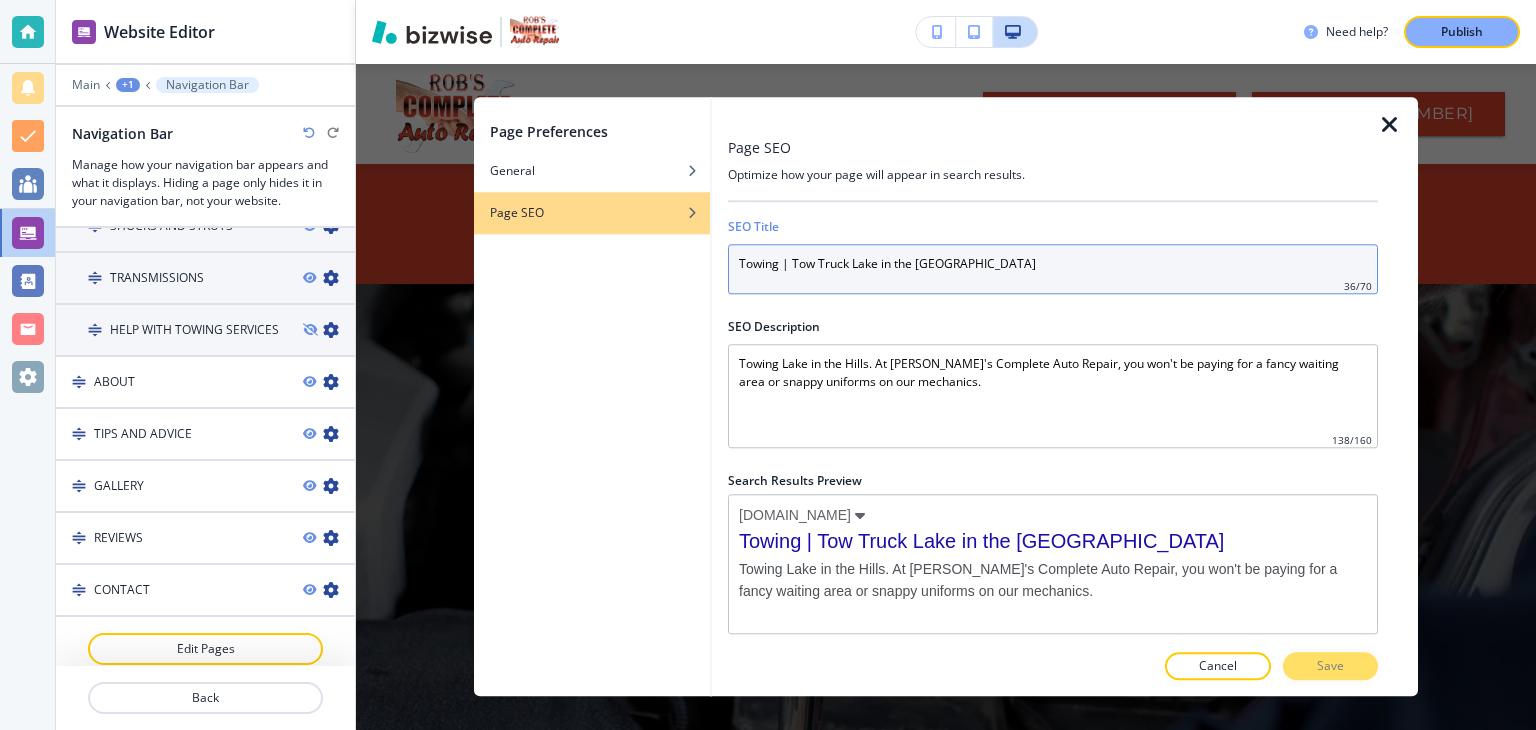 drag, startPoint x: 1058, startPoint y: 270, endPoint x: 700, endPoint y: 290, distance: 358.55823 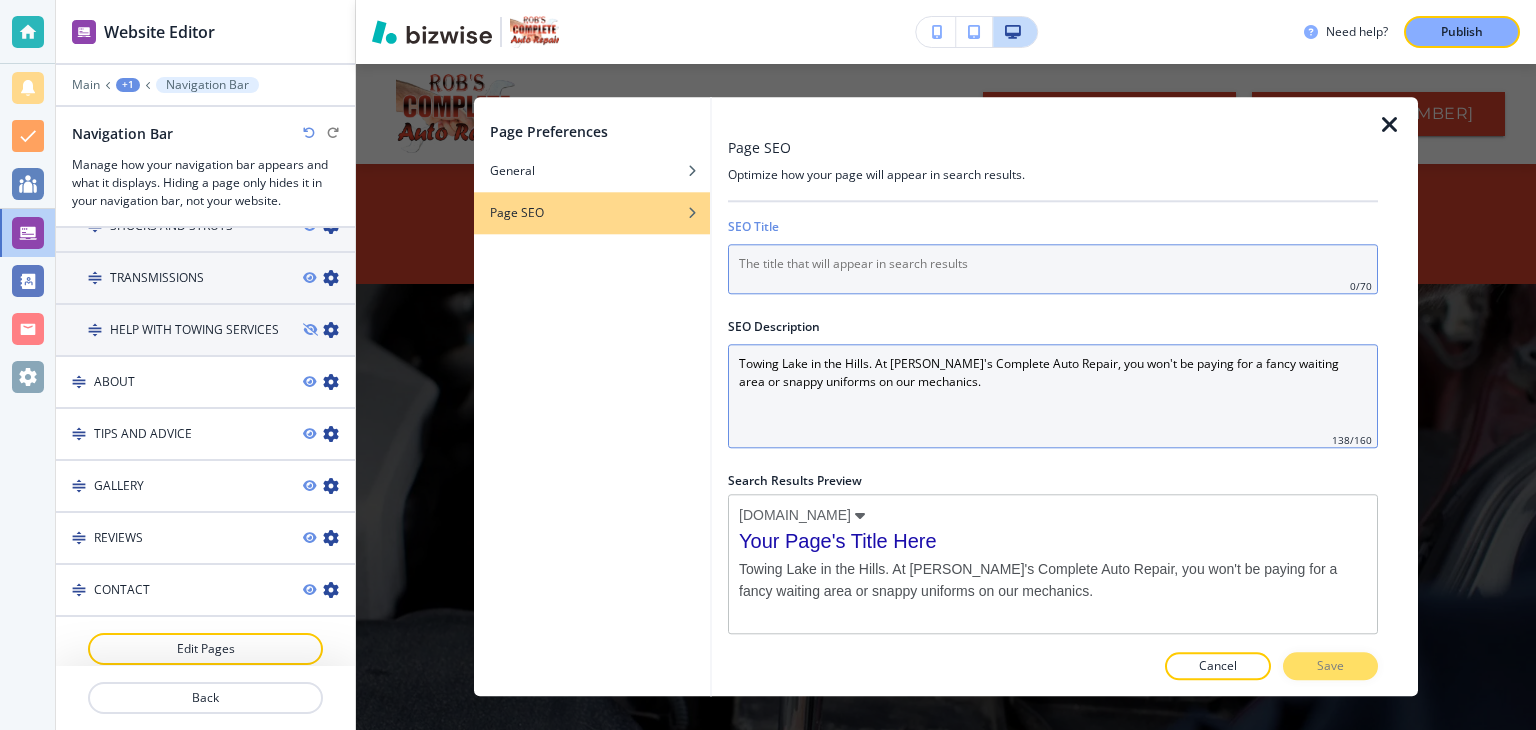 type 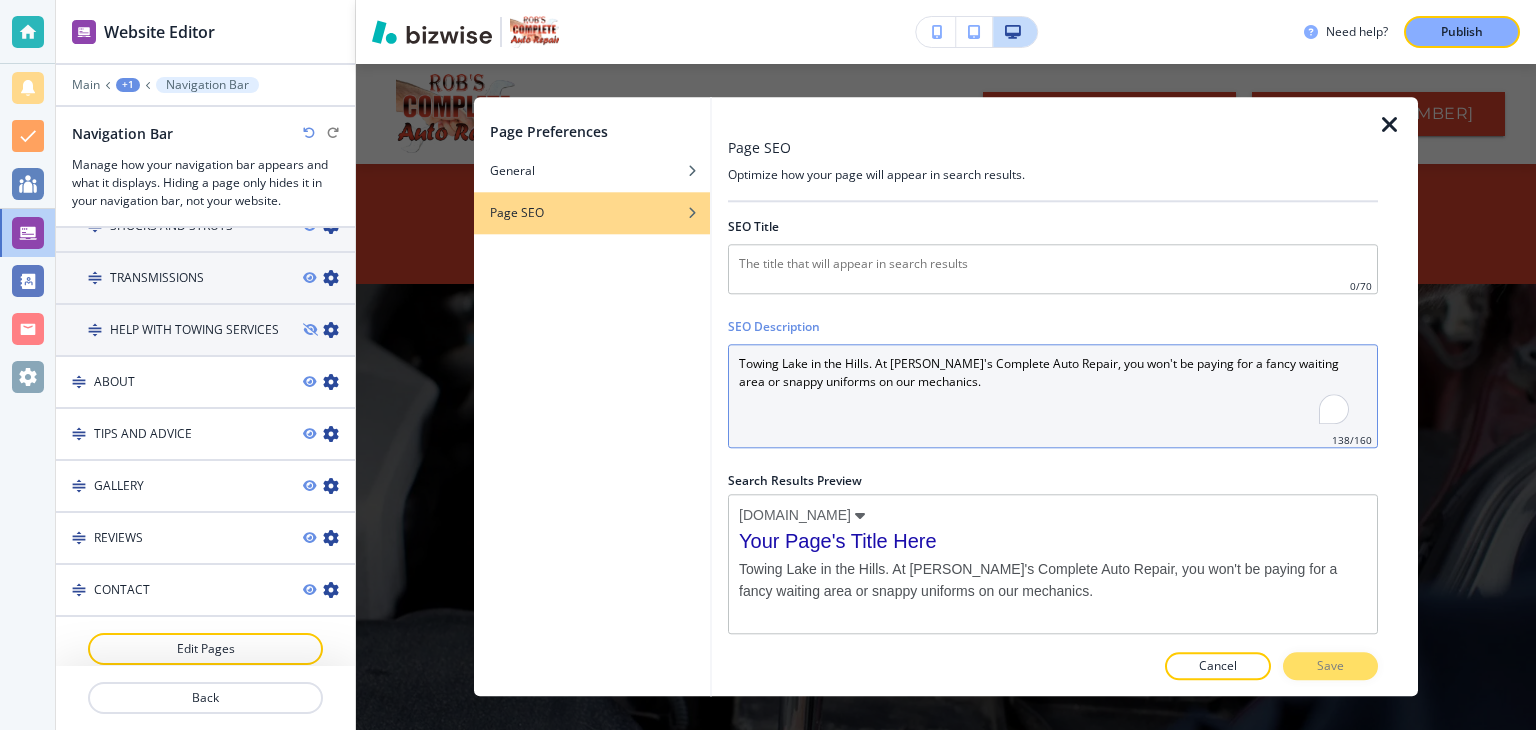 drag, startPoint x: 945, startPoint y: 392, endPoint x: 720, endPoint y: 362, distance: 226.9912 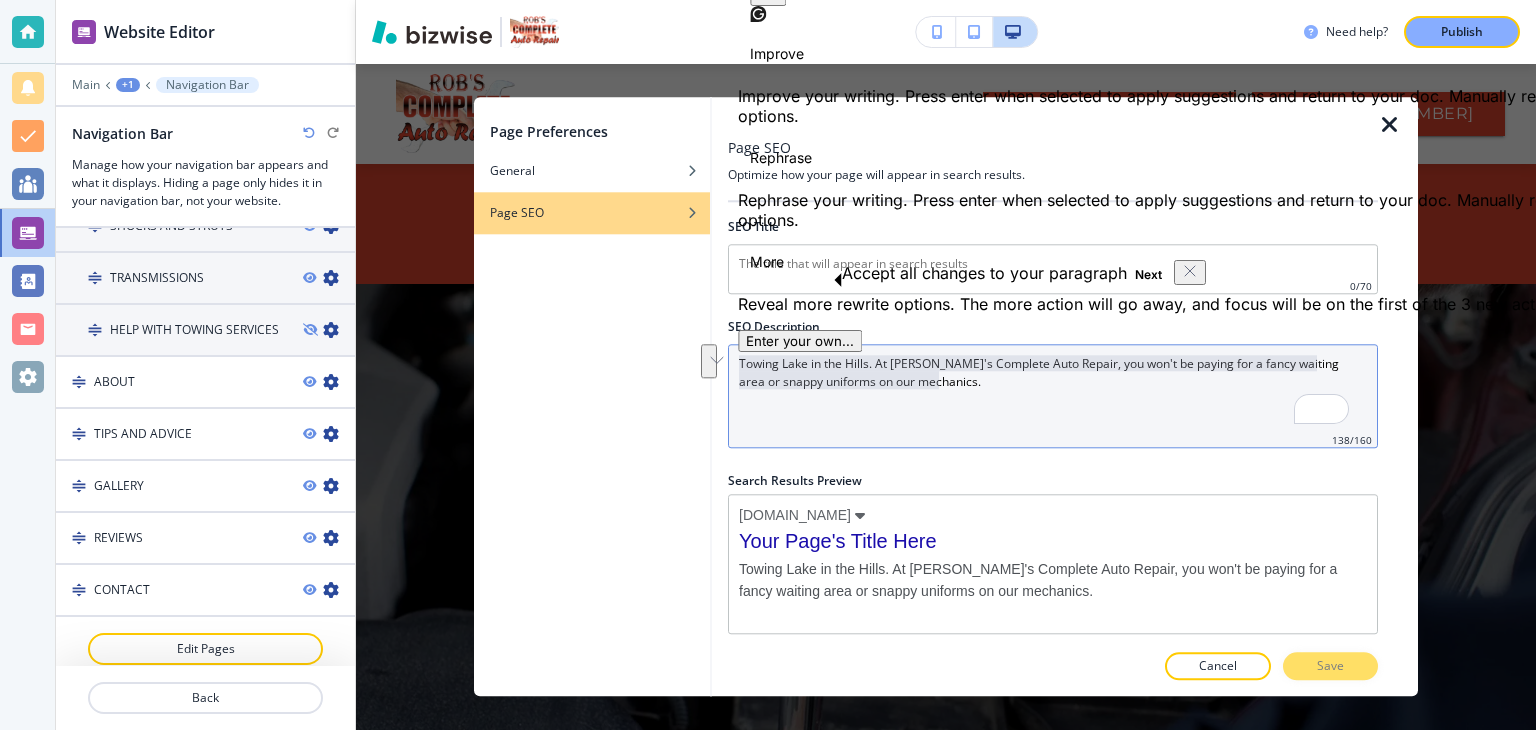 type 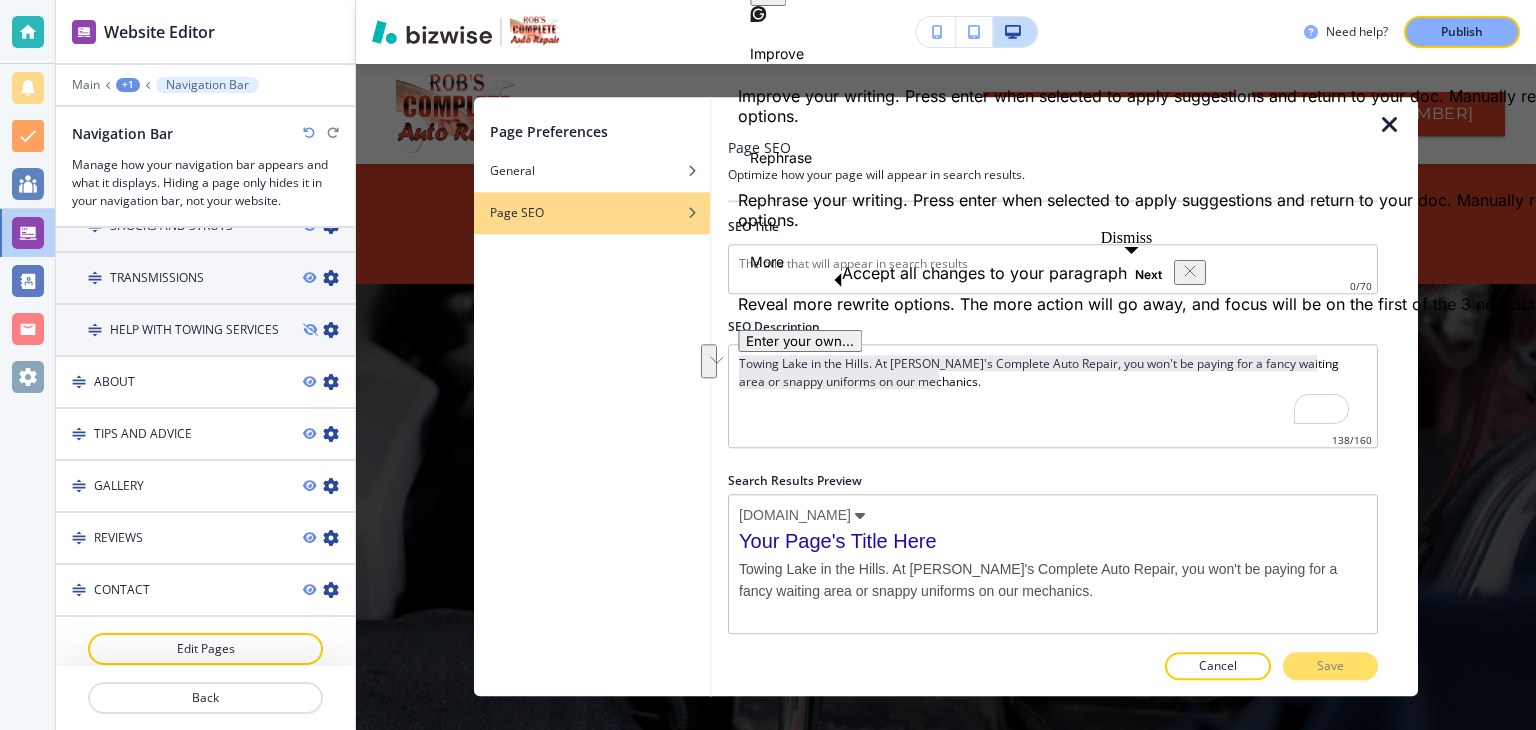 click 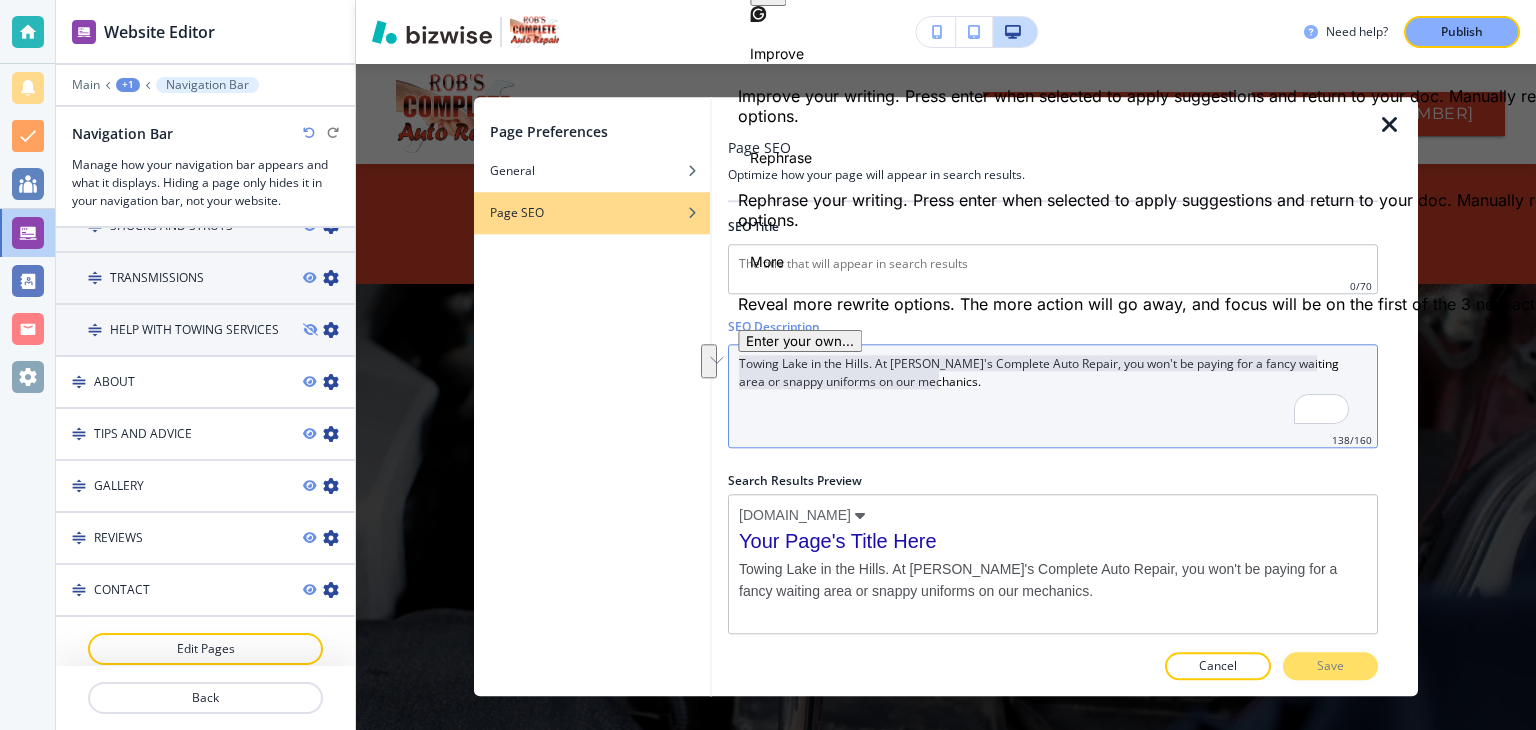 click on "Towing Lake in the Hills. At [PERSON_NAME]'s Complete Auto Repair, you won't be paying for a fancy waiting area or snappy uniforms on our mechanics." at bounding box center [1053, 396] 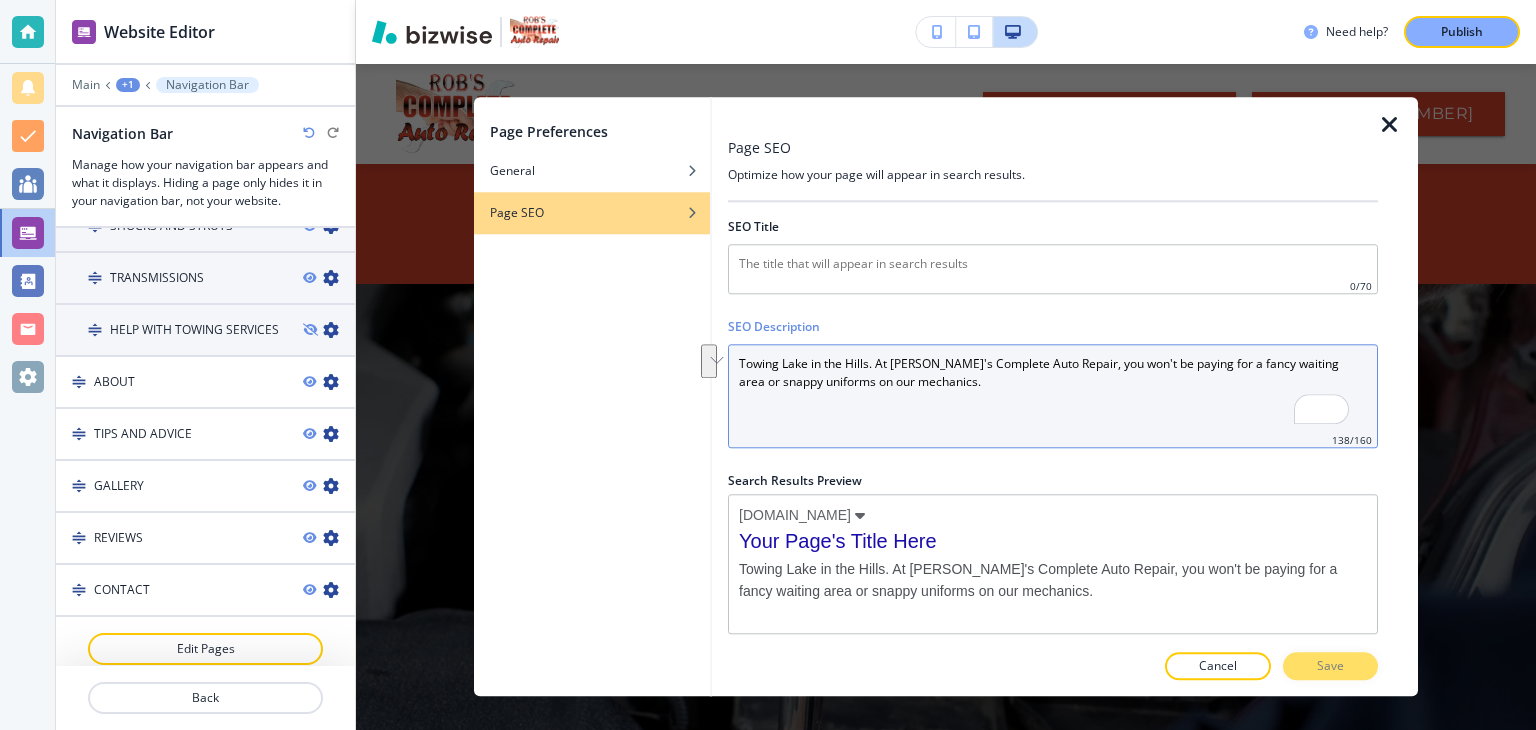 drag, startPoint x: 741, startPoint y: 361, endPoint x: 939, endPoint y: 398, distance: 201.4274 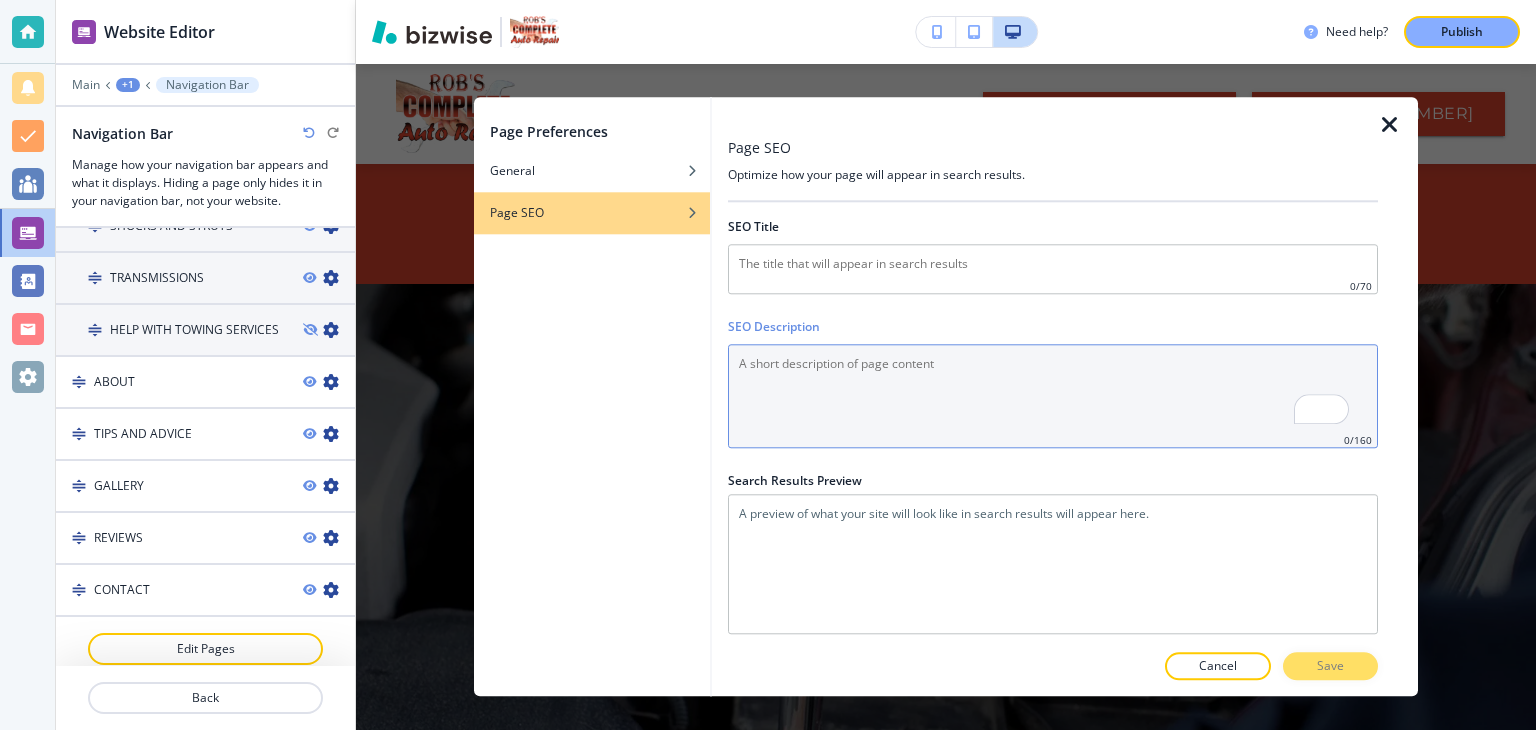 type 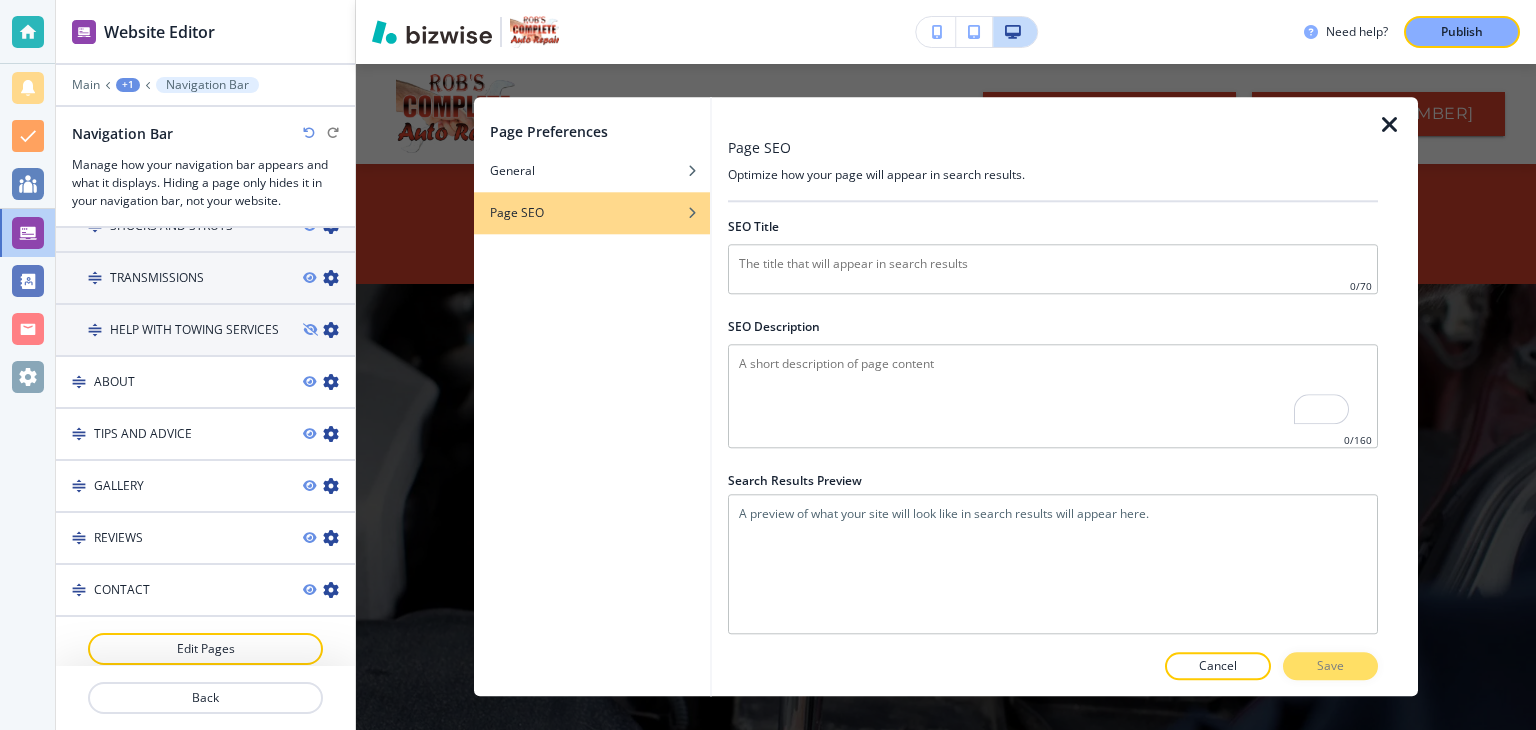 click on "Cancel Save" at bounding box center (1053, 667) 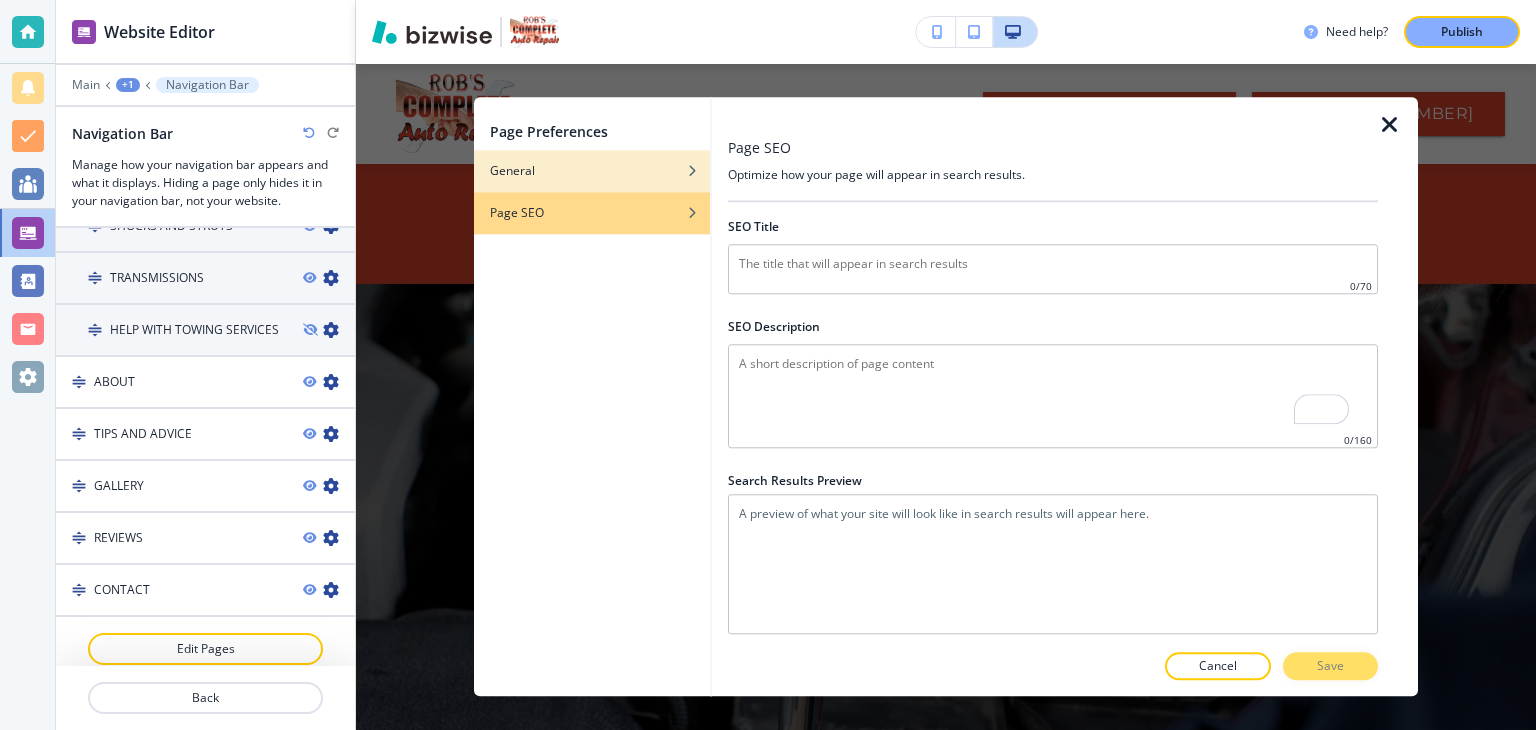 click at bounding box center [692, 171] 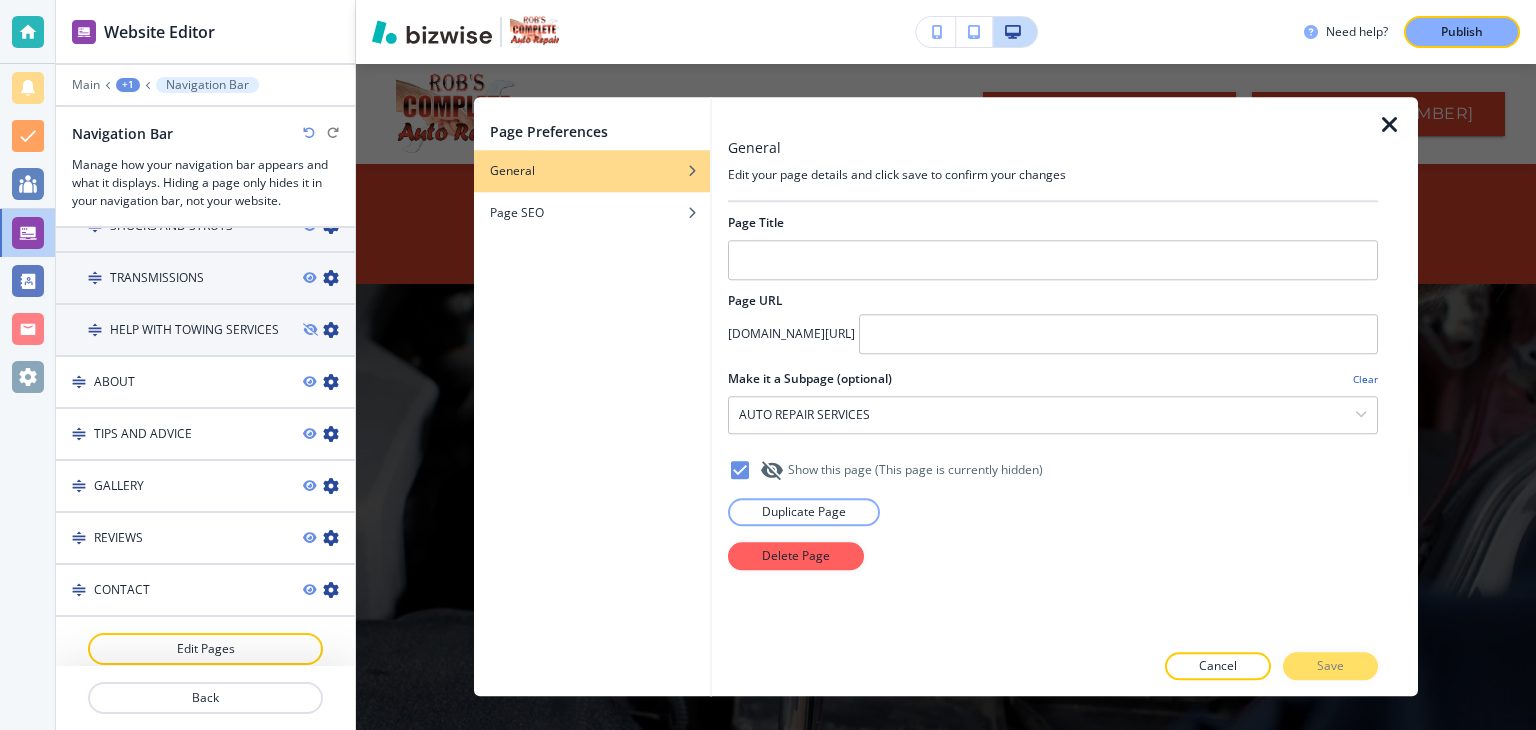 click at bounding box center [1390, 125] 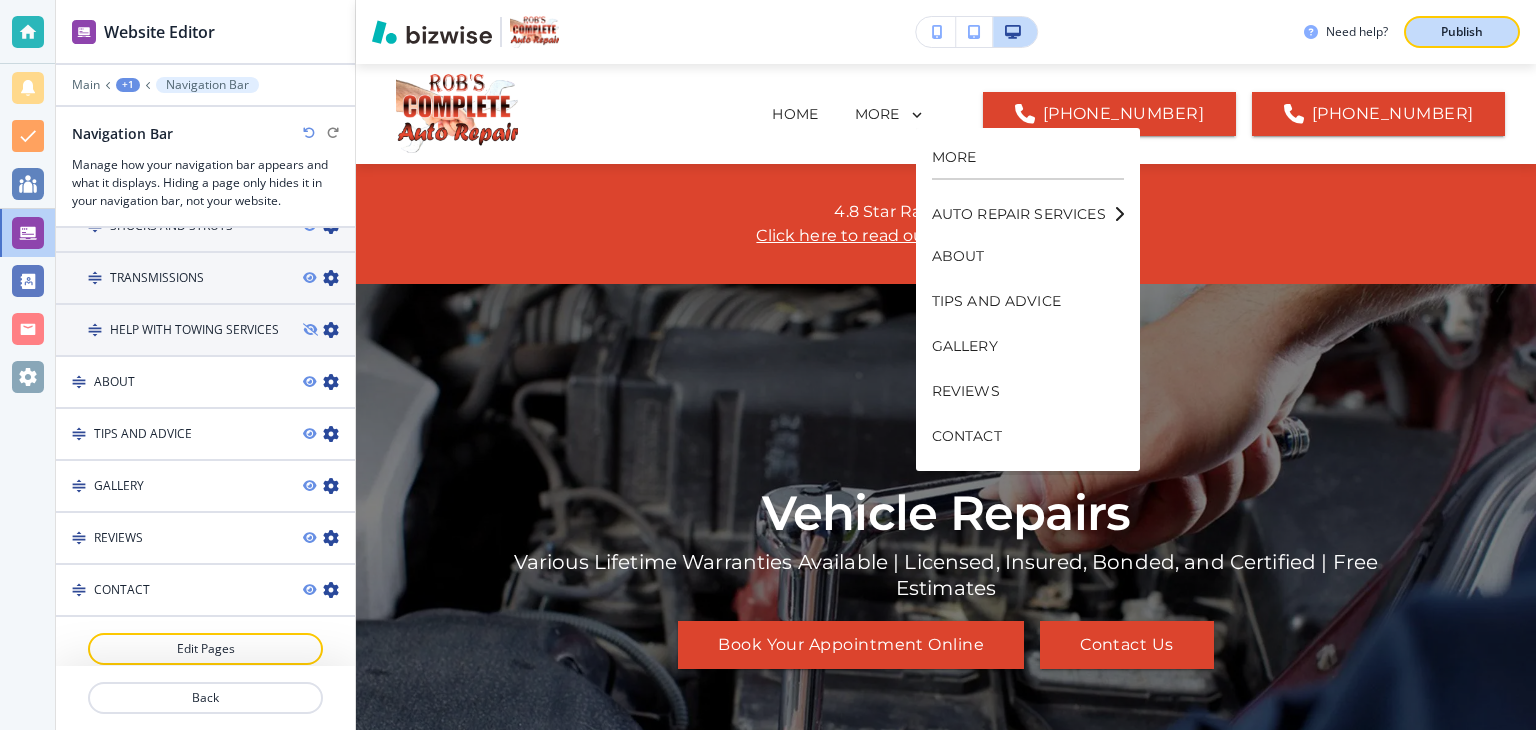 click on "Publish" at bounding box center [1462, 32] 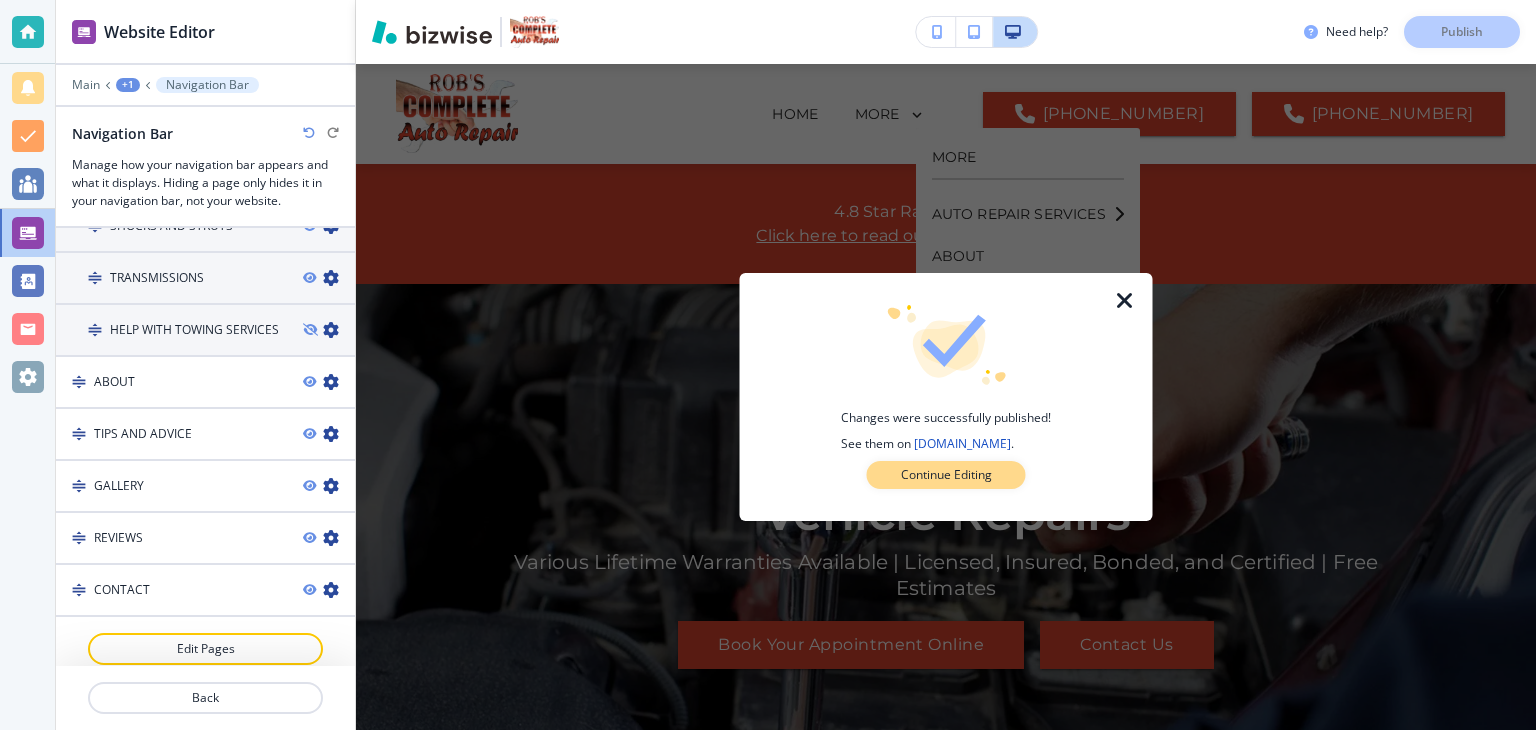 click on "Continue Editing" at bounding box center (946, 475) 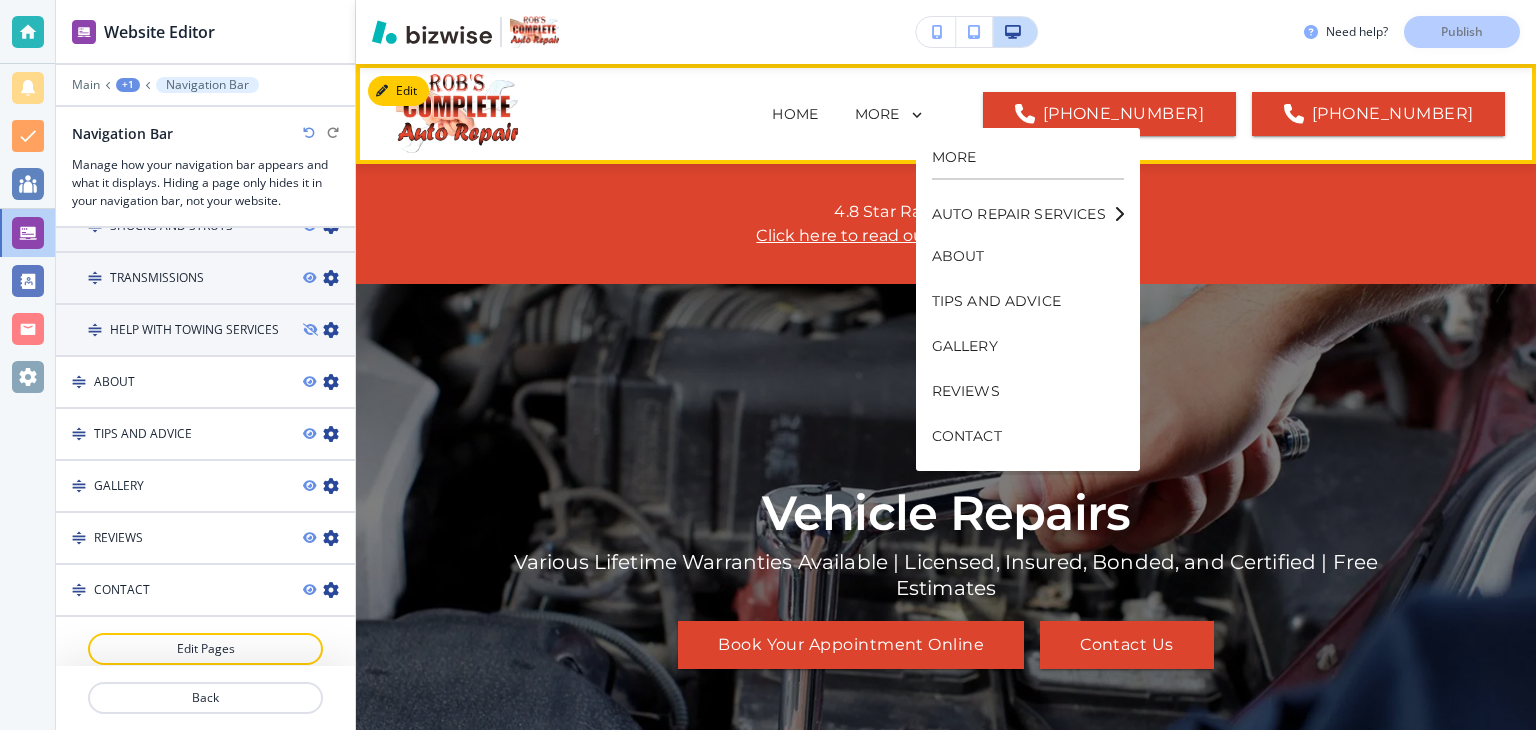 click at bounding box center [1119, 214] 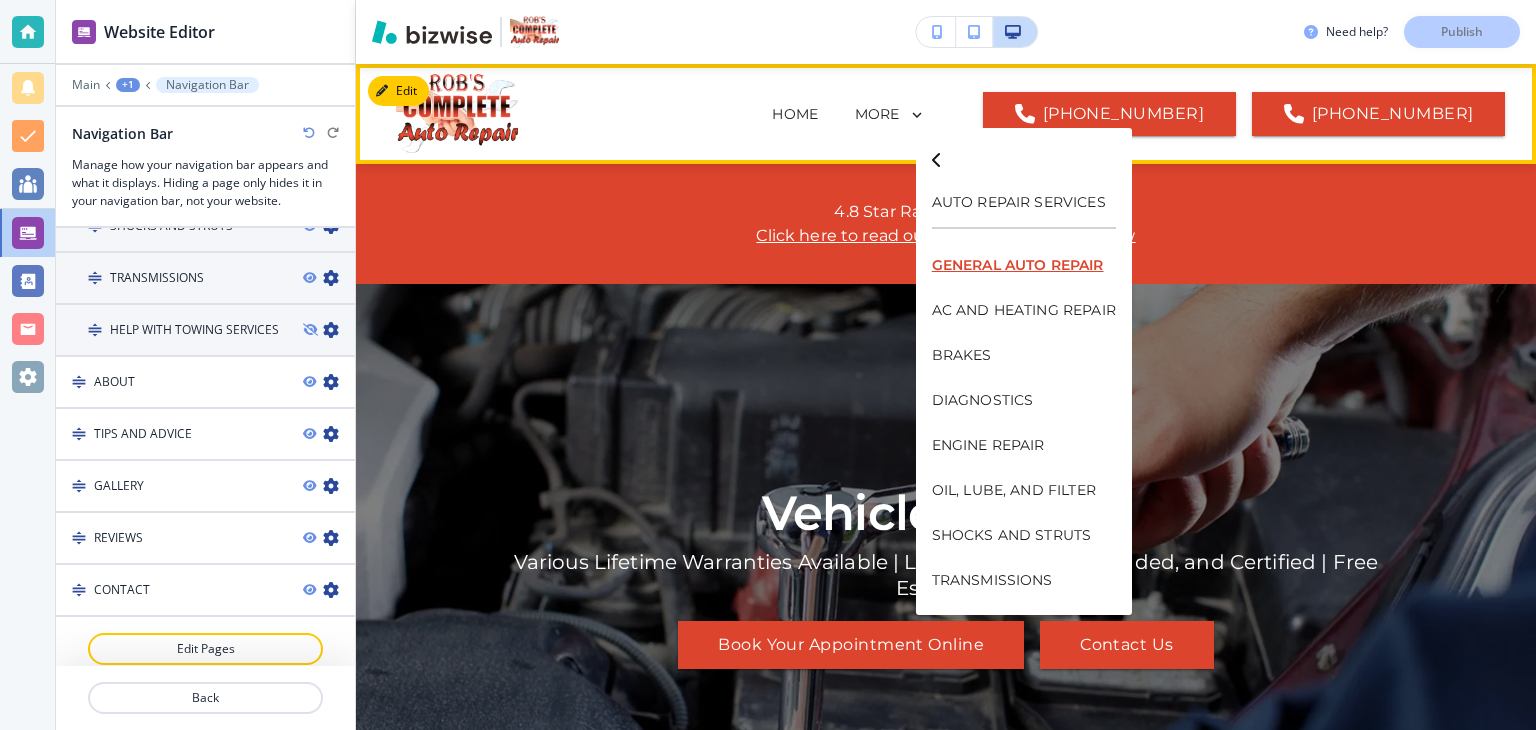 click on "GENERAL AUTO REPAIR" at bounding box center (1024, 265) 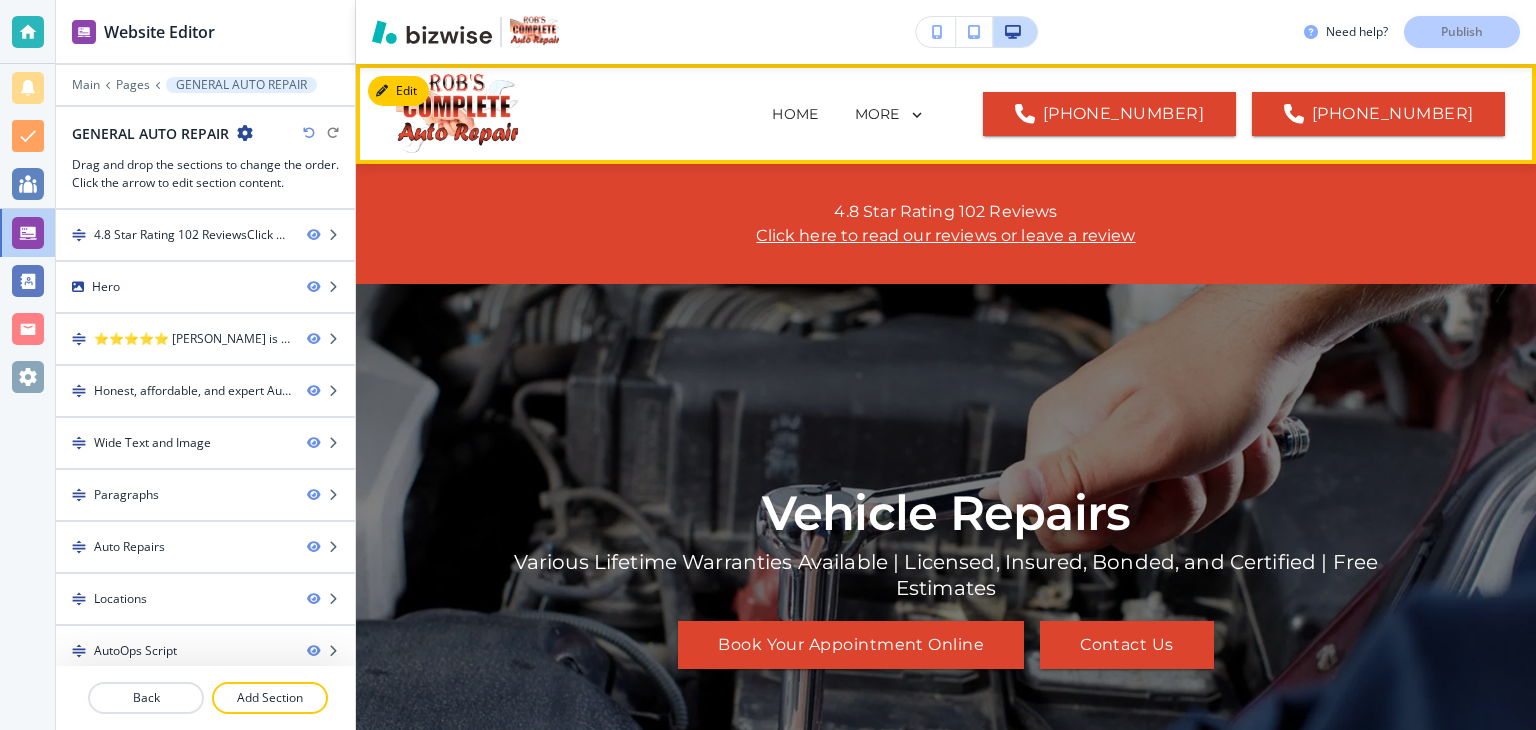 click 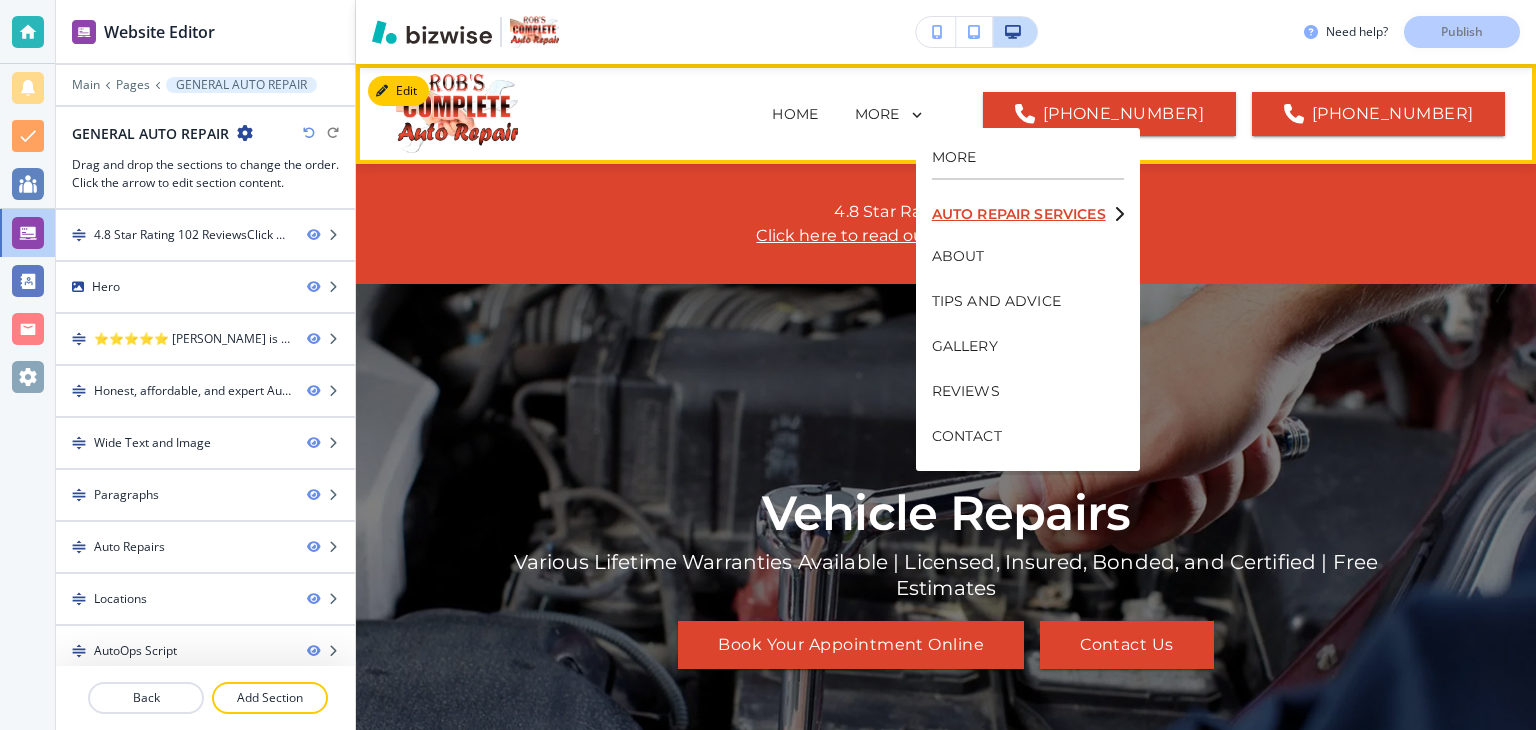 click on "AUTO REPAIR SERVICES" at bounding box center (1019, 214) 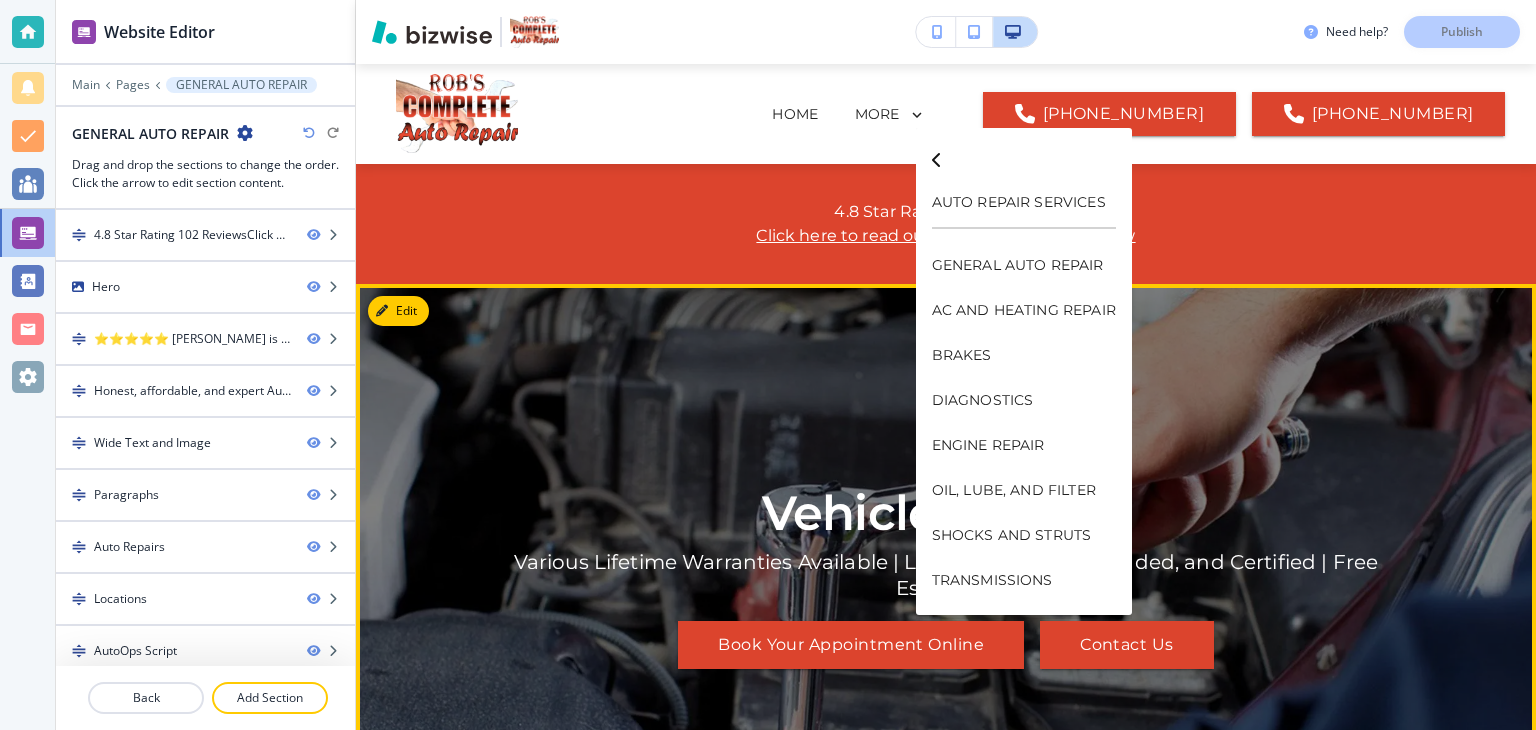 click on "Vehicle Repairs Various Lifetime Warranties Available | Licensed, Insured, Bonded, and Certified | Free Estimates Book Your Appointment Online Contact Us" at bounding box center [946, 575] 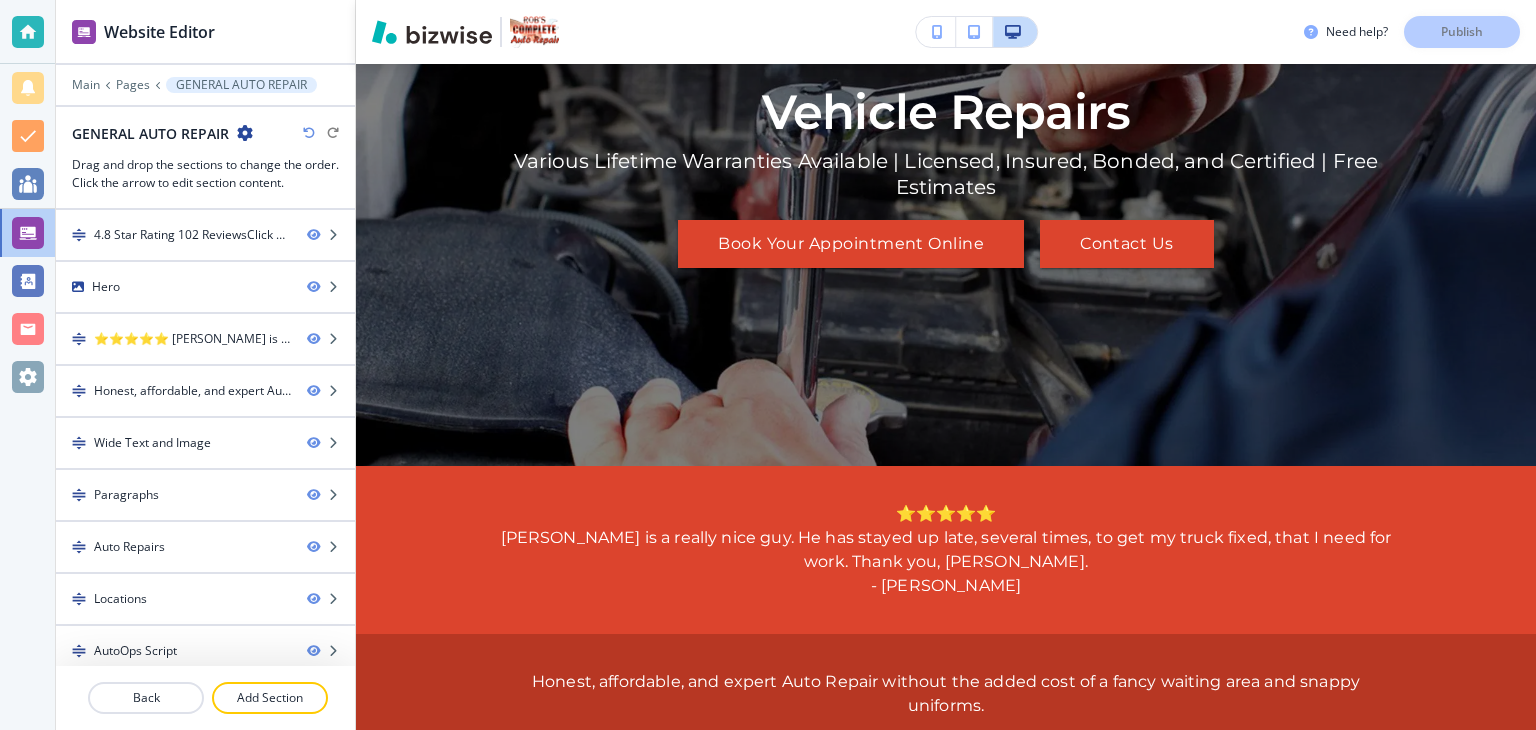 scroll, scrollTop: 0, scrollLeft: 0, axis: both 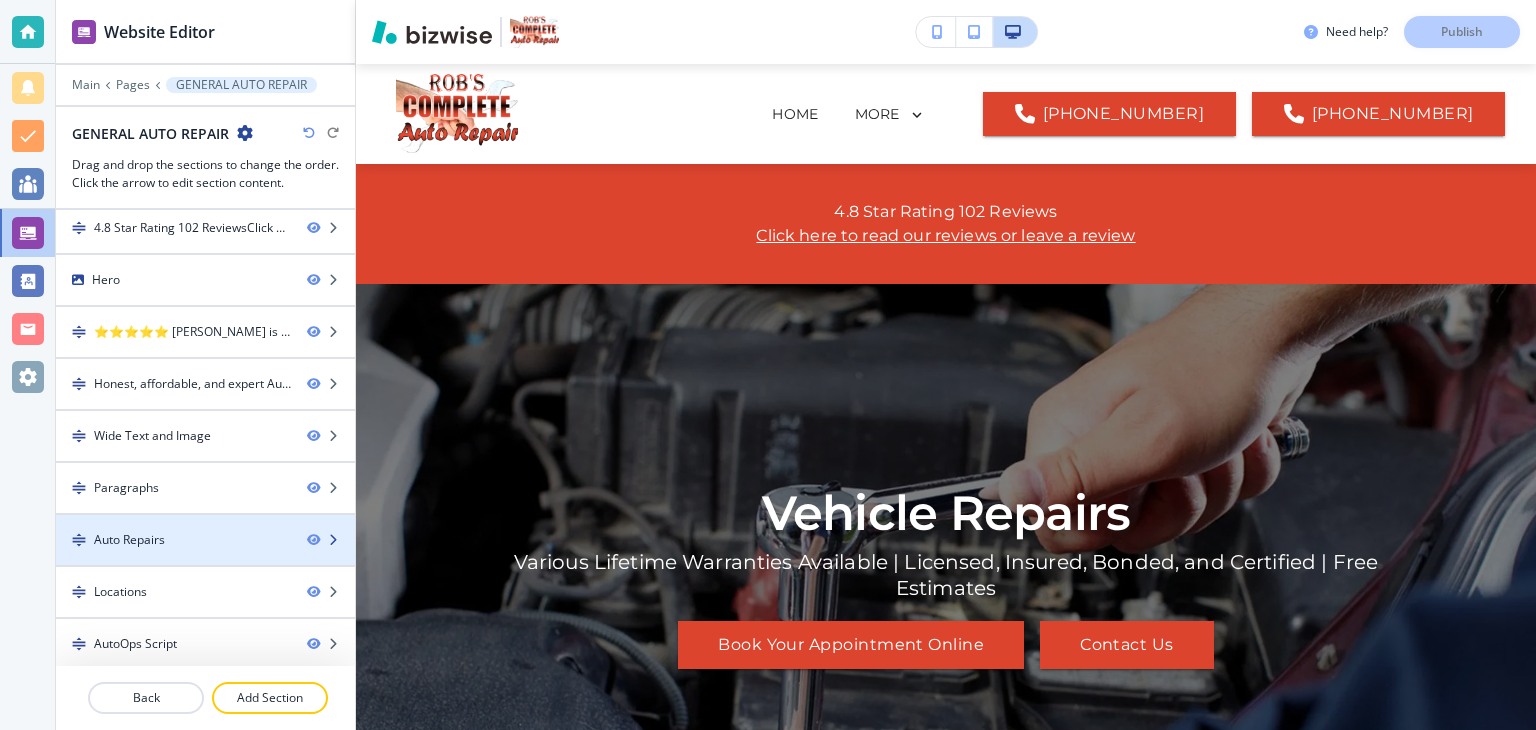 click at bounding box center [333, 540] 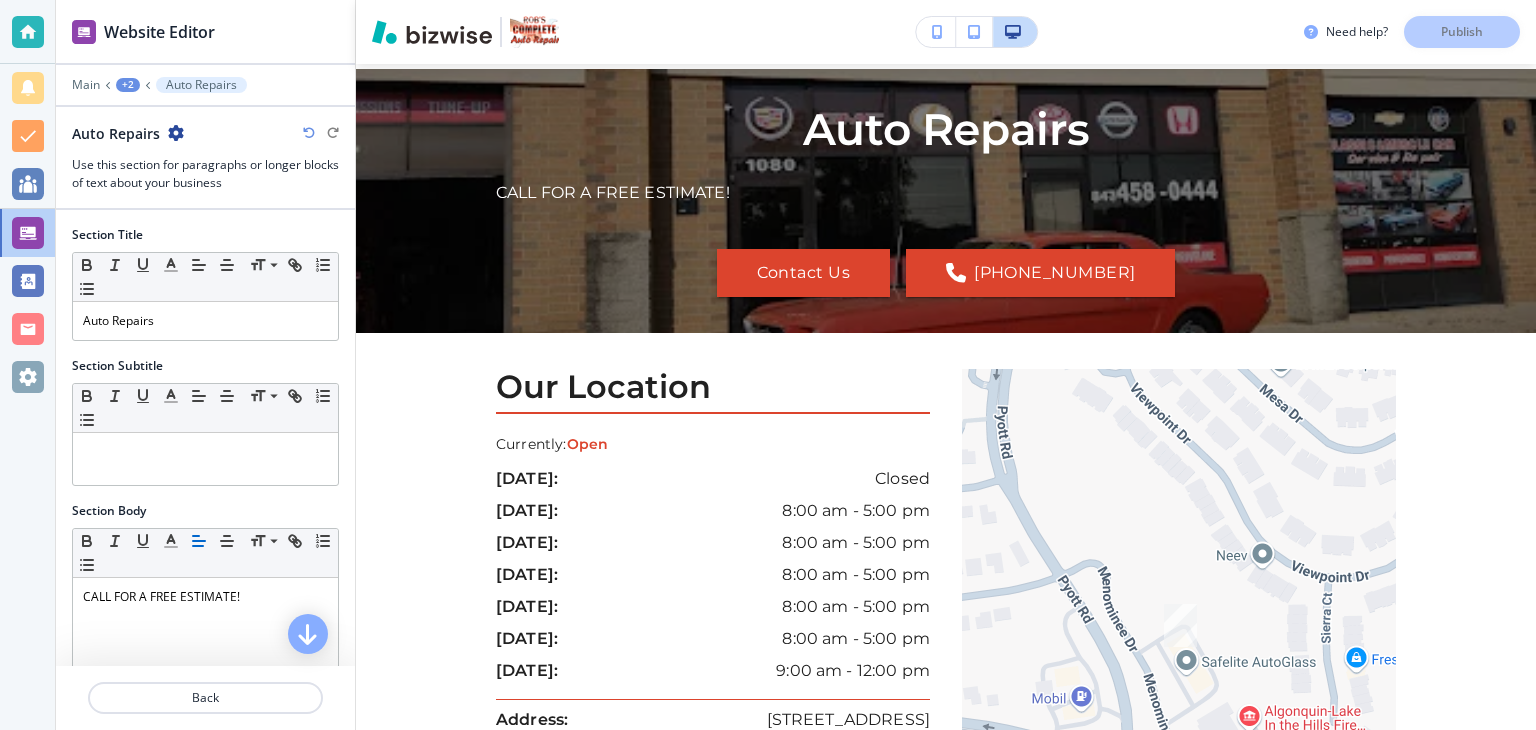scroll, scrollTop: 2728, scrollLeft: 0, axis: vertical 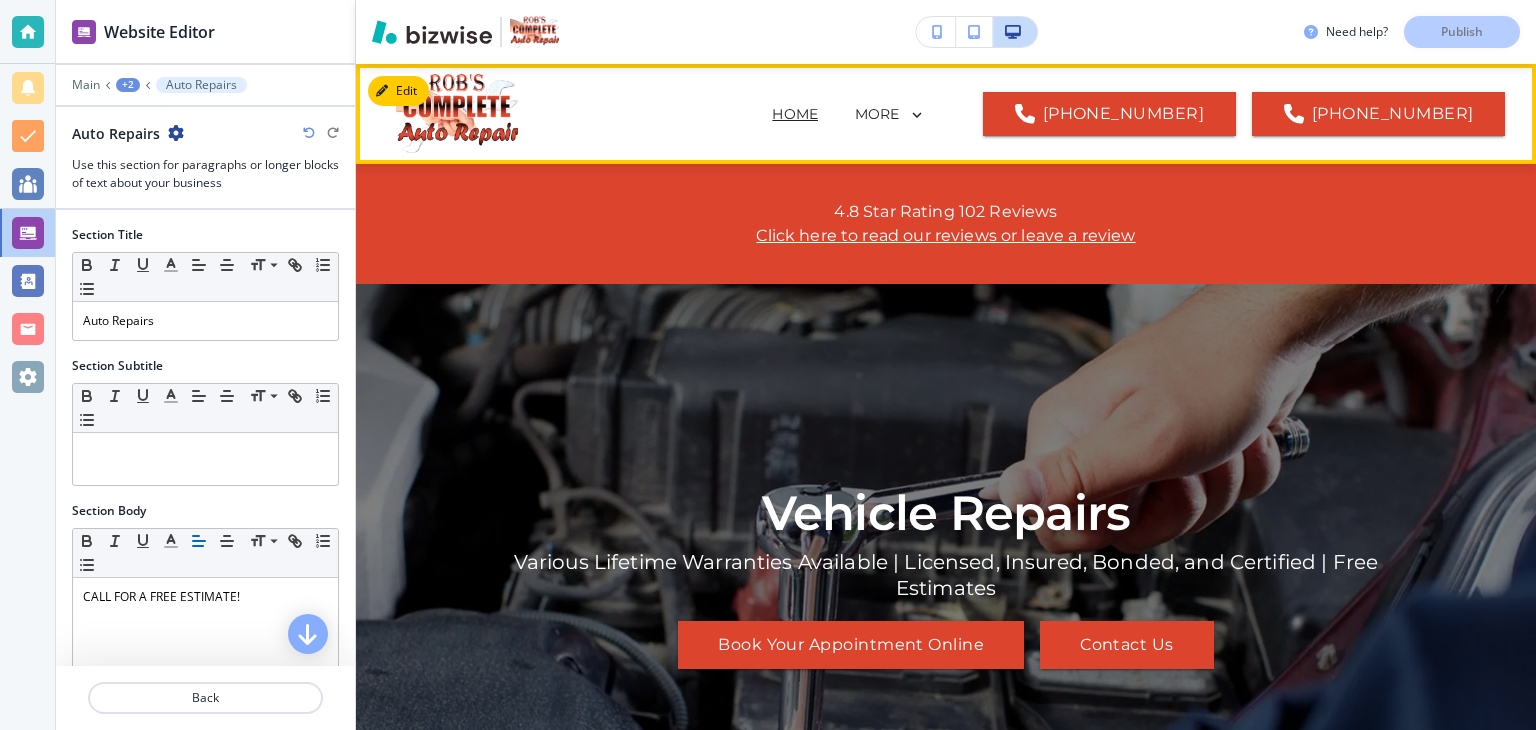 click on "HOME" at bounding box center (795, 114) 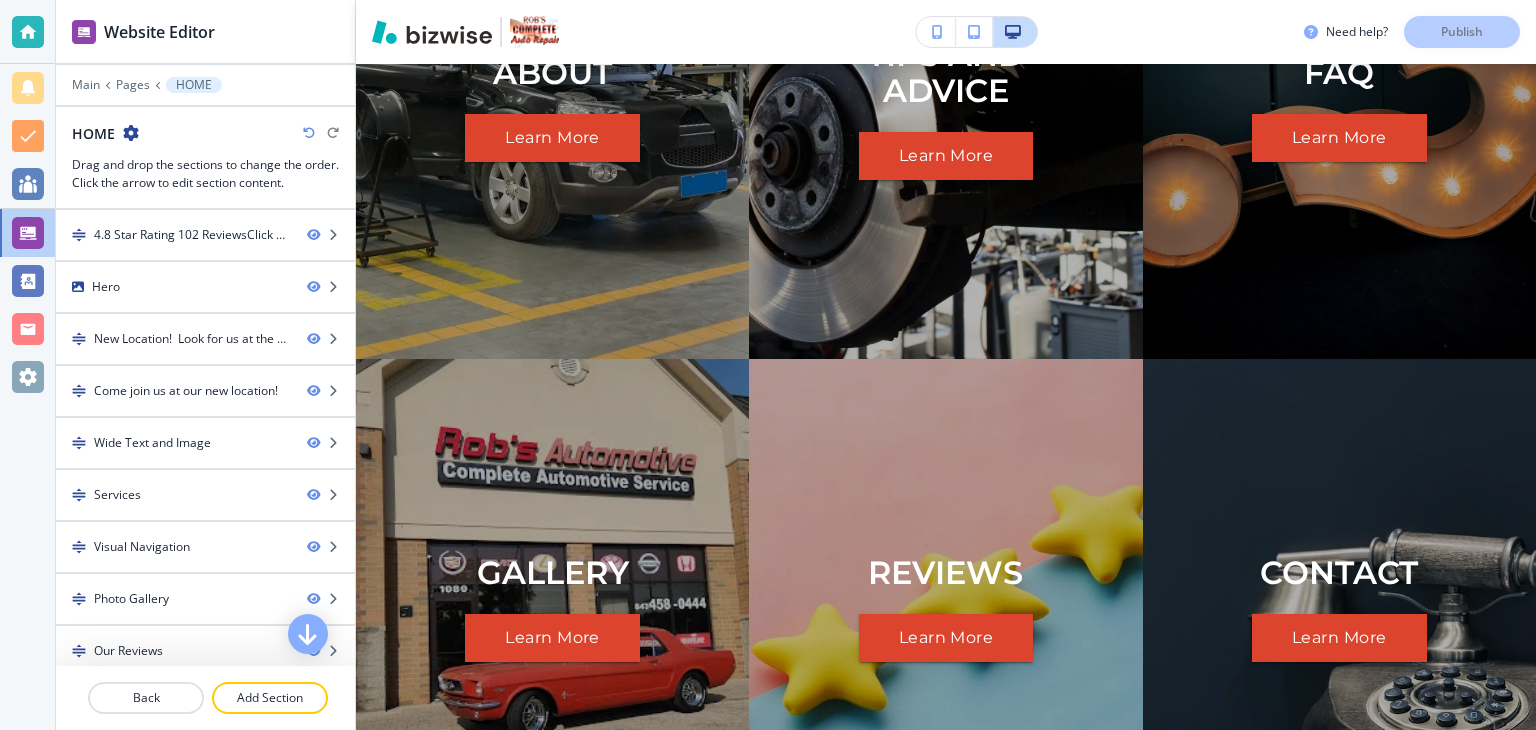 scroll, scrollTop: 4302, scrollLeft: 0, axis: vertical 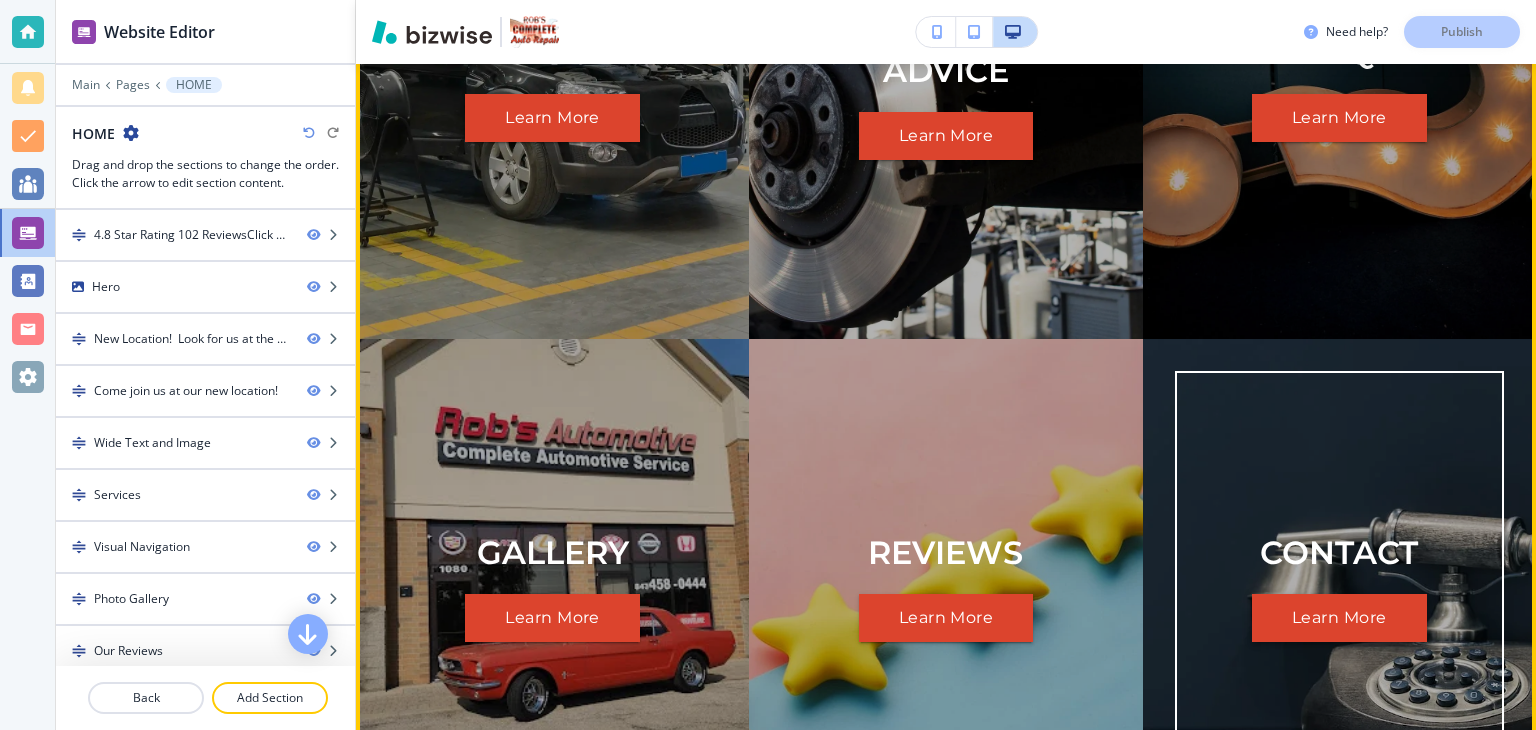 click on "Learn More" at bounding box center [1339, 618] 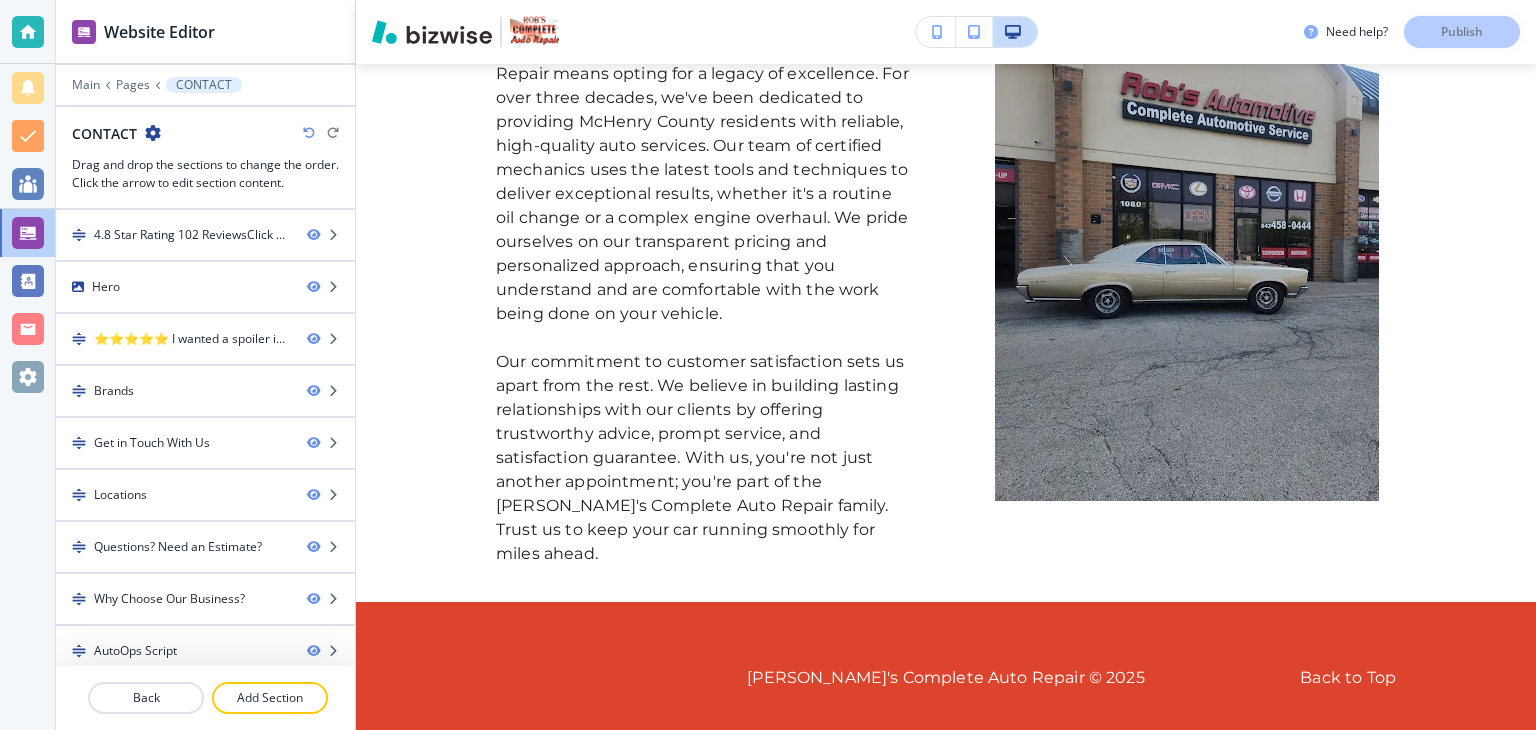 scroll, scrollTop: 0, scrollLeft: 0, axis: both 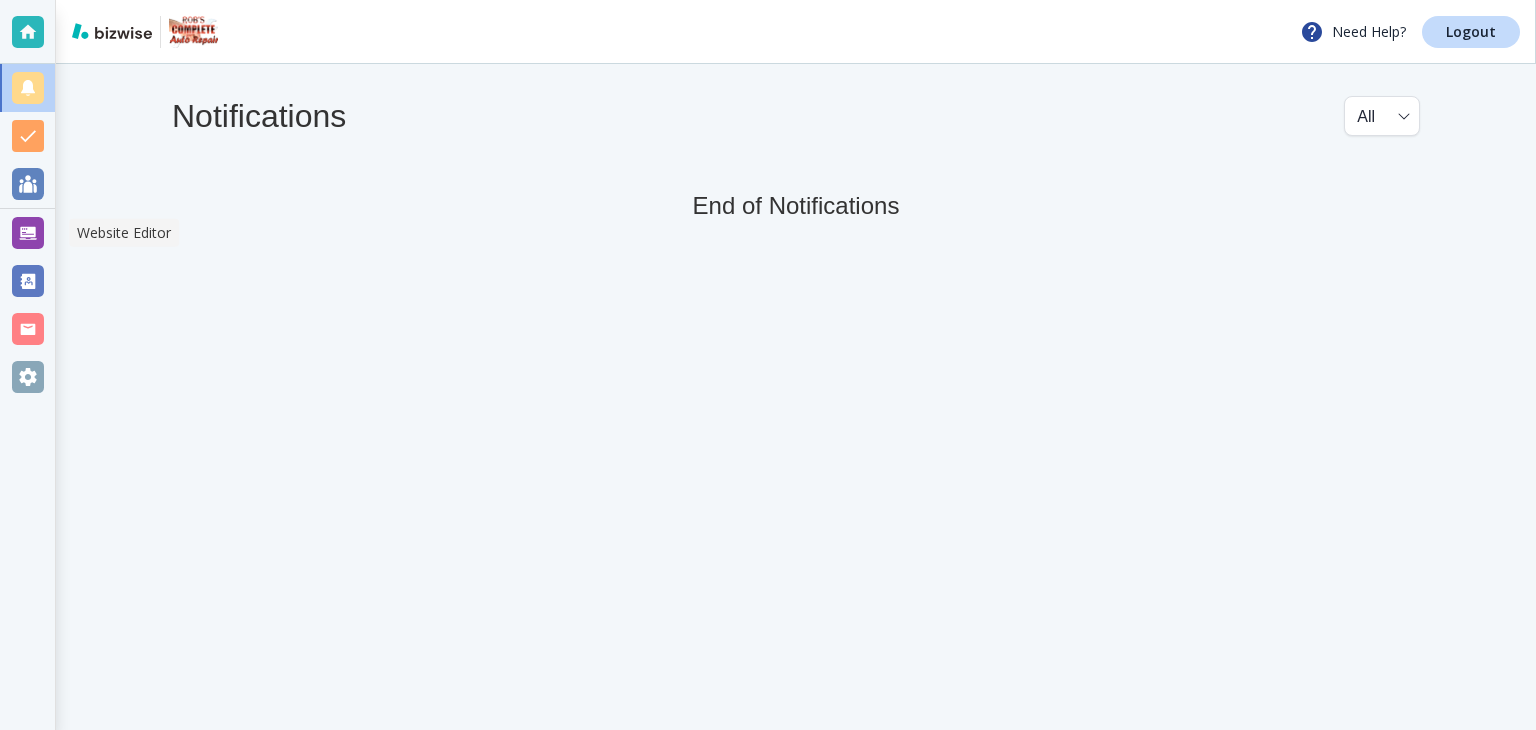 click at bounding box center [28, 233] 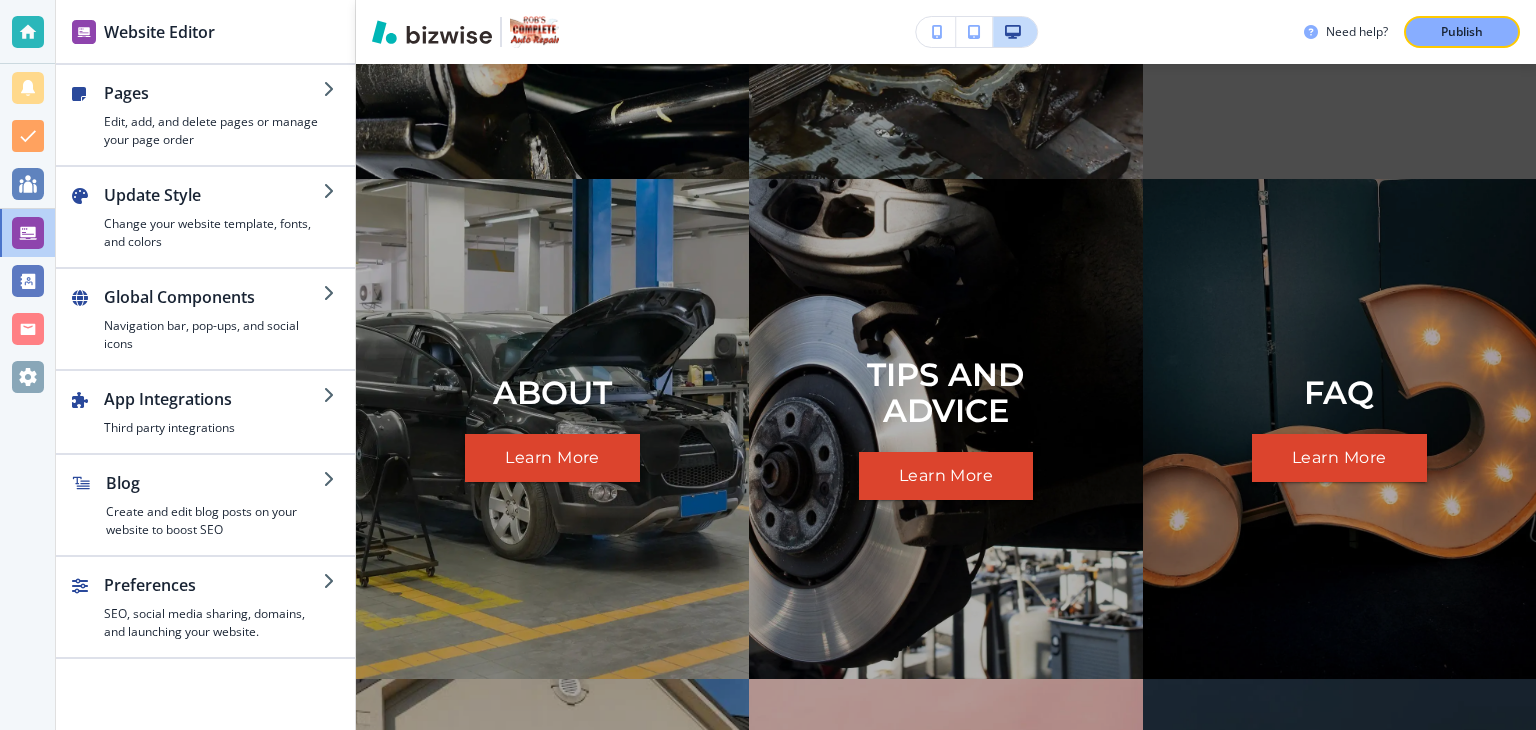 scroll, scrollTop: 4096, scrollLeft: 0, axis: vertical 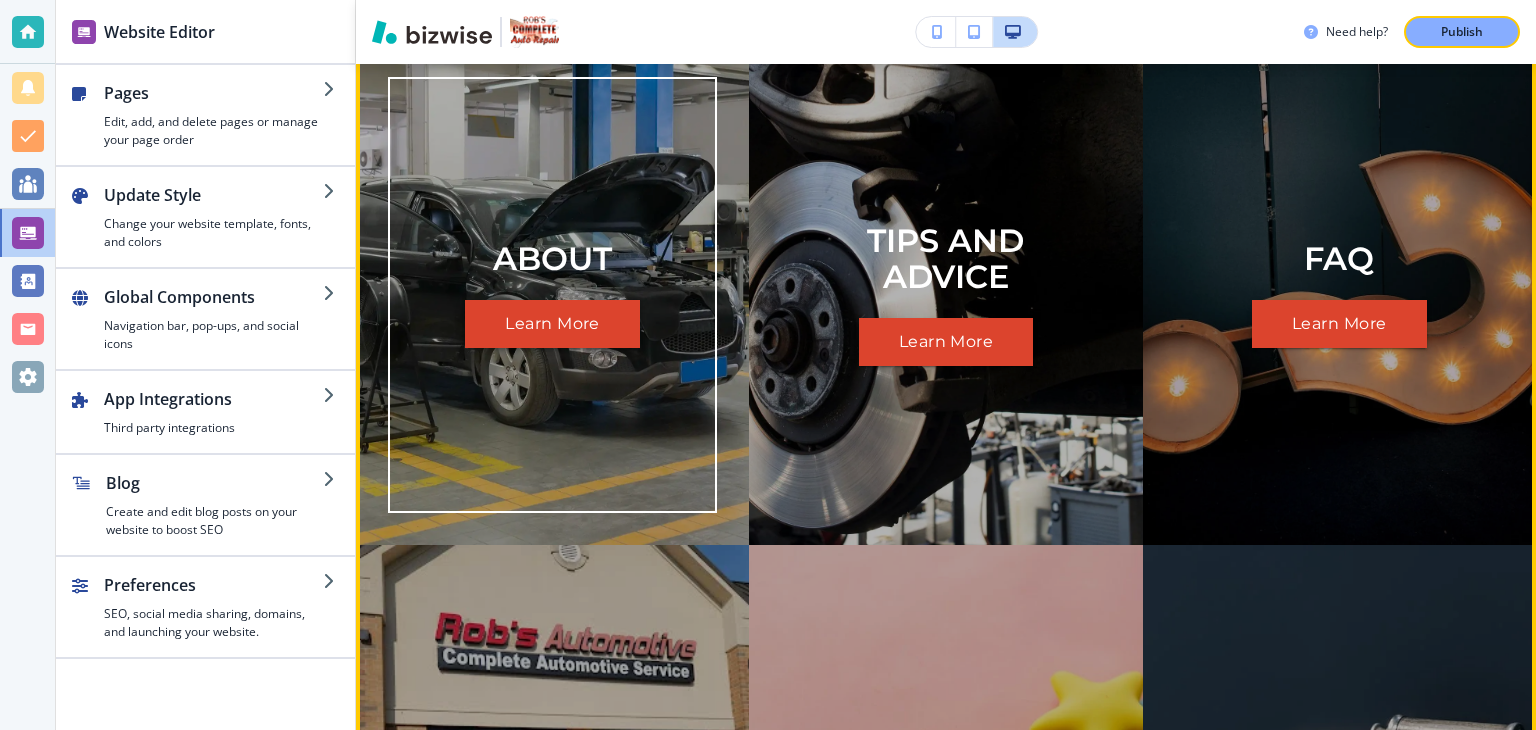 click on "Learn More" at bounding box center (552, 324) 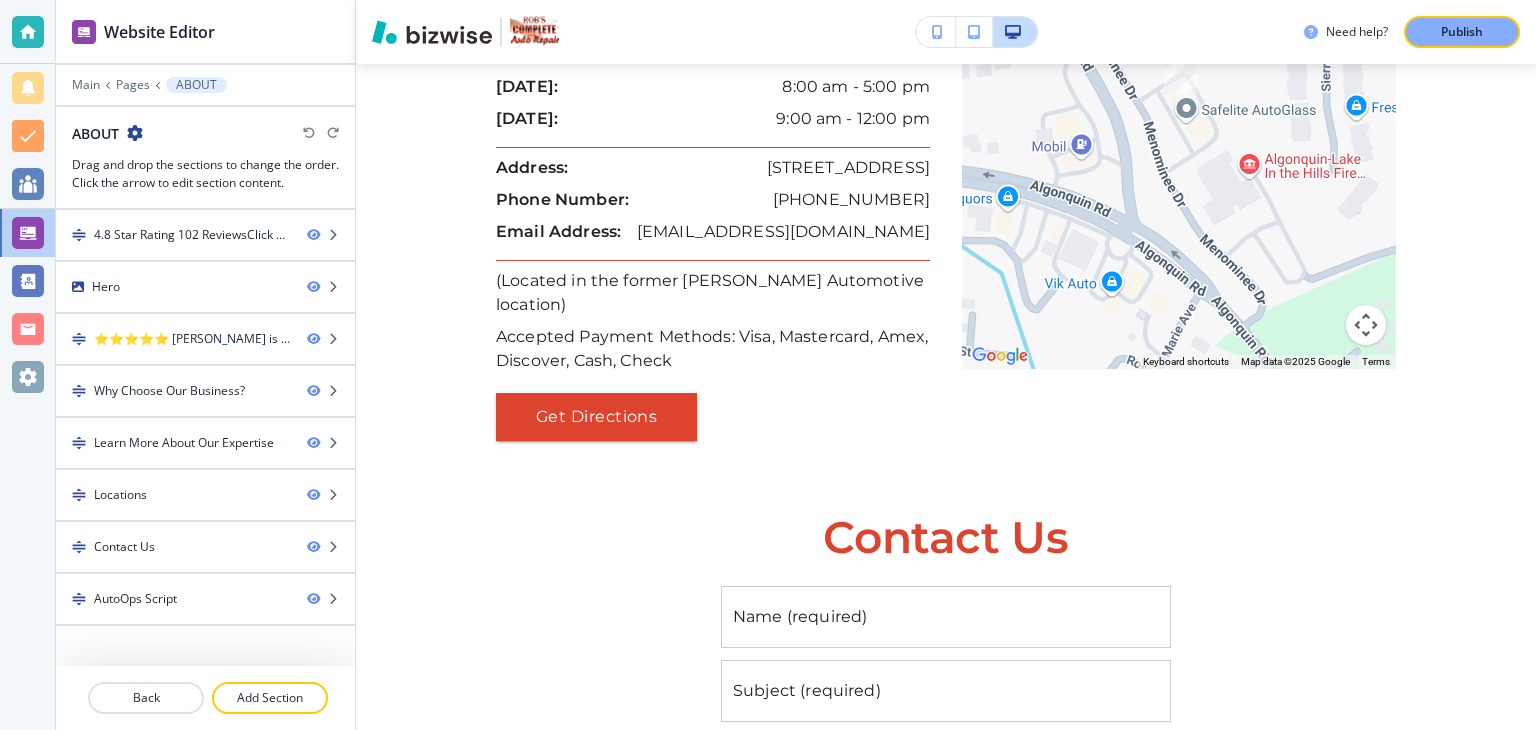 scroll, scrollTop: 2252, scrollLeft: 0, axis: vertical 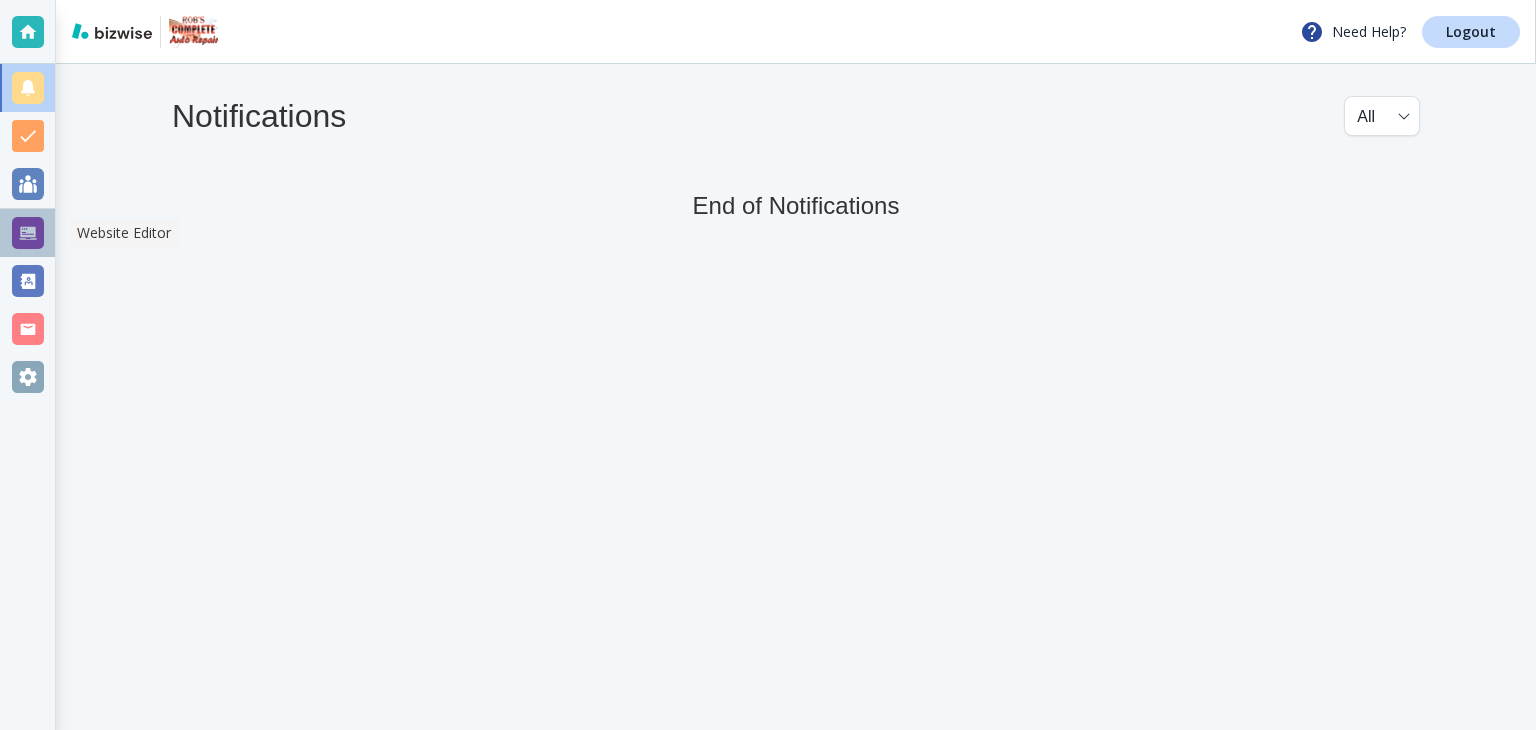 click at bounding box center [28, 233] 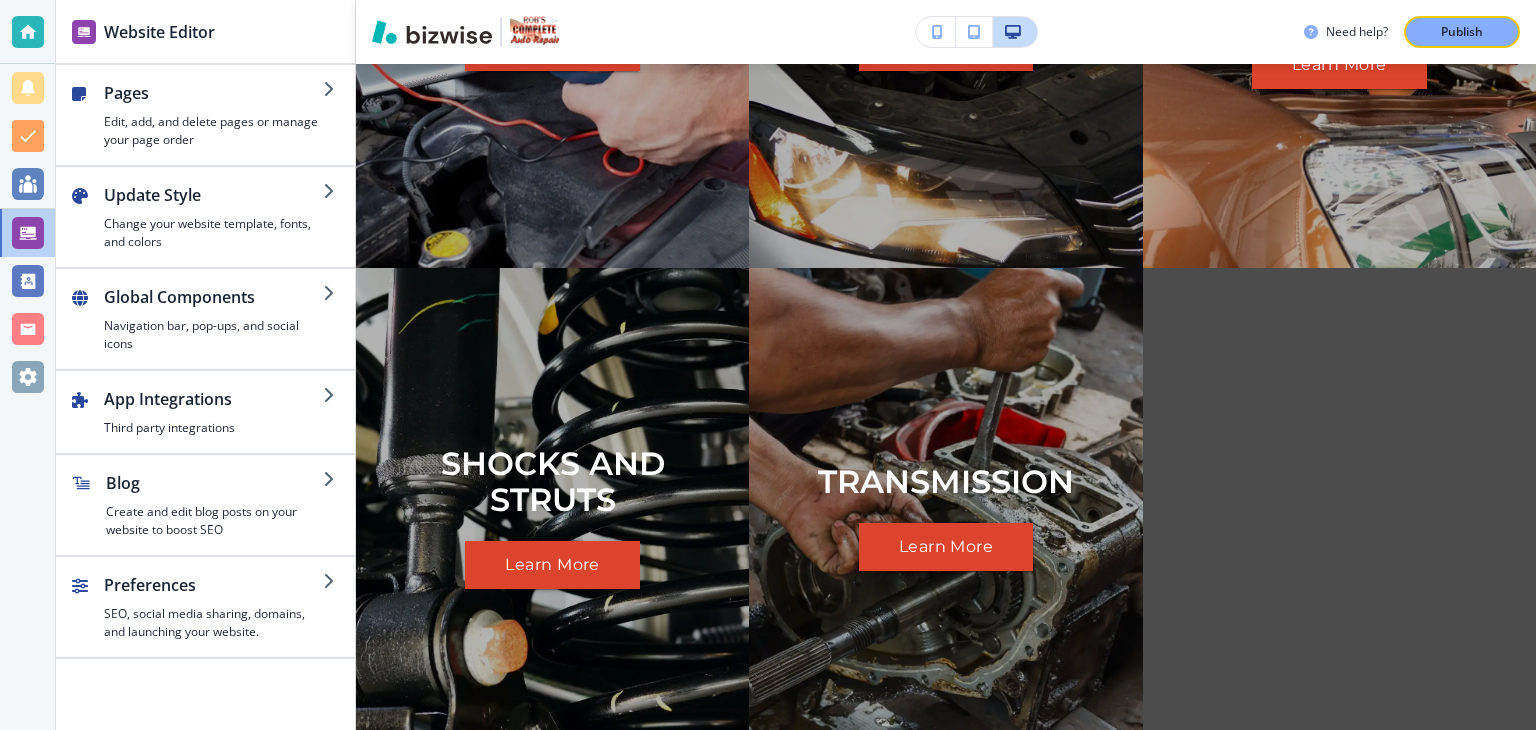 scroll, scrollTop: 3559, scrollLeft: 0, axis: vertical 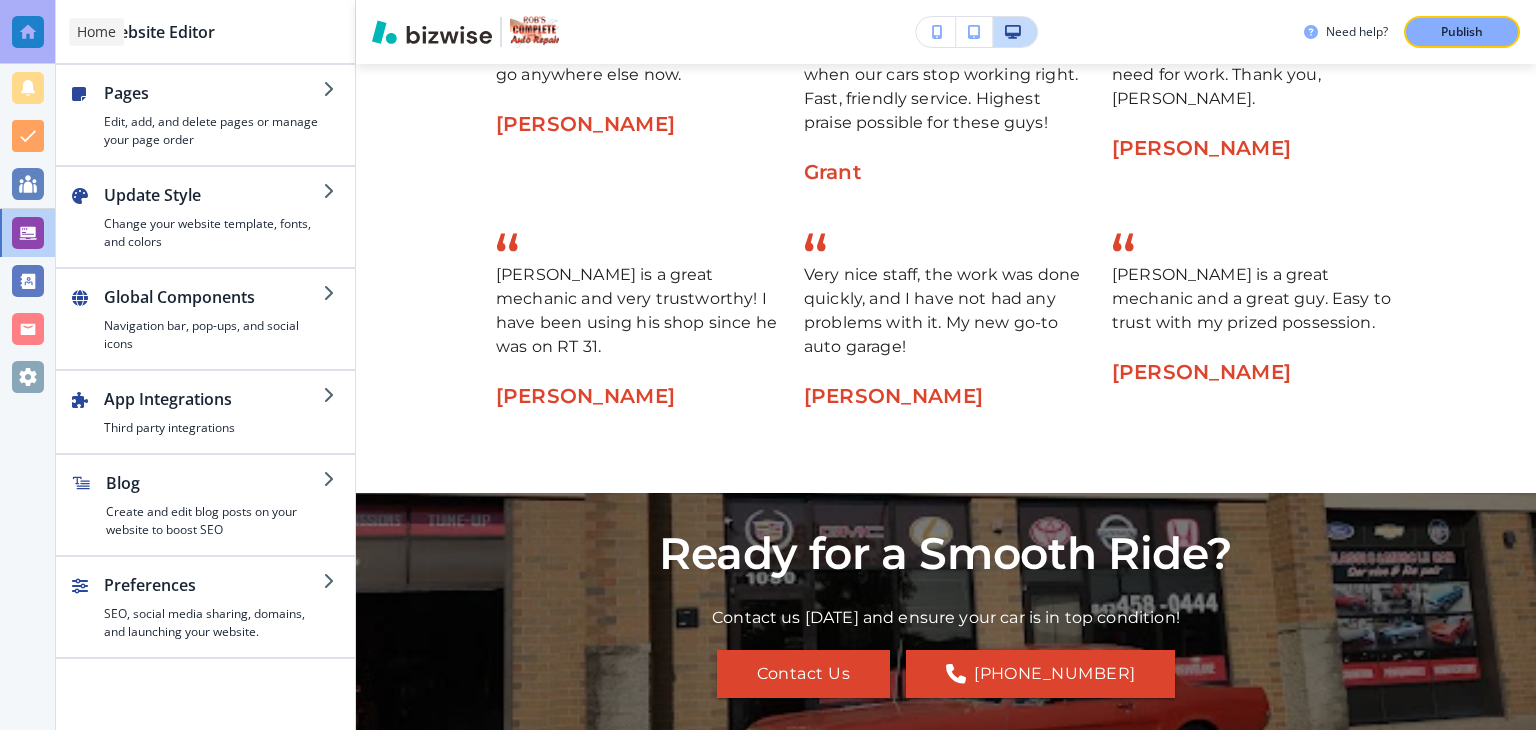click at bounding box center (28, 32) 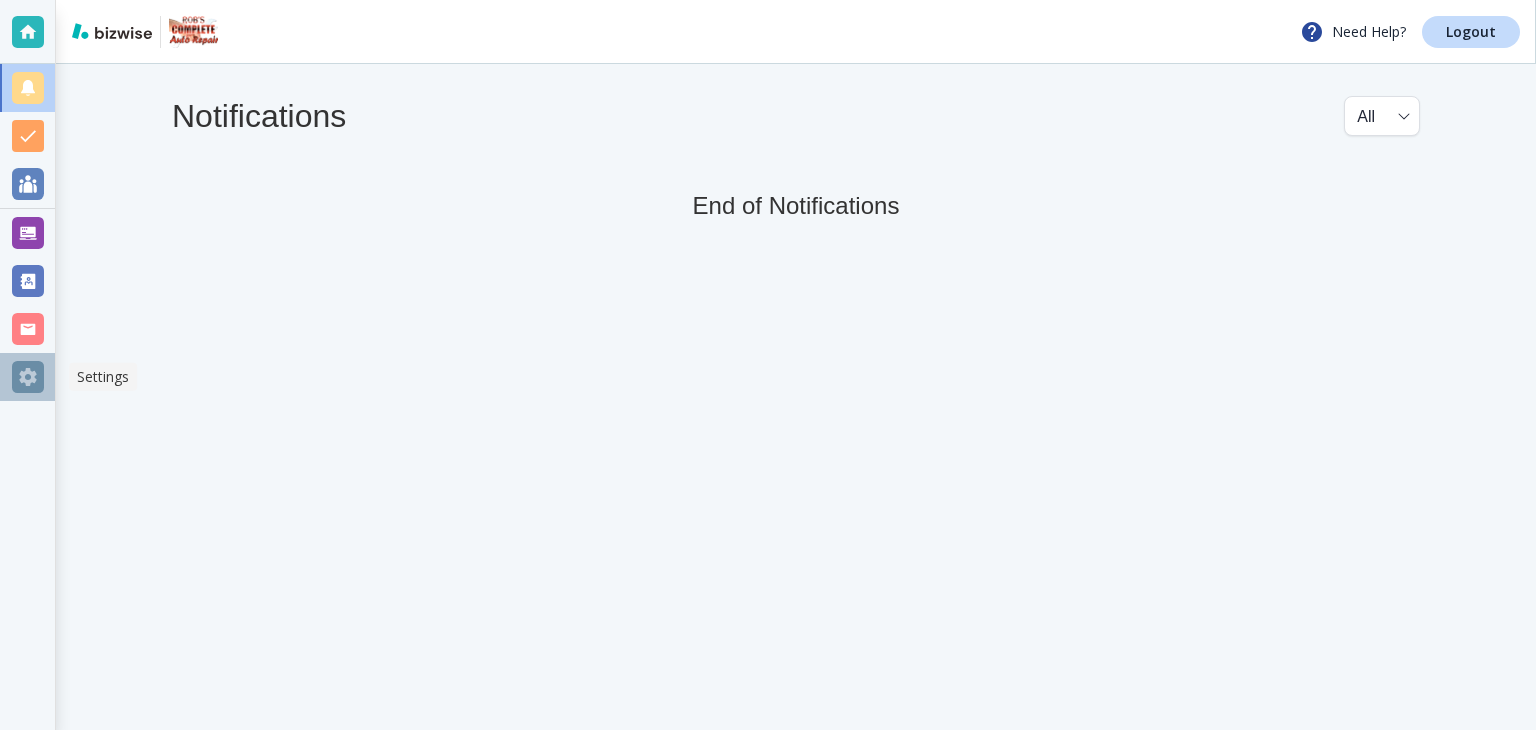 click at bounding box center (28, 377) 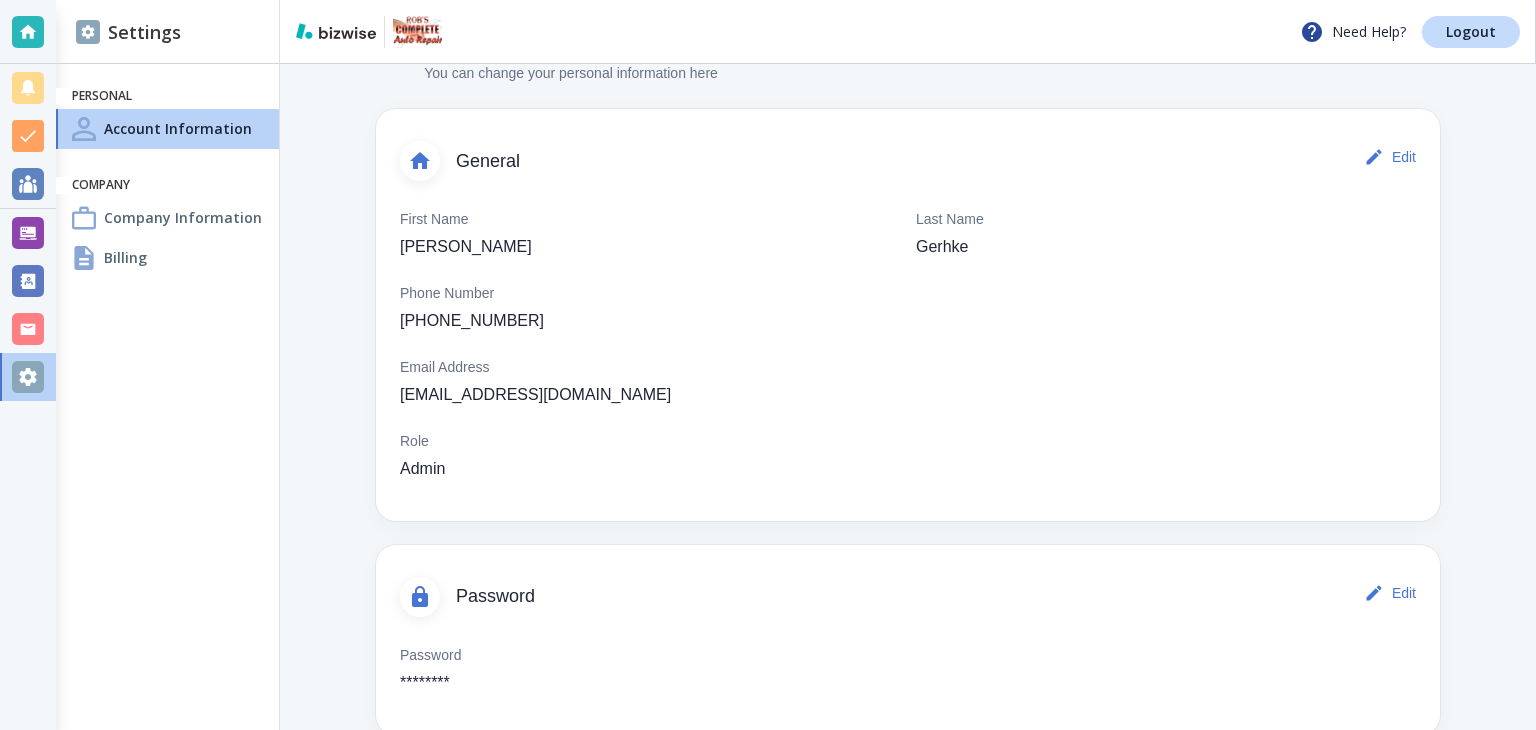 scroll, scrollTop: 108, scrollLeft: 0, axis: vertical 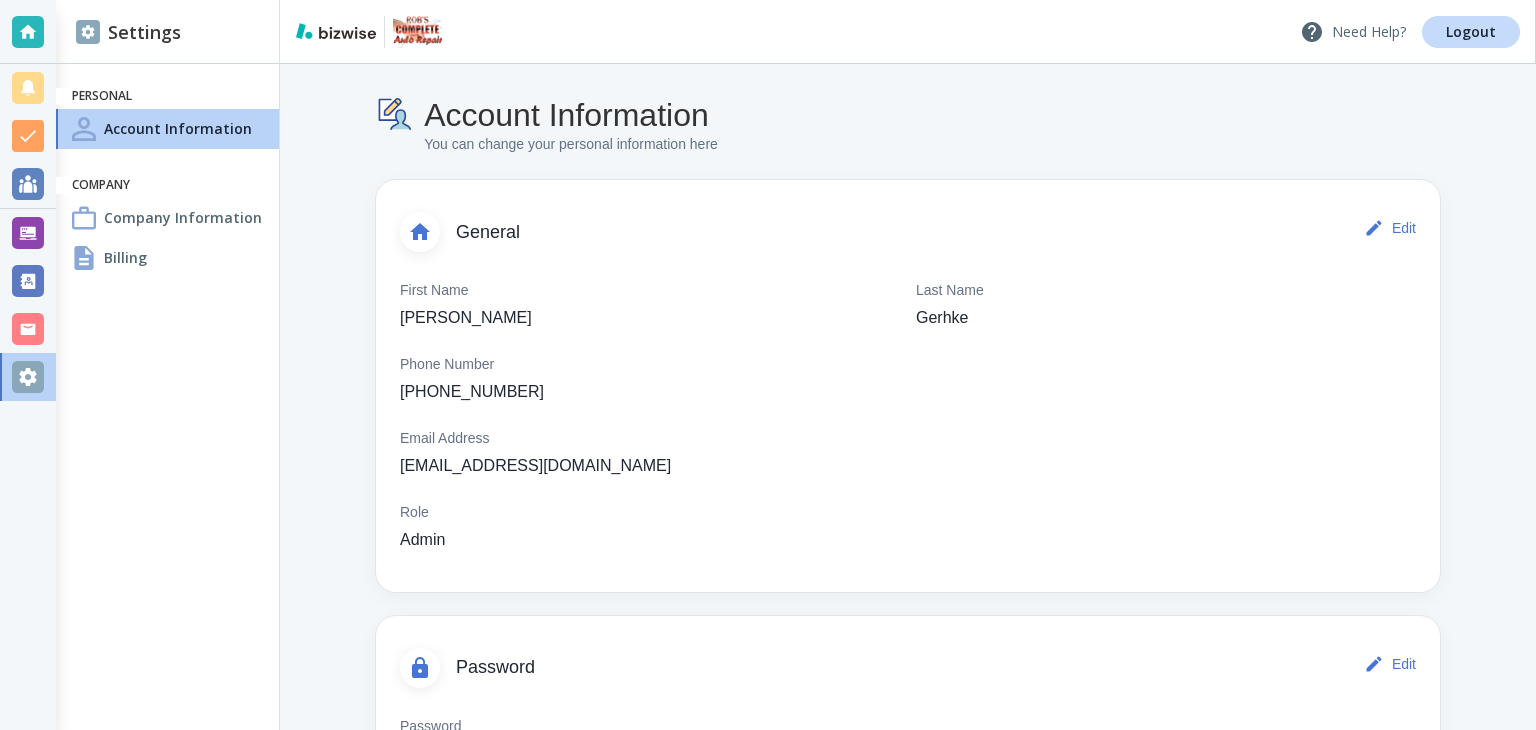 click on "Need Help?" at bounding box center [1353, 32] 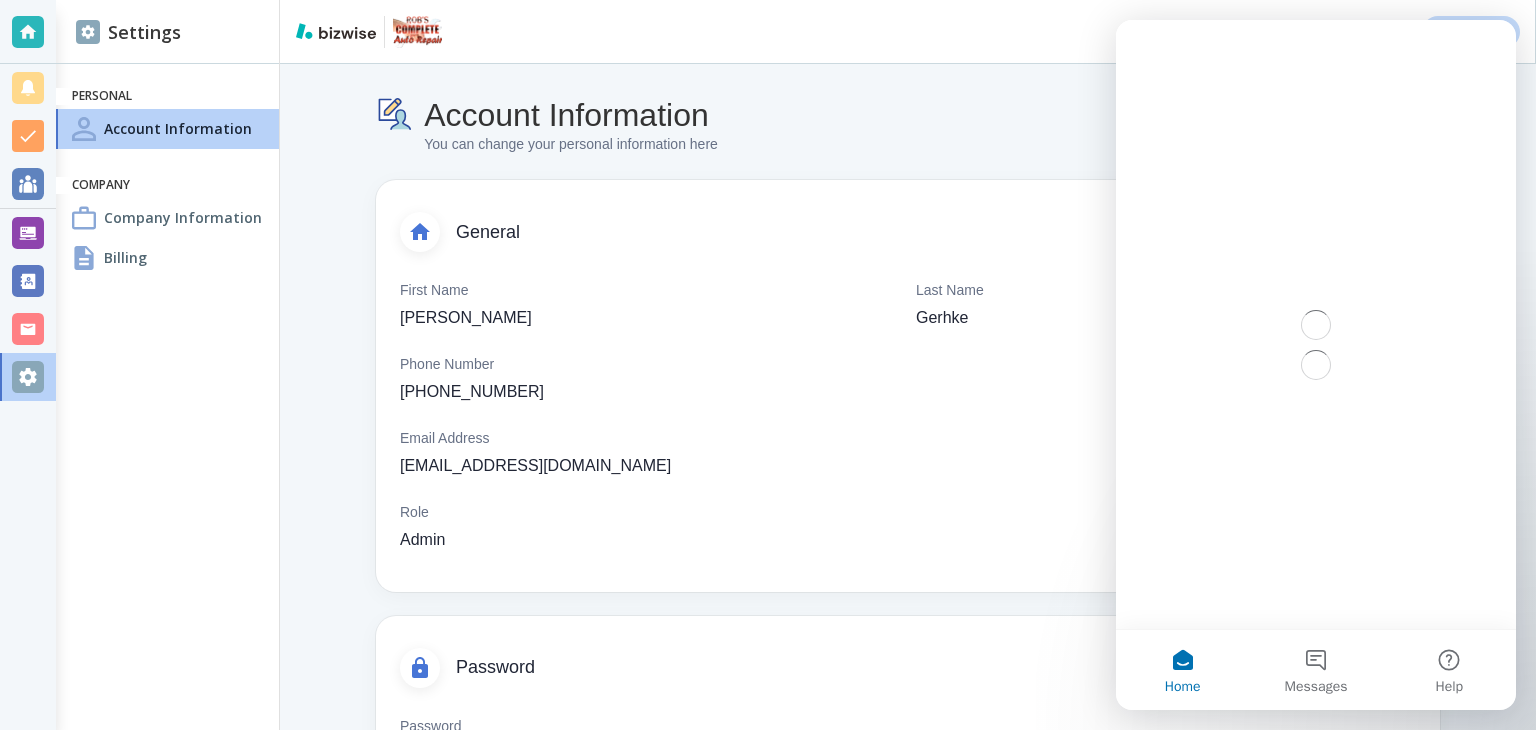 scroll, scrollTop: 0, scrollLeft: 0, axis: both 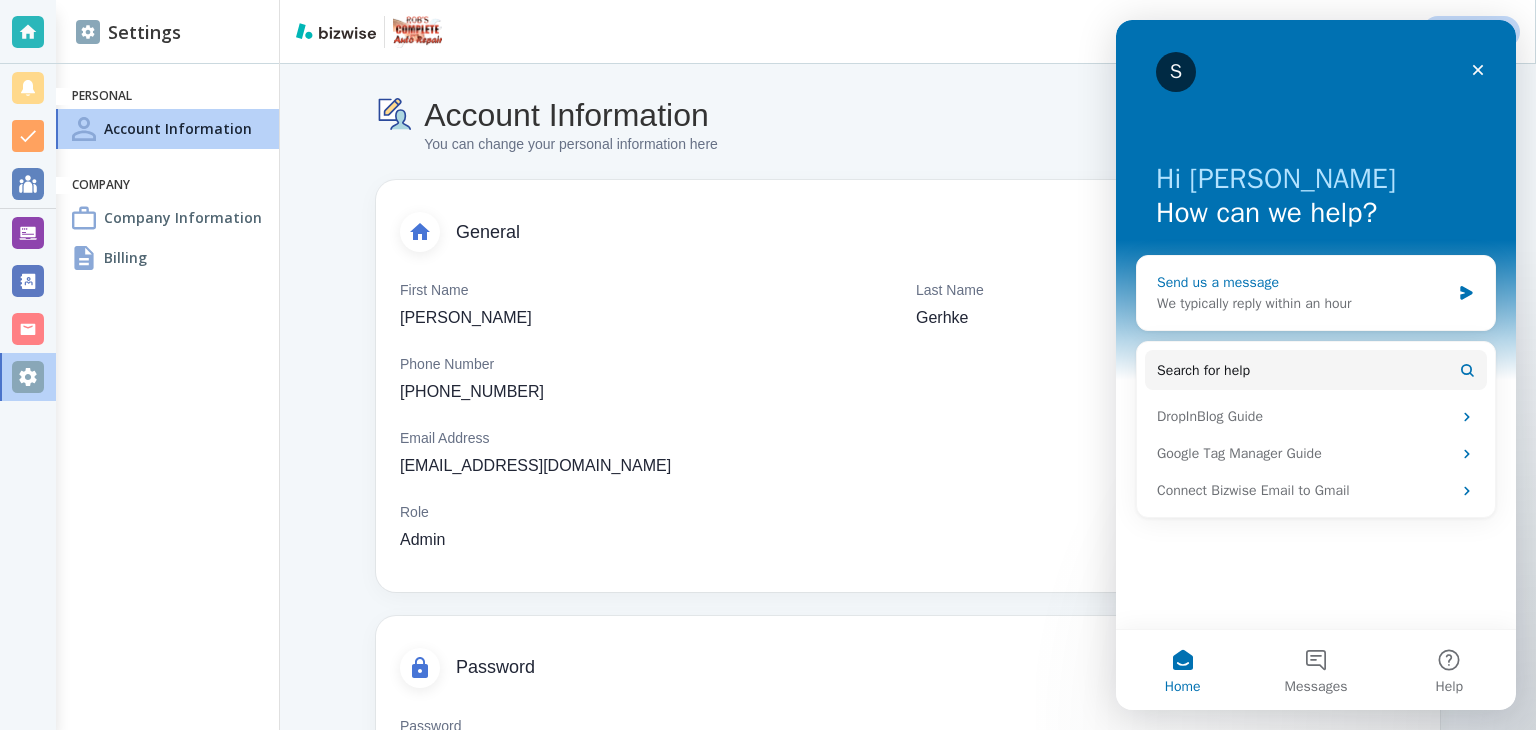 click on "We typically reply within an hour" at bounding box center [1303, 303] 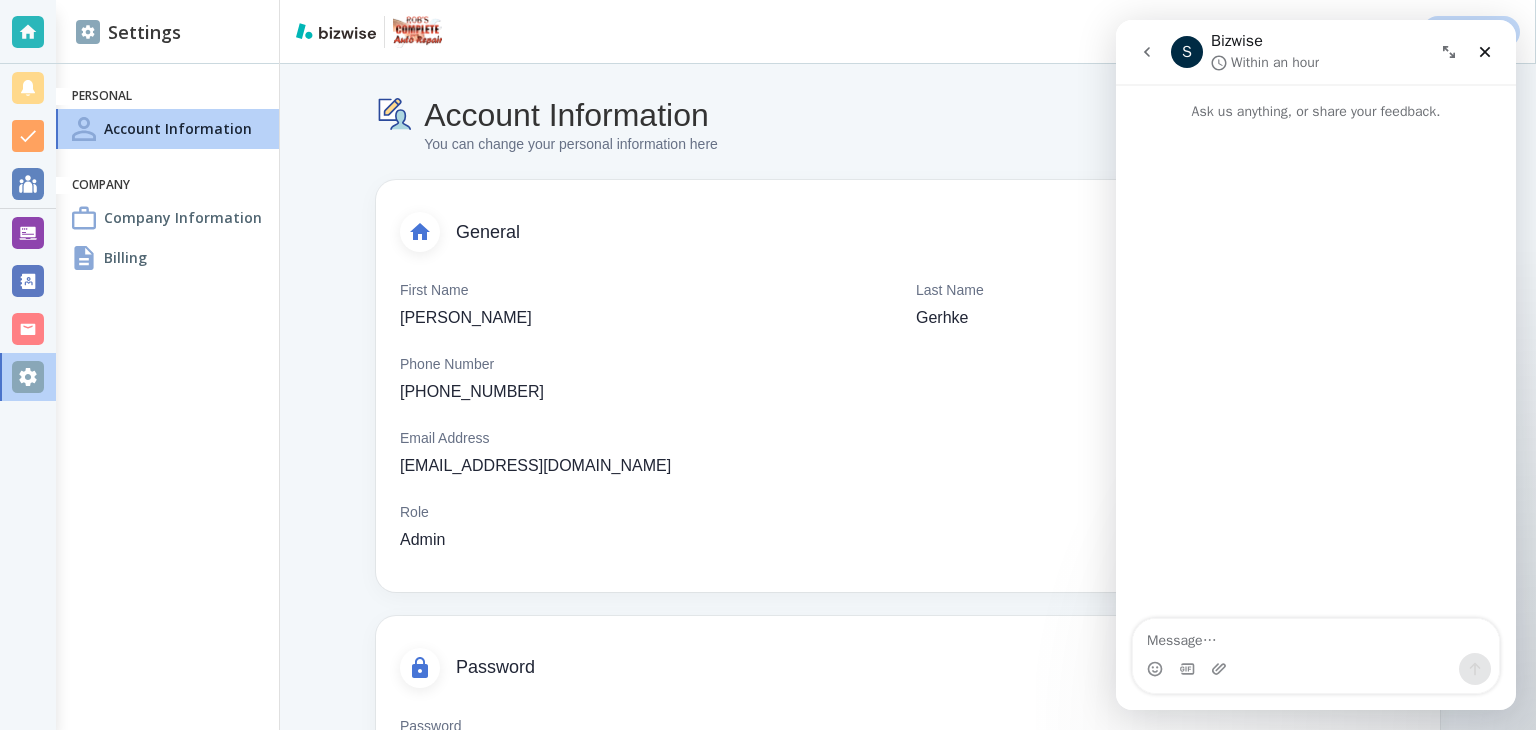 click at bounding box center (1316, 636) 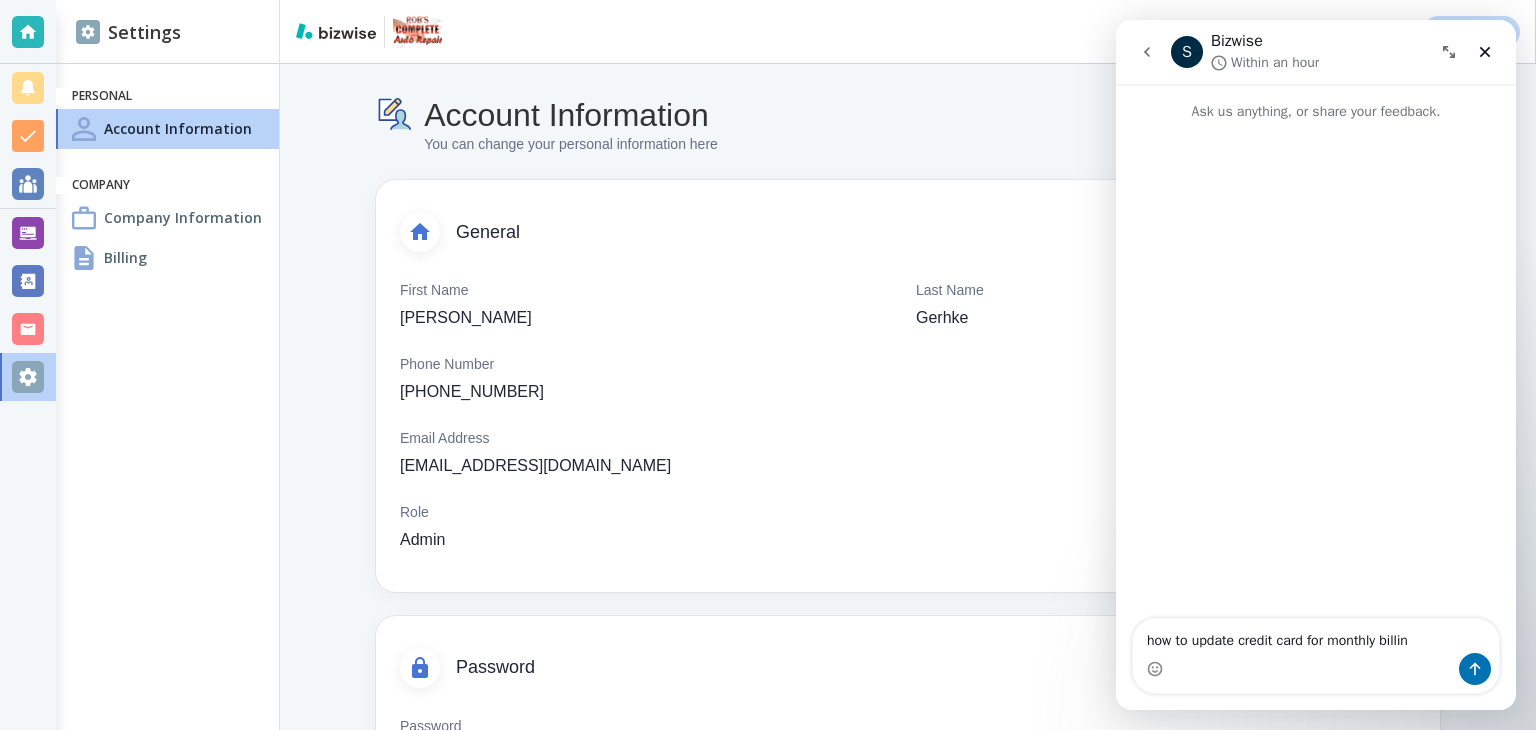type on "how to update credit card for monthly billing" 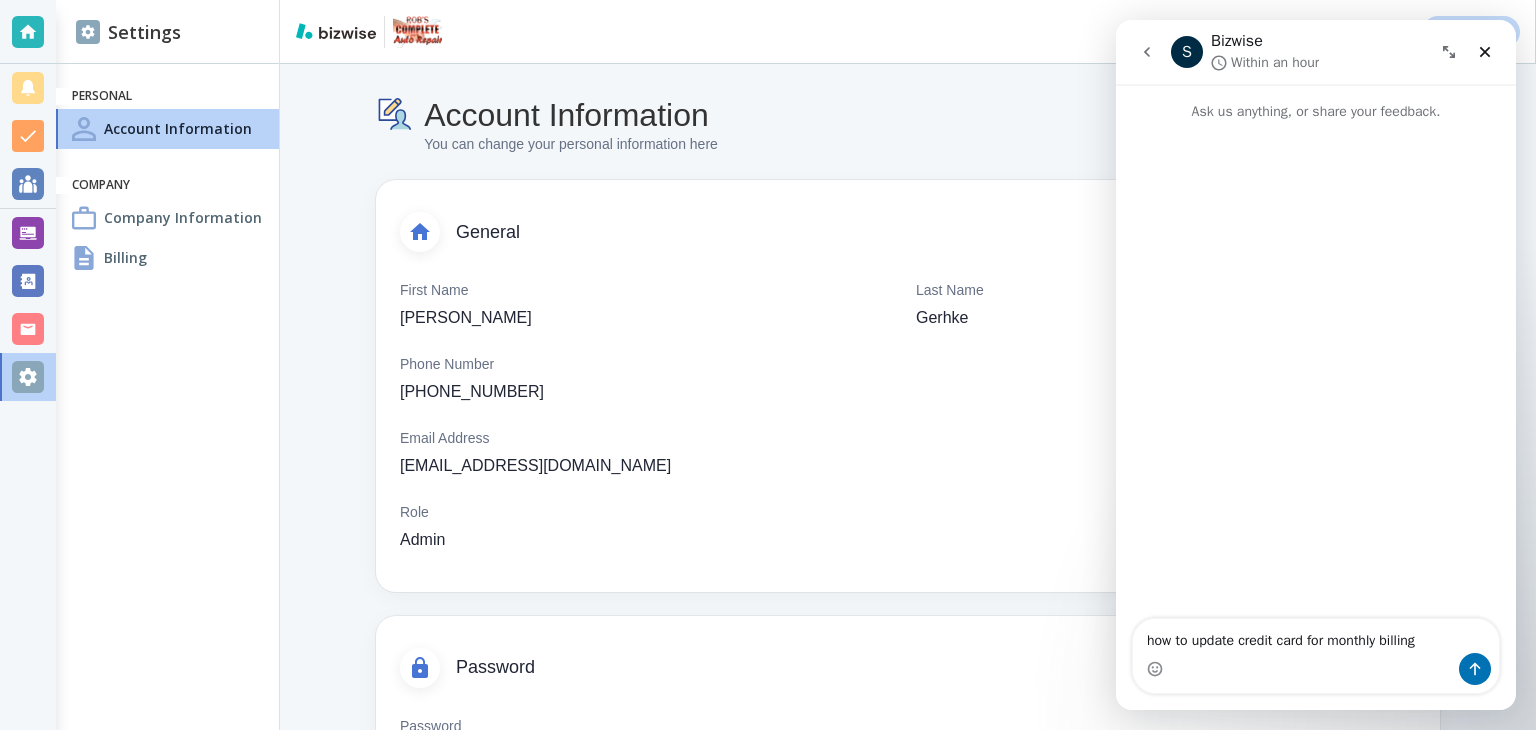 type 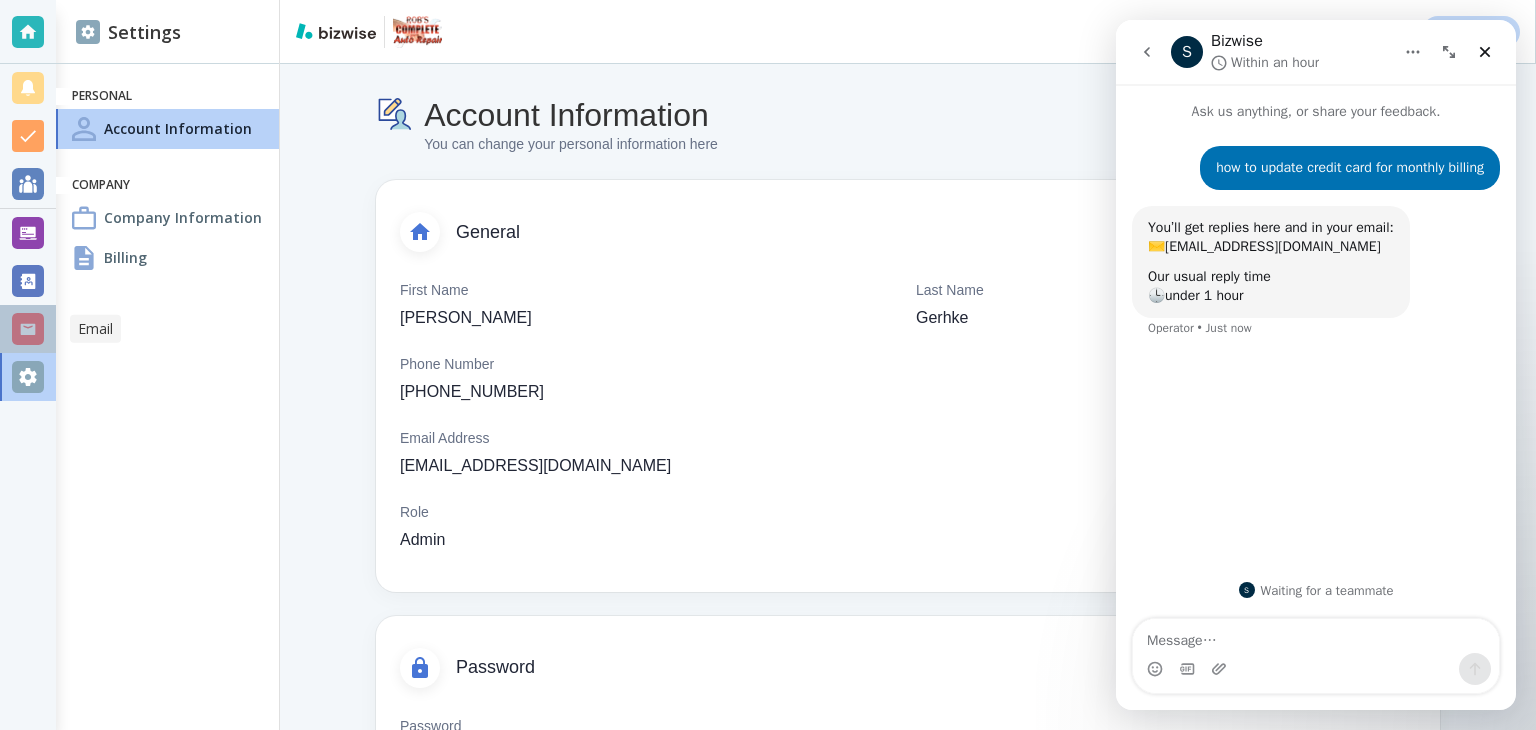 click at bounding box center (28, 329) 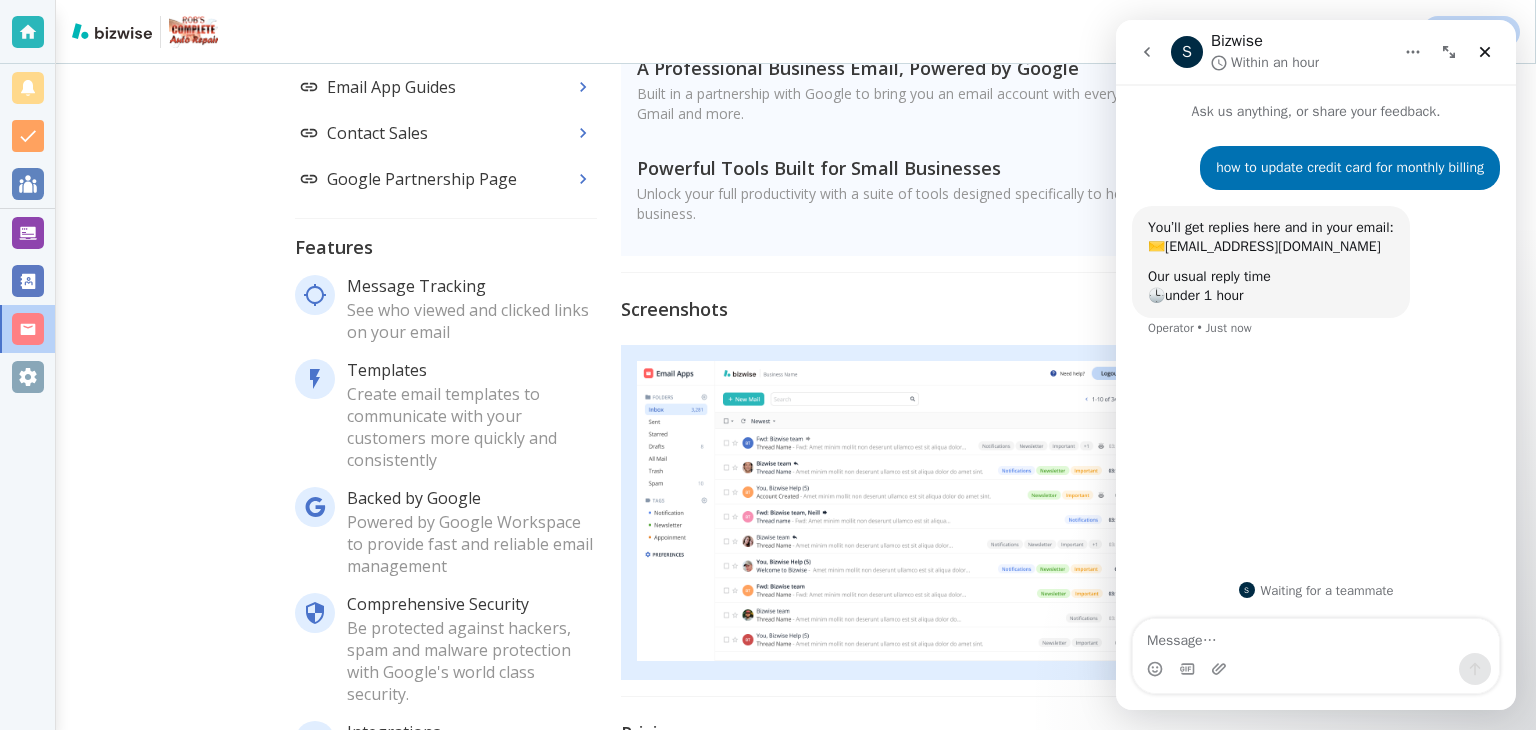scroll, scrollTop: 308, scrollLeft: 0, axis: vertical 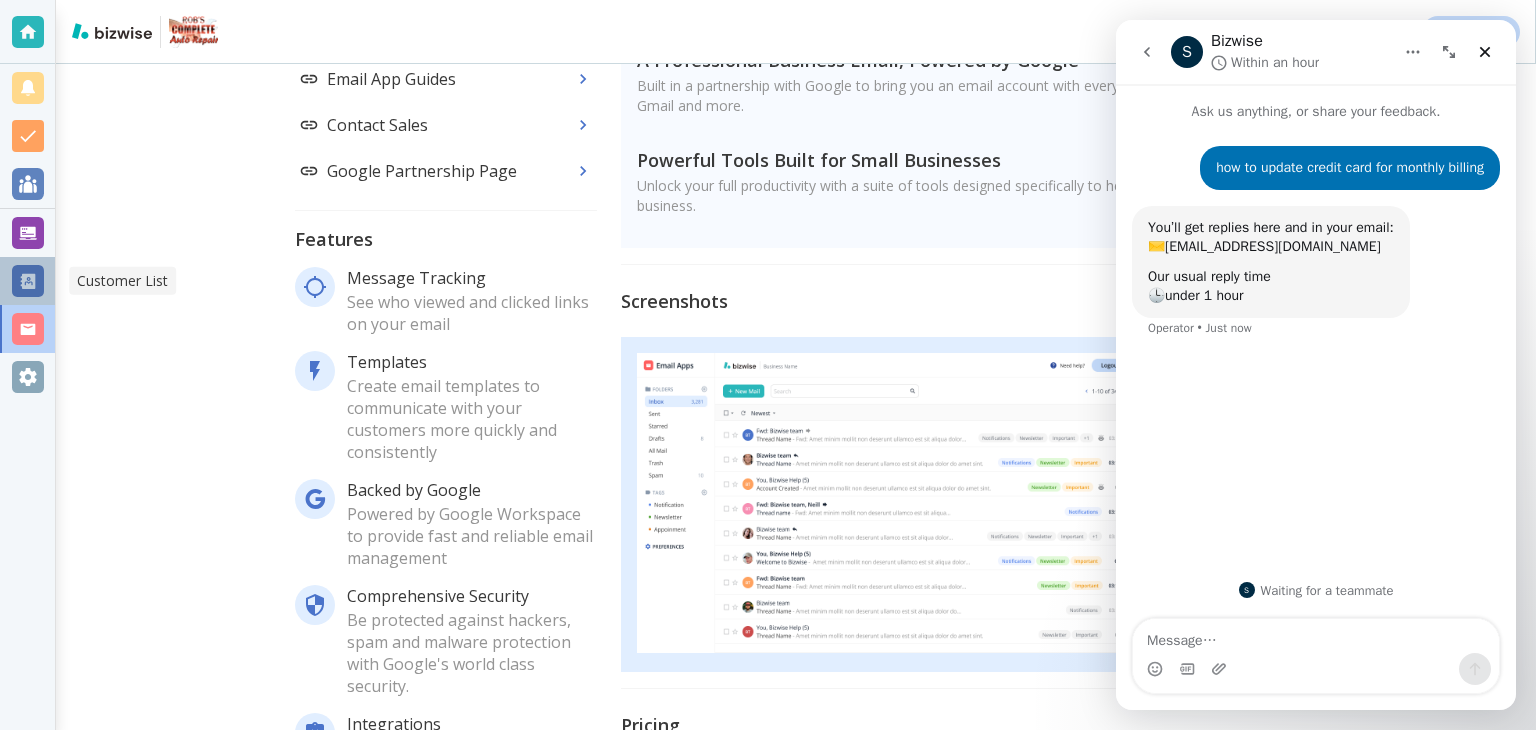 click at bounding box center [28, 281] 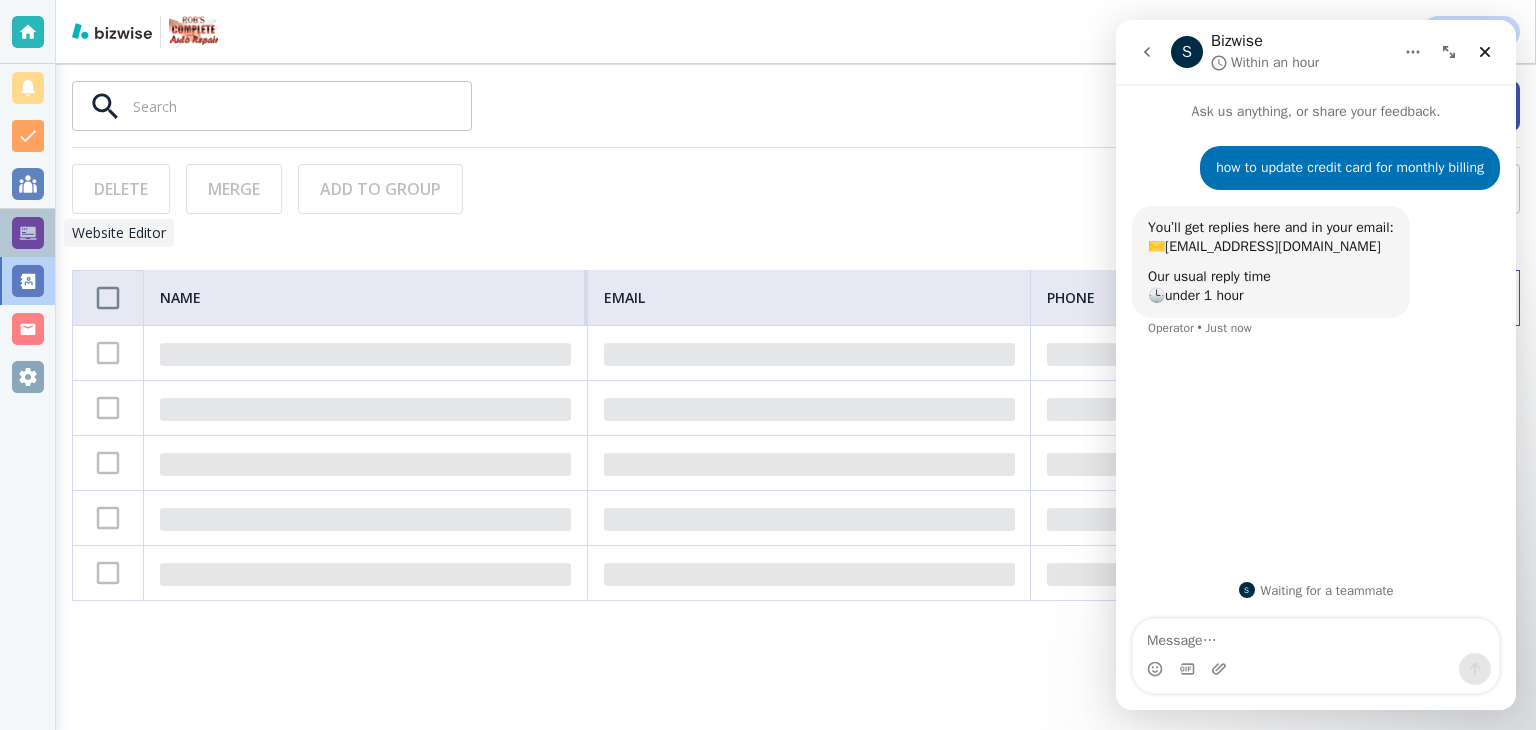 click at bounding box center [28, 233] 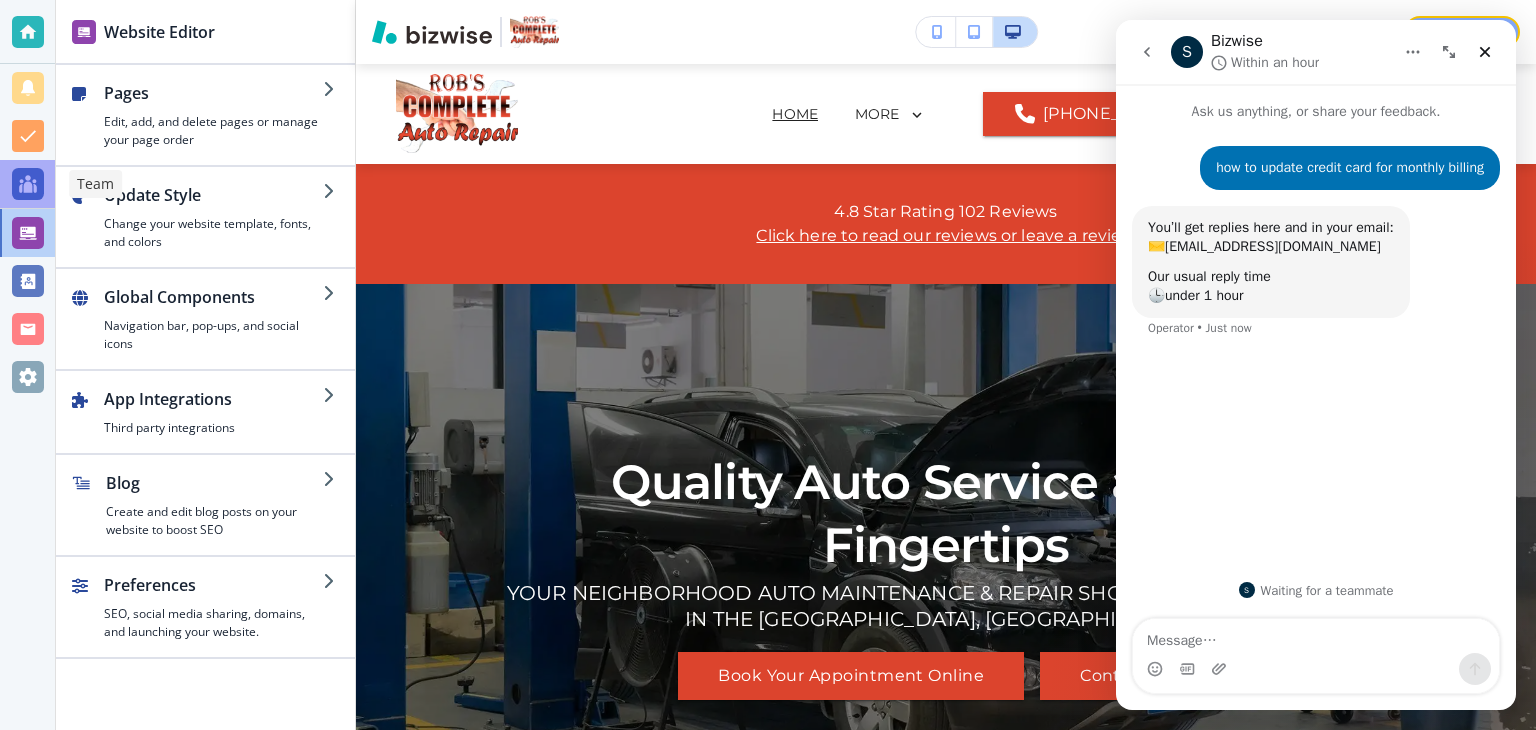 click at bounding box center [28, 184] 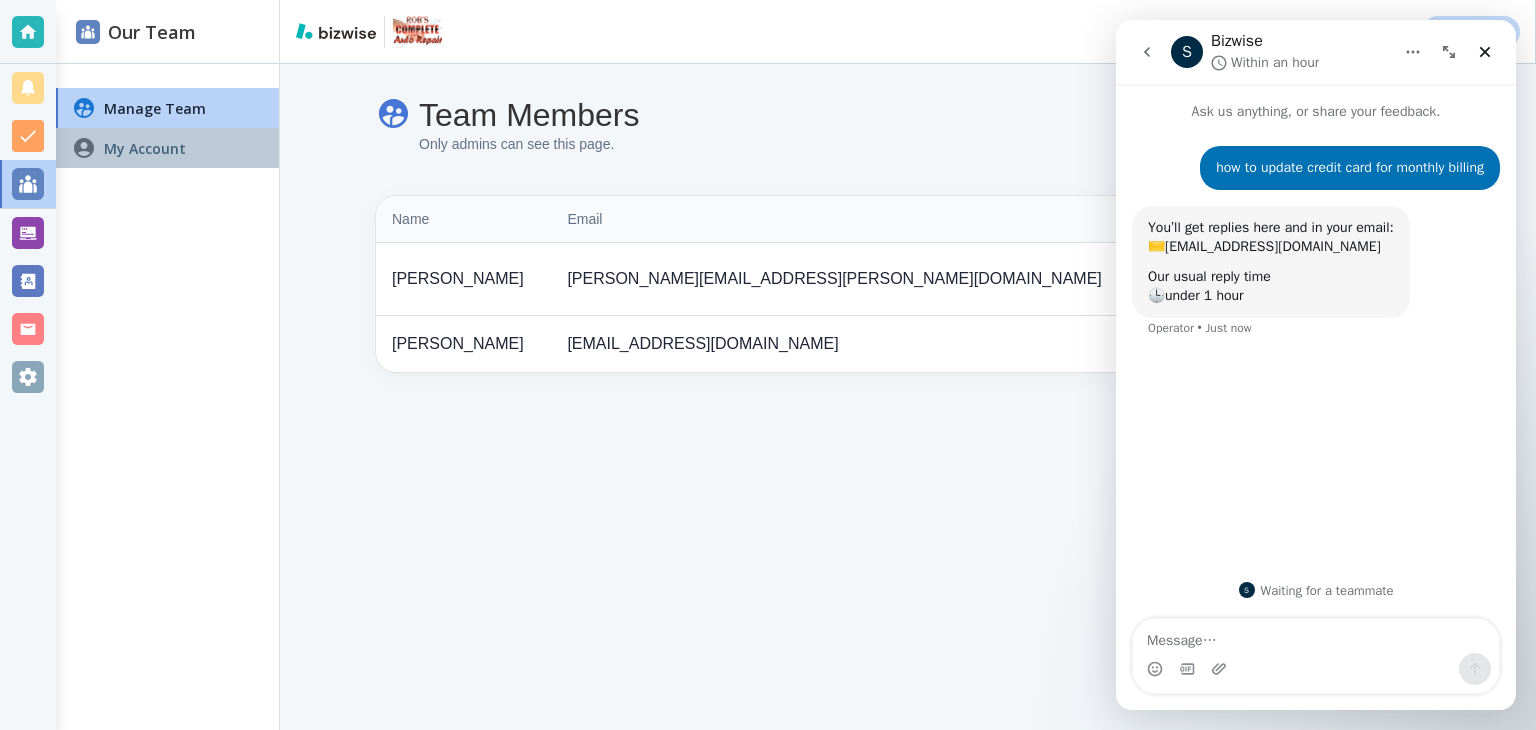 click on "My Account" at bounding box center (145, 148) 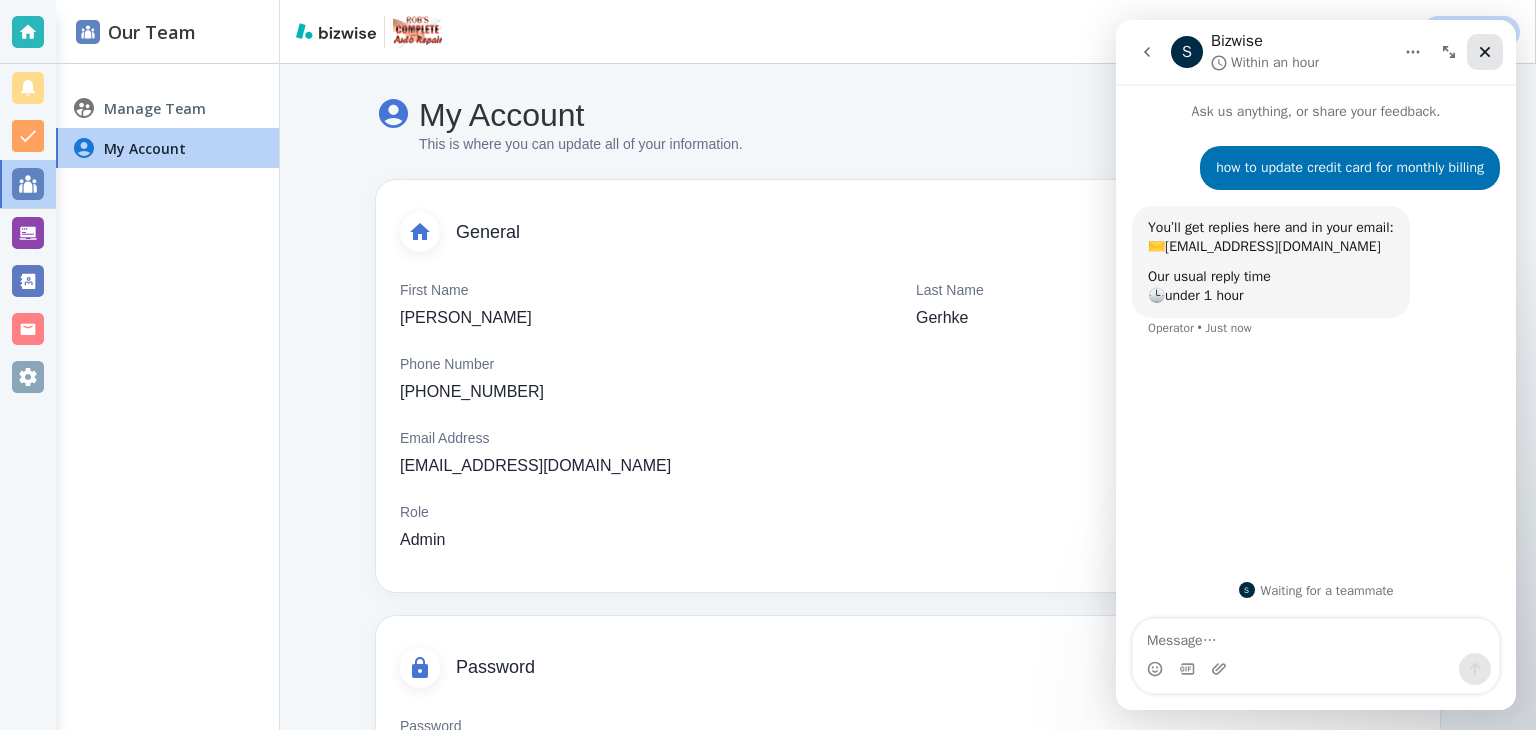 click 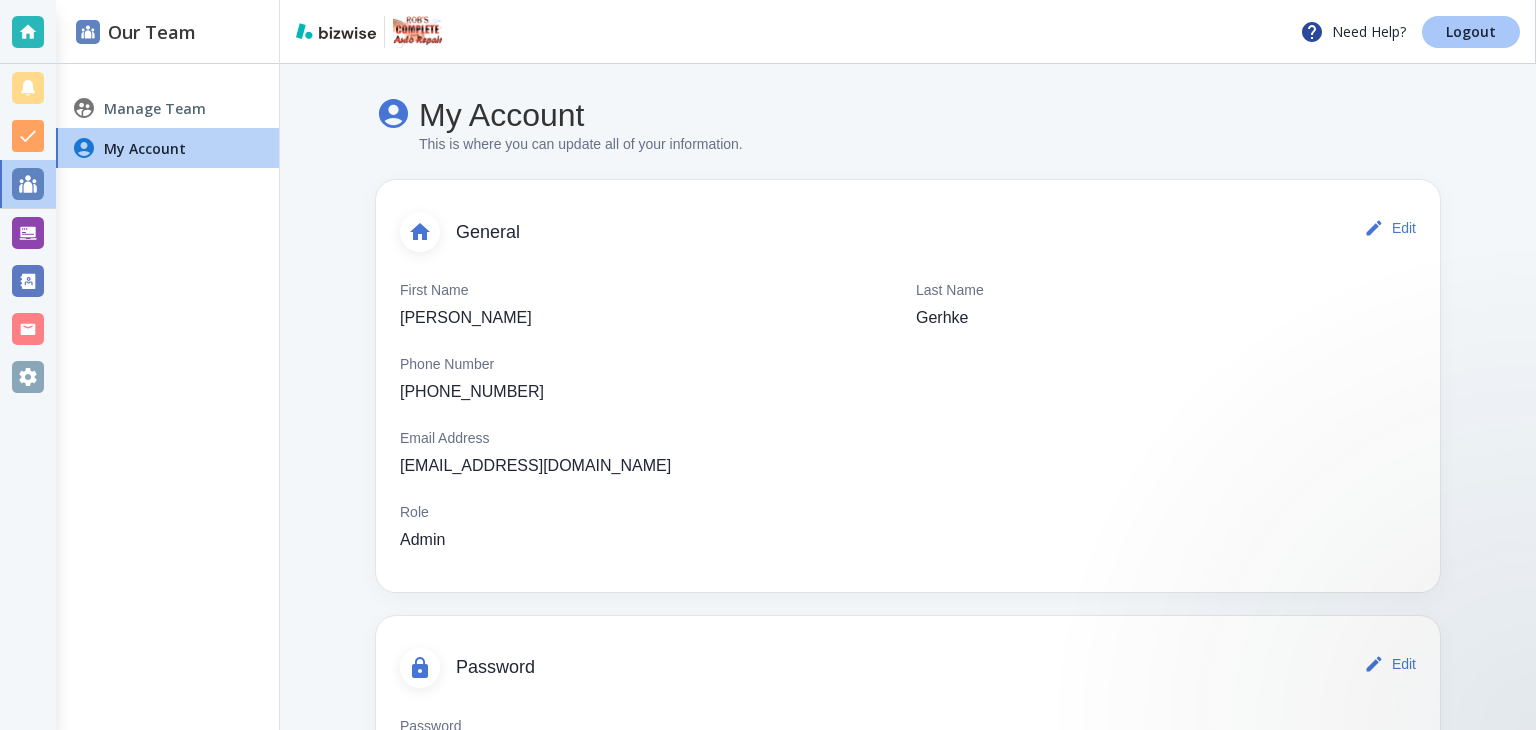 scroll, scrollTop: 0, scrollLeft: 0, axis: both 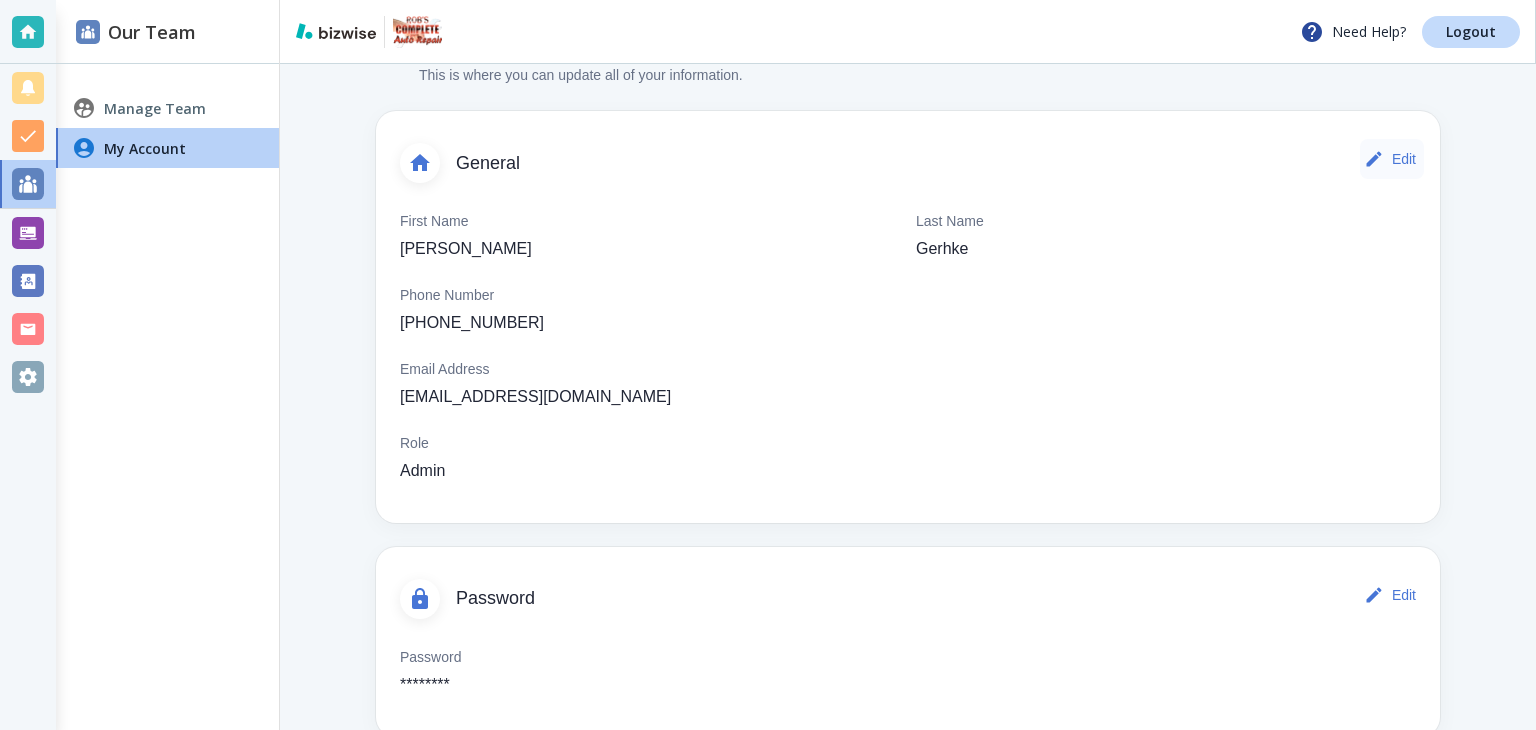 click on "Edit" at bounding box center (1392, 159) 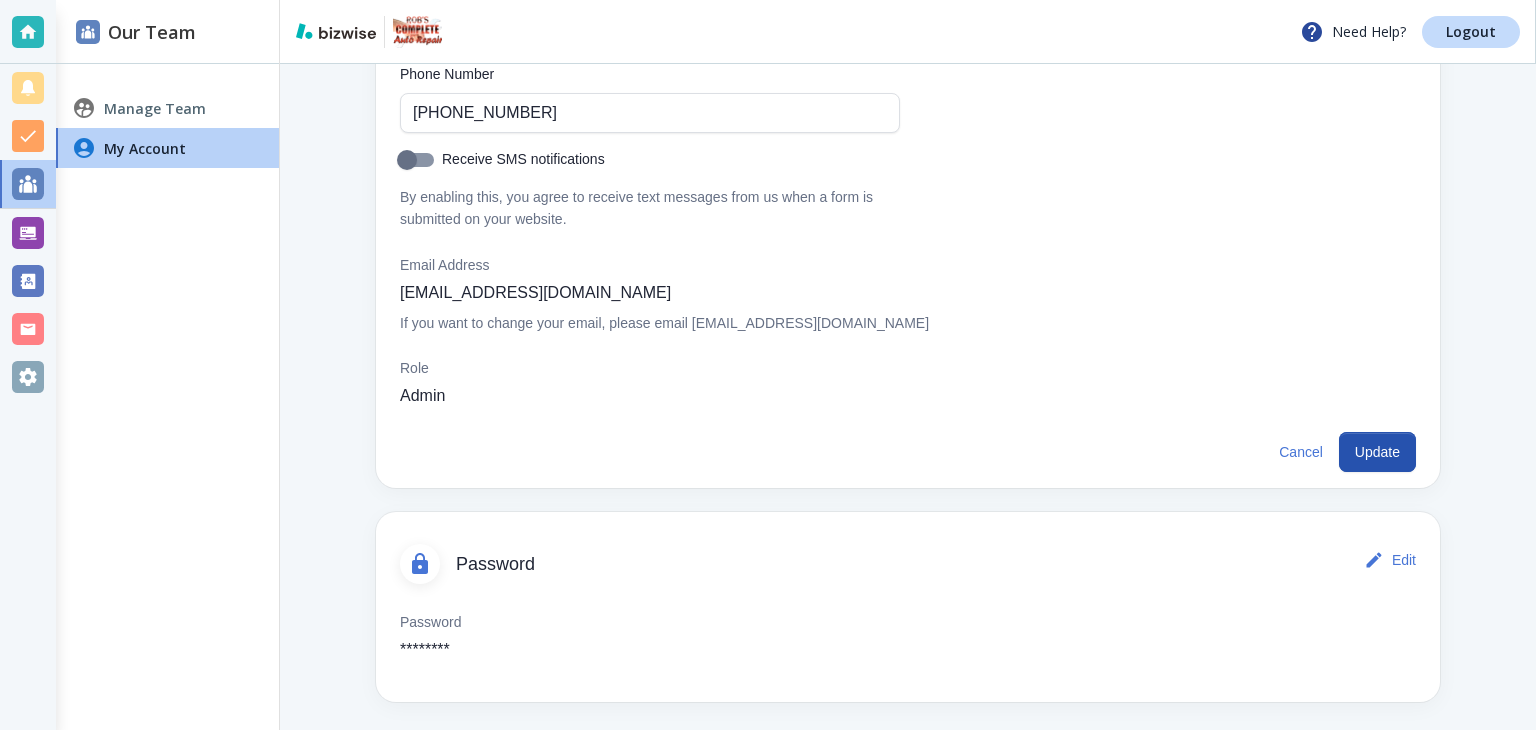 scroll, scrollTop: 312, scrollLeft: 0, axis: vertical 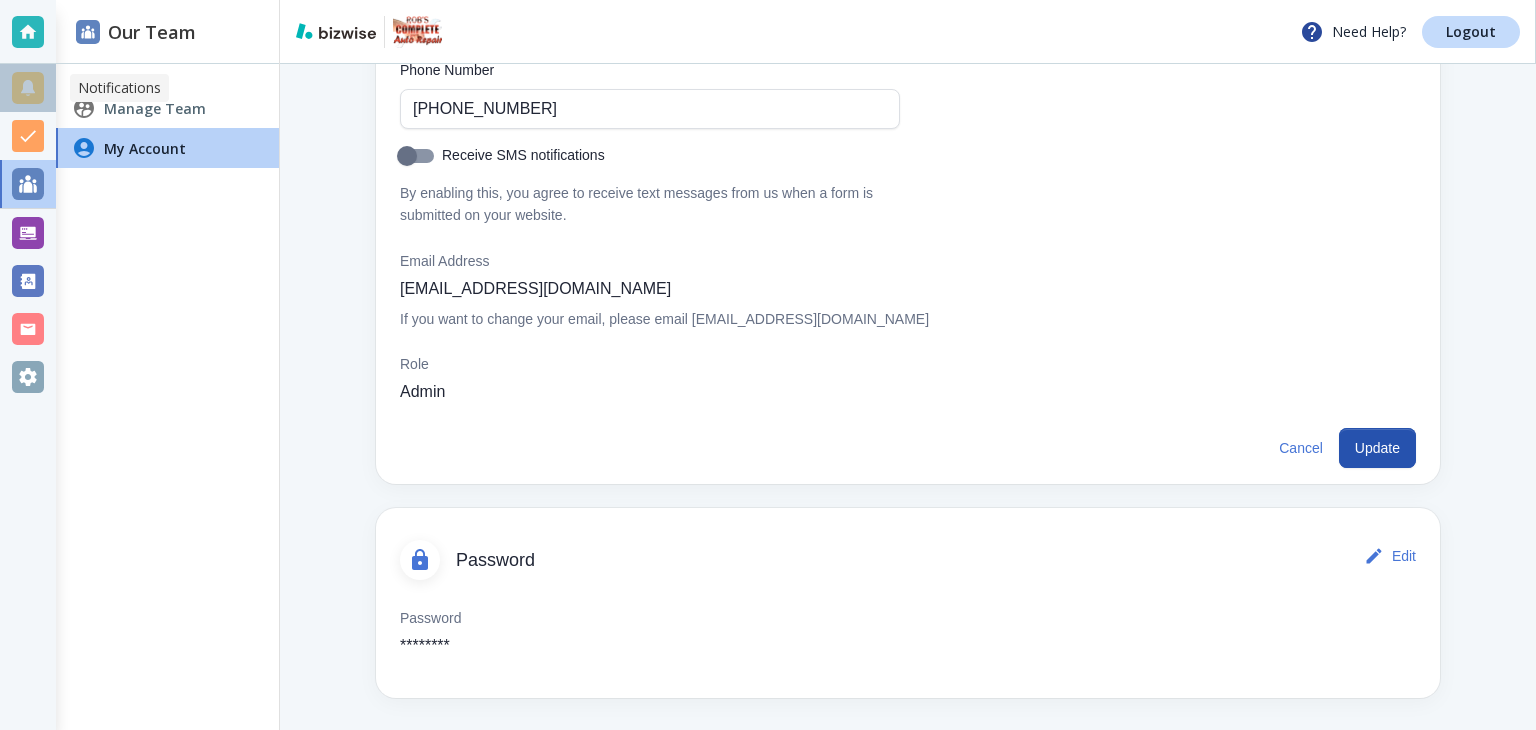click at bounding box center [28, 88] 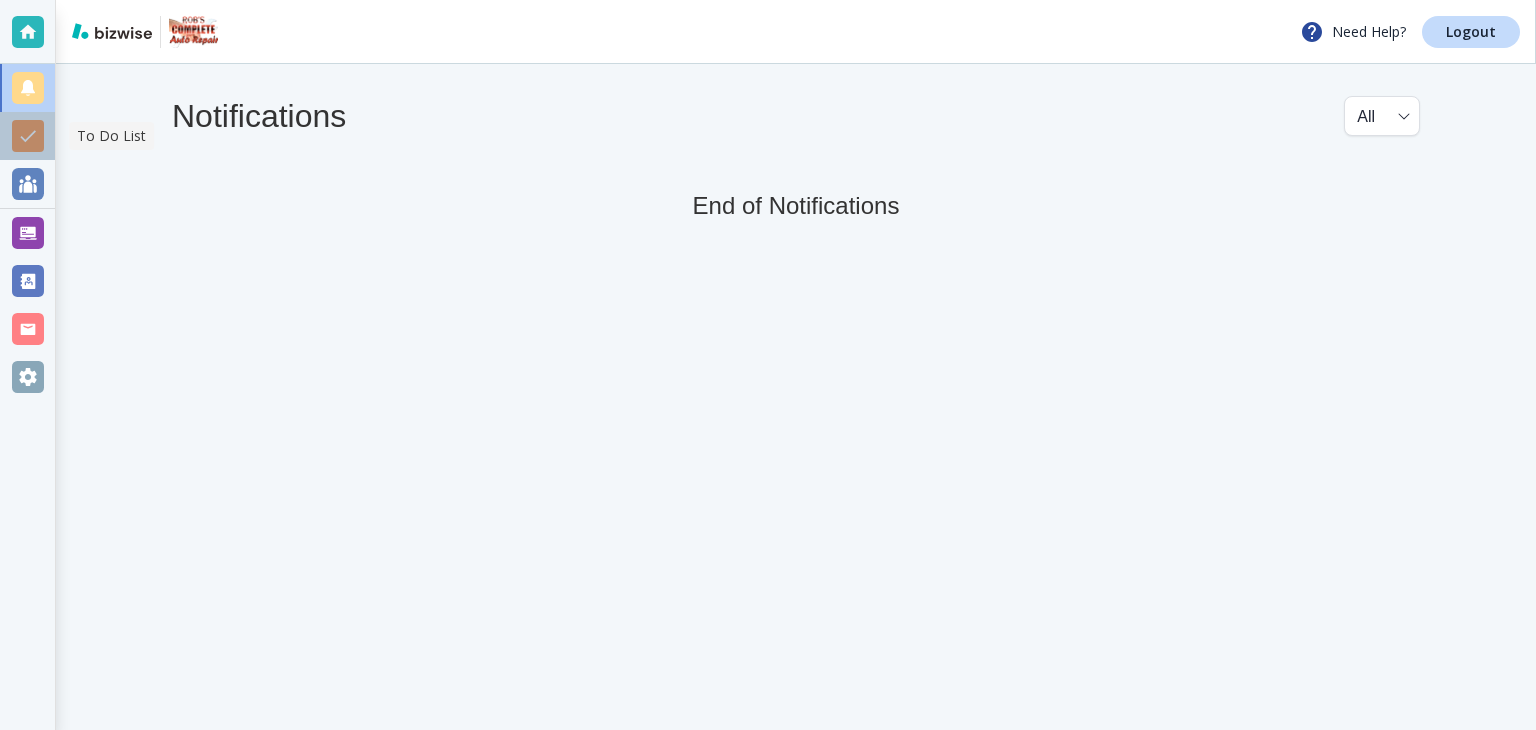 click at bounding box center [28, 136] 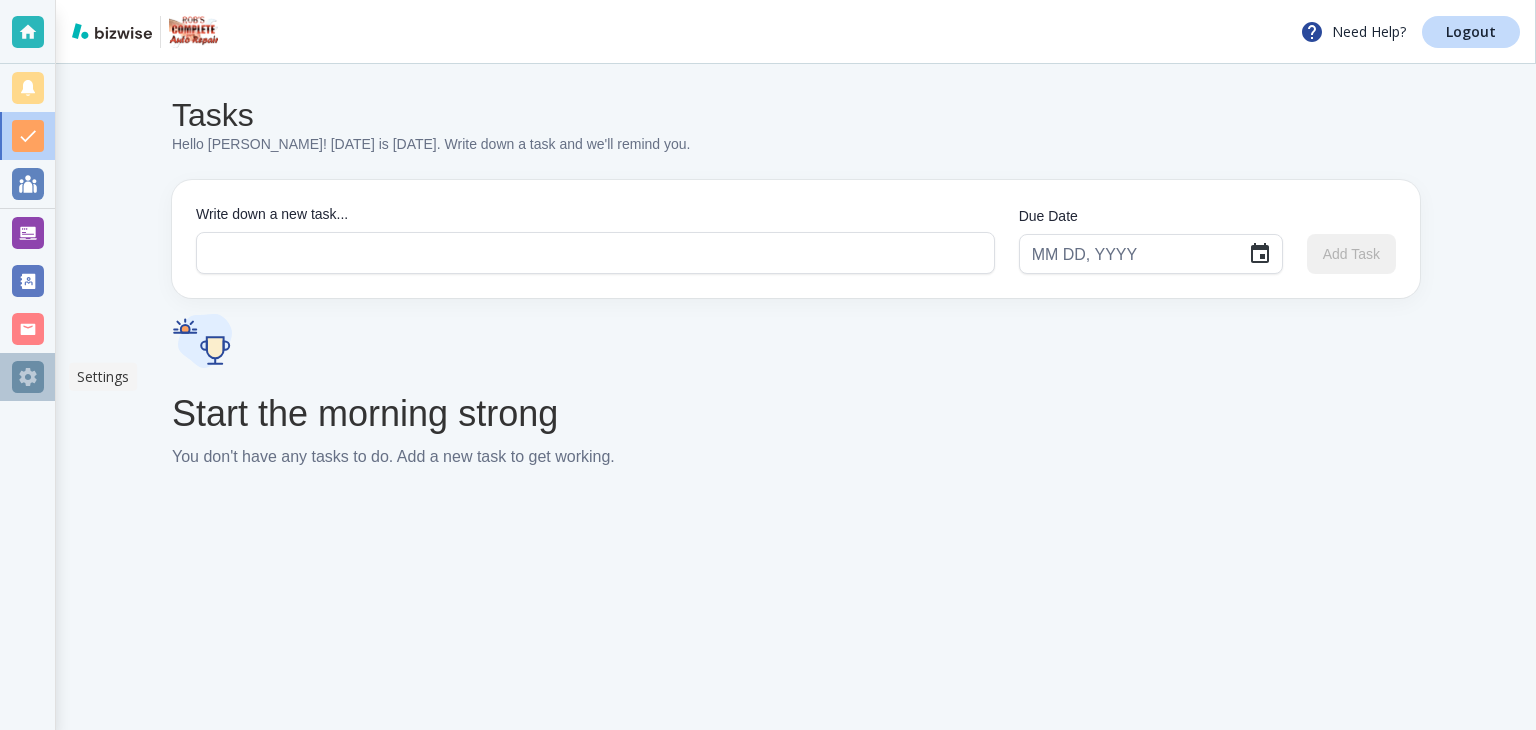 click at bounding box center (28, 377) 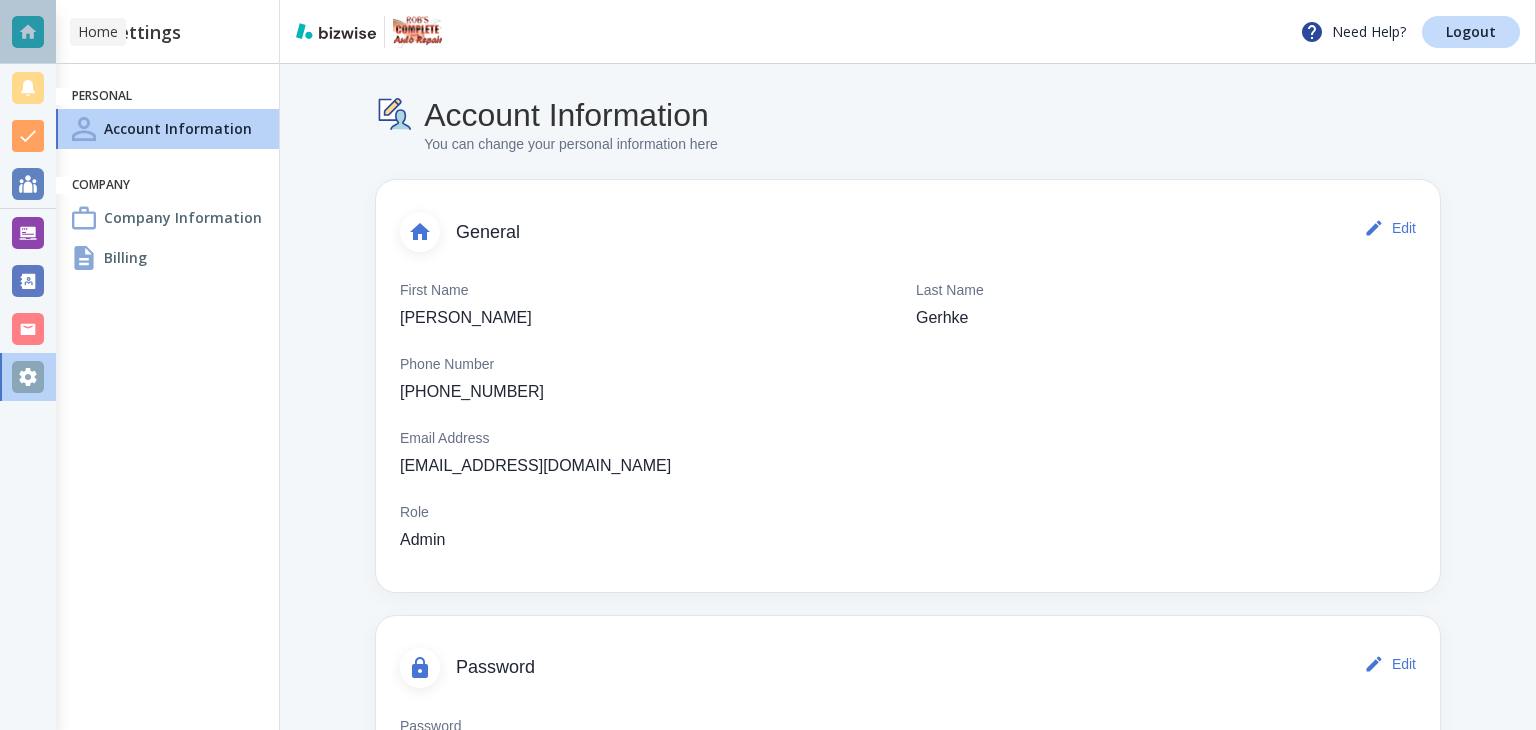 click at bounding box center [28, 32] 